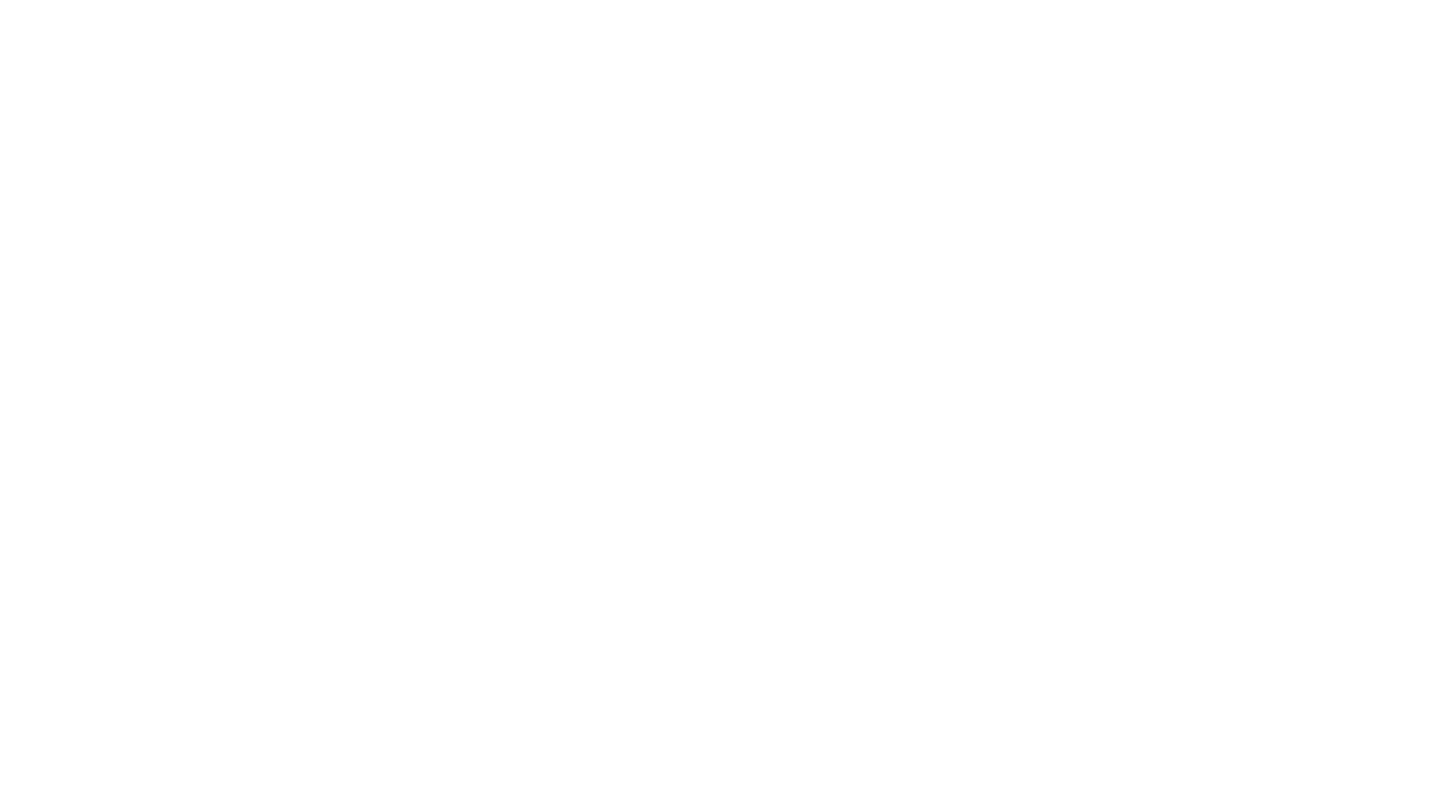 scroll, scrollTop: 0, scrollLeft: 0, axis: both 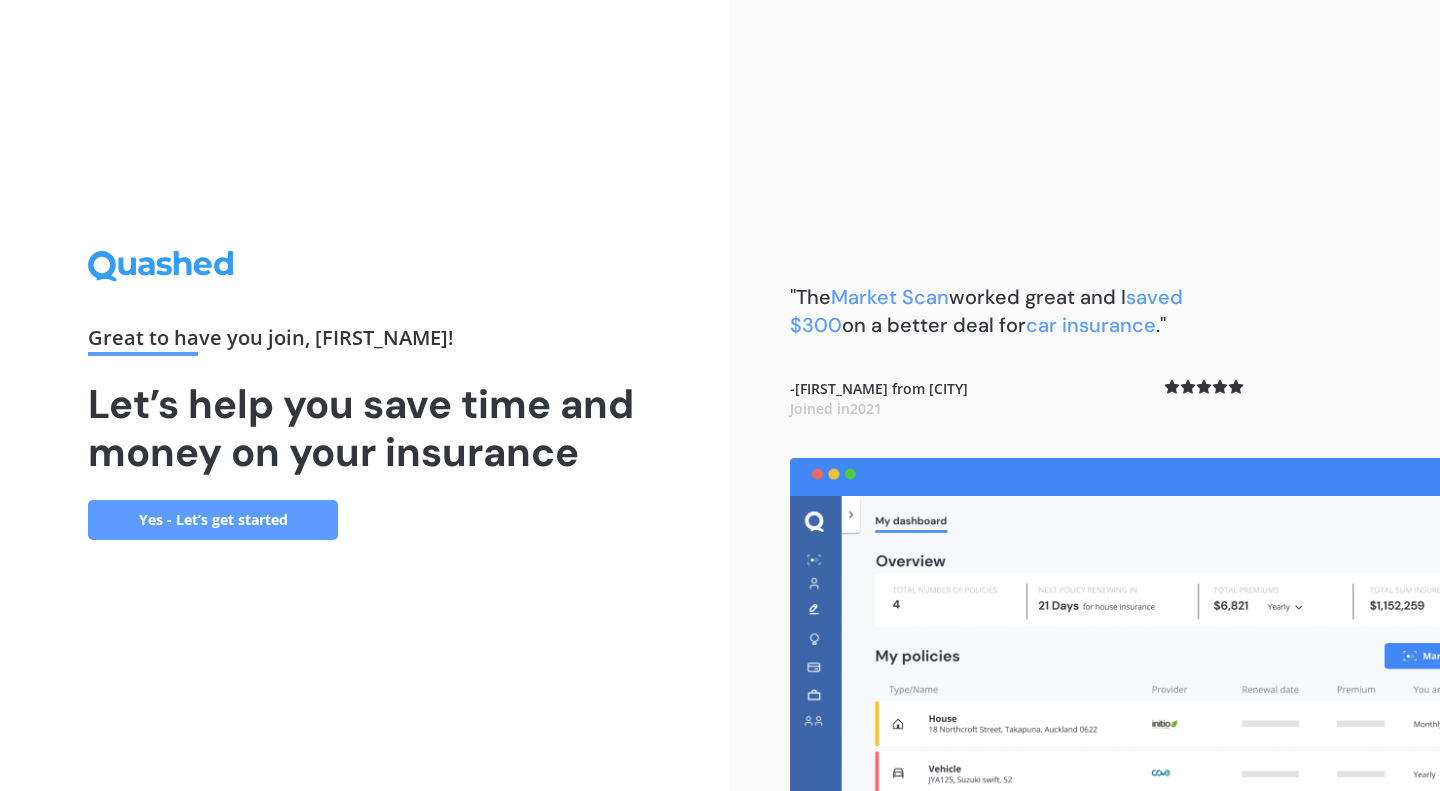 click on "Yes - Let’s get started" at bounding box center [213, 520] 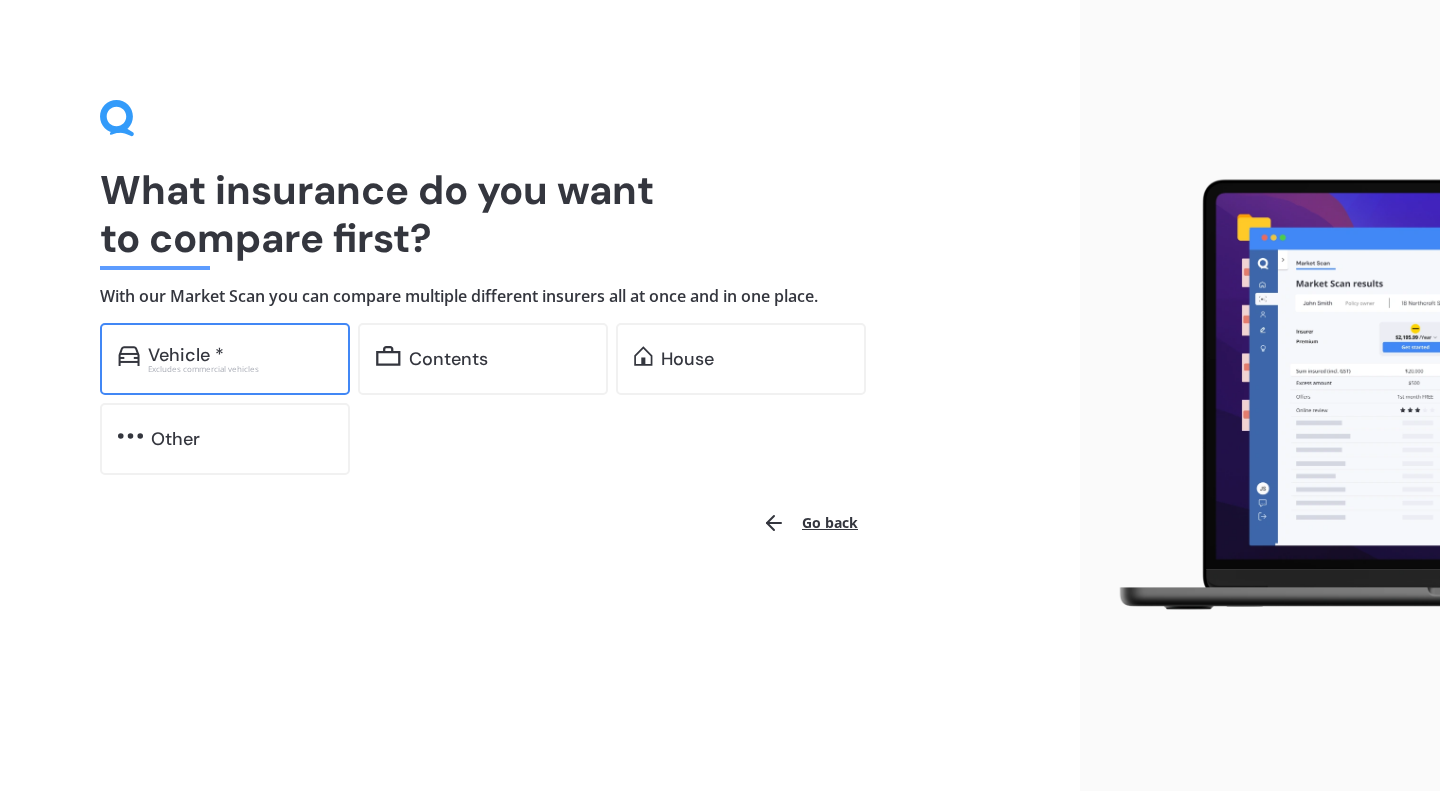click on "Vehicle *" at bounding box center [240, 355] 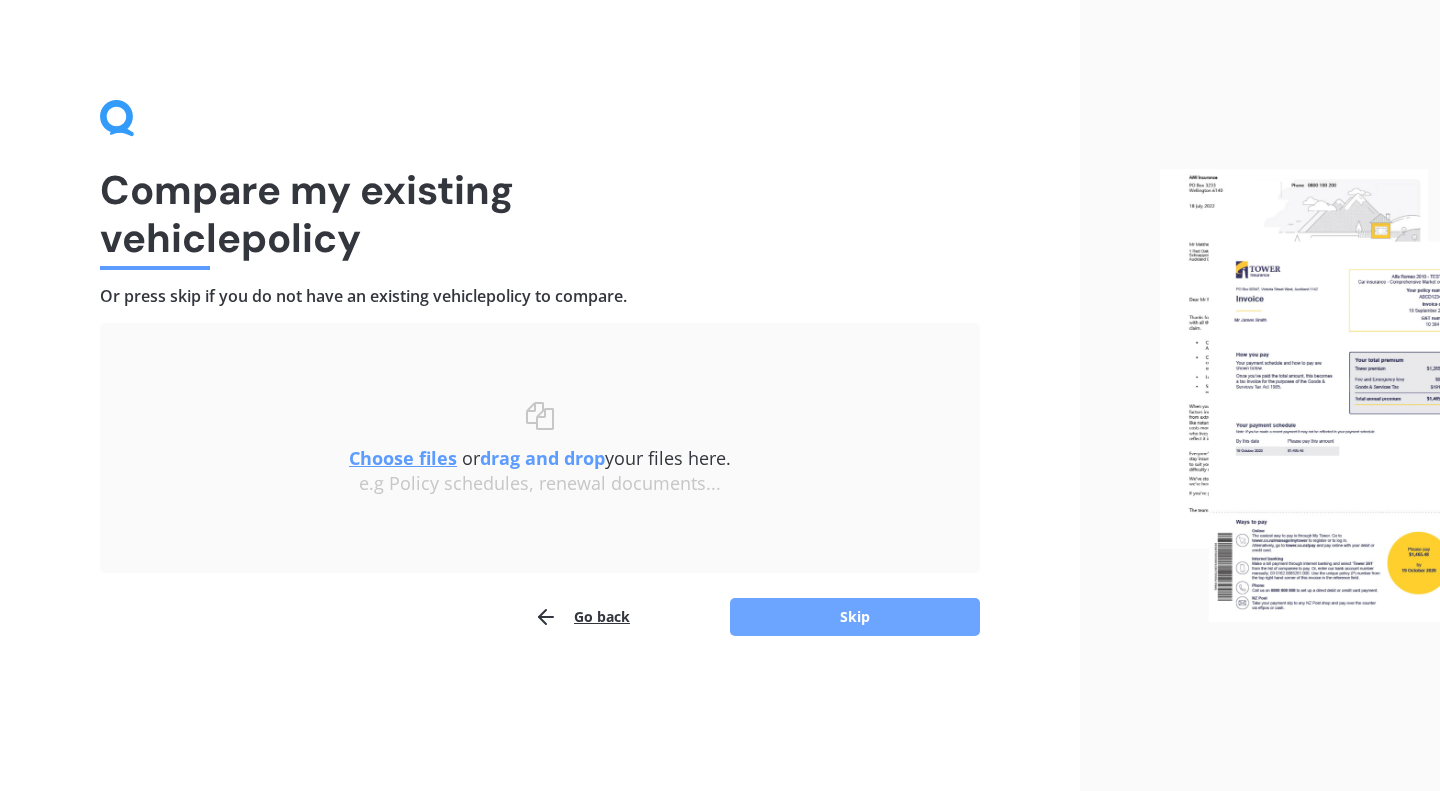 click on "Skip" at bounding box center (855, 617) 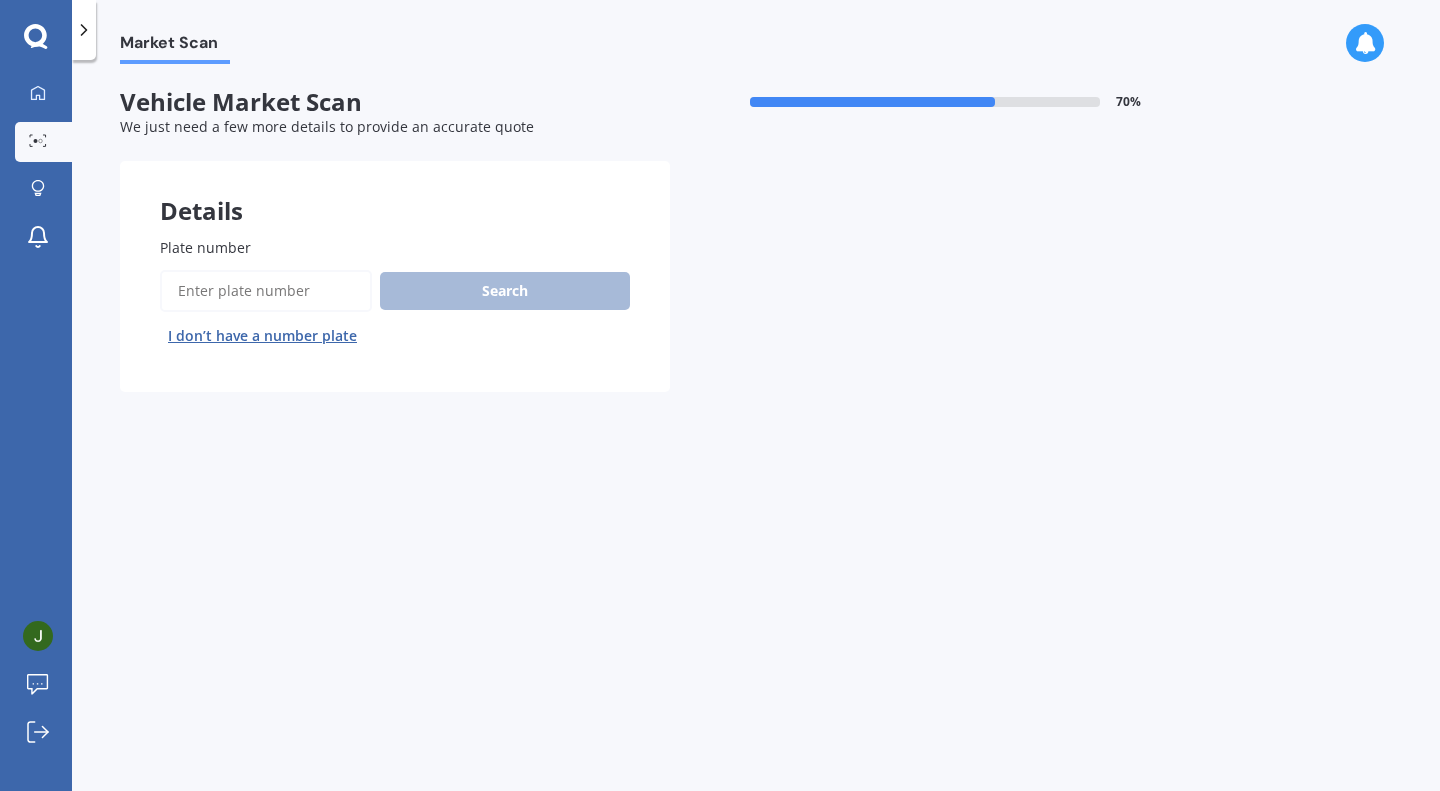 click on "Plate number" at bounding box center [266, 291] 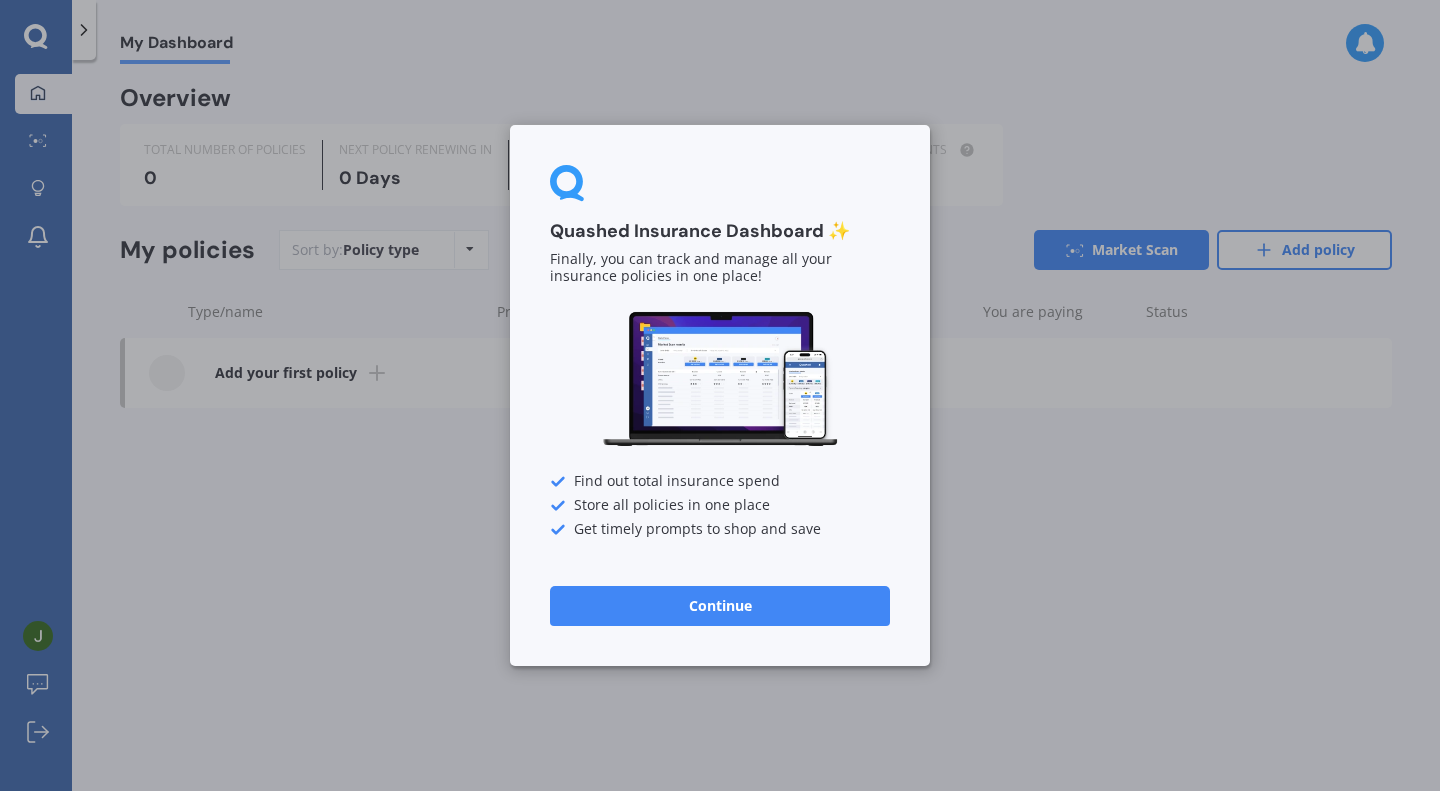 click on "Continue" at bounding box center (720, 606) 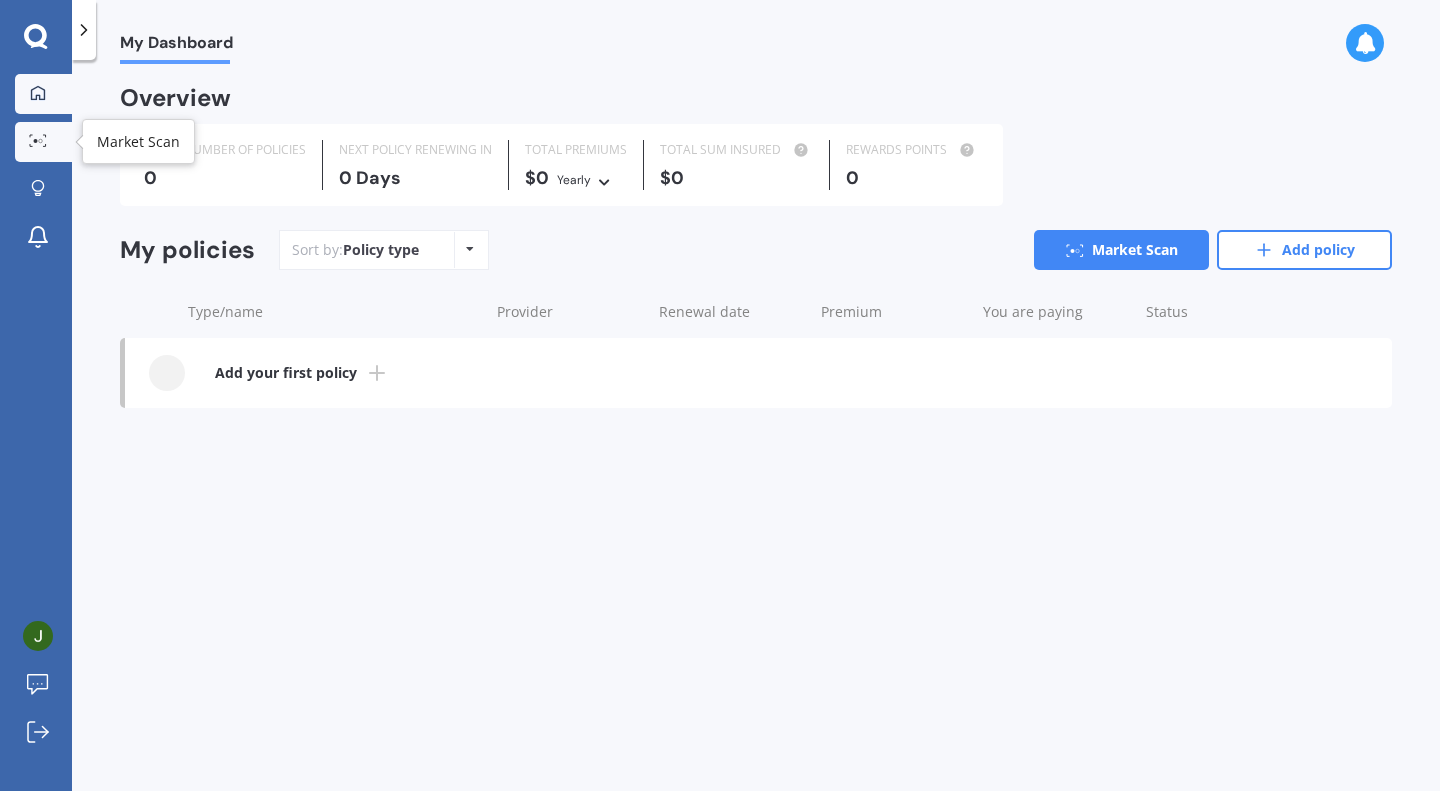 click on "Market Scan" at bounding box center (43, 142) 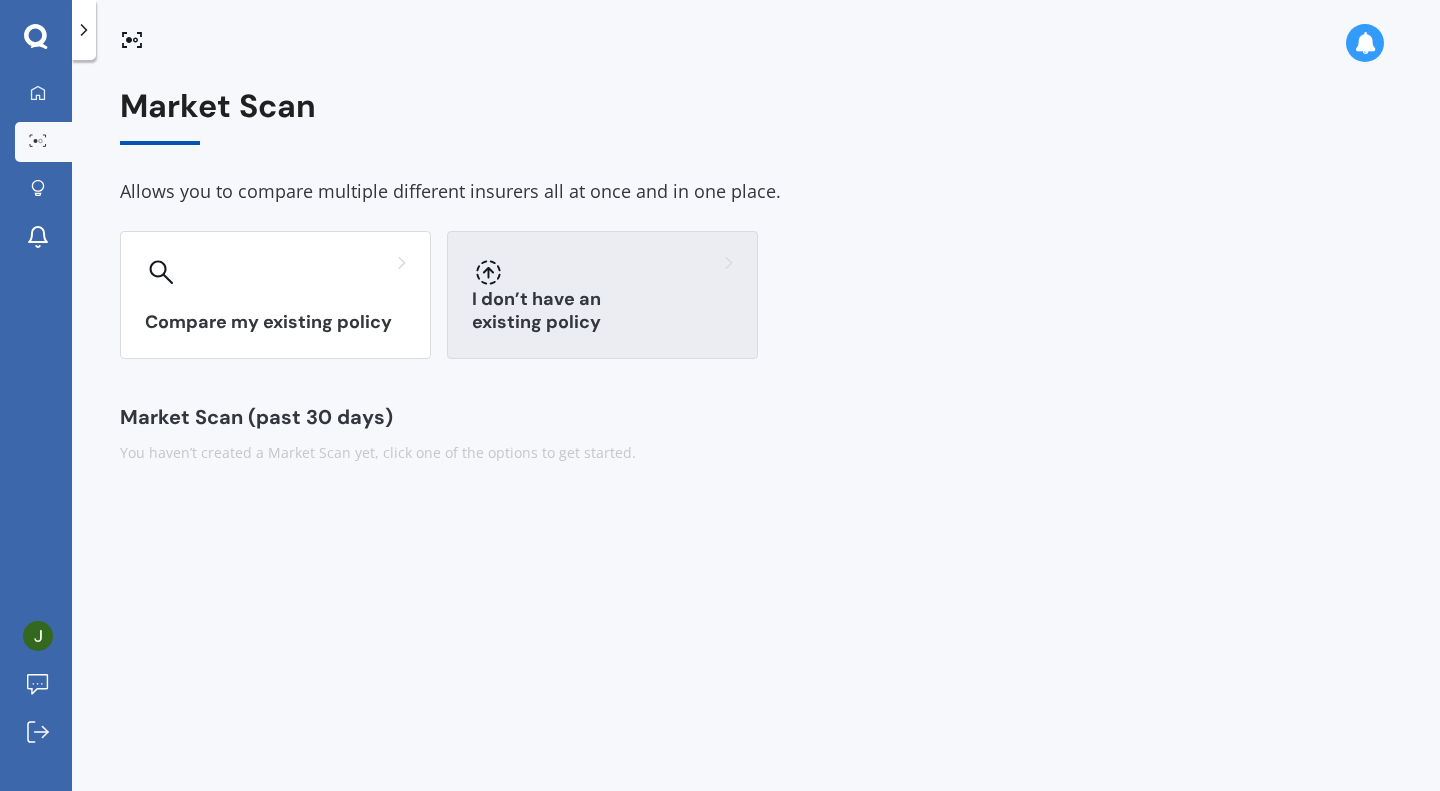 click on "I don’t have an existing policy" at bounding box center (602, 295) 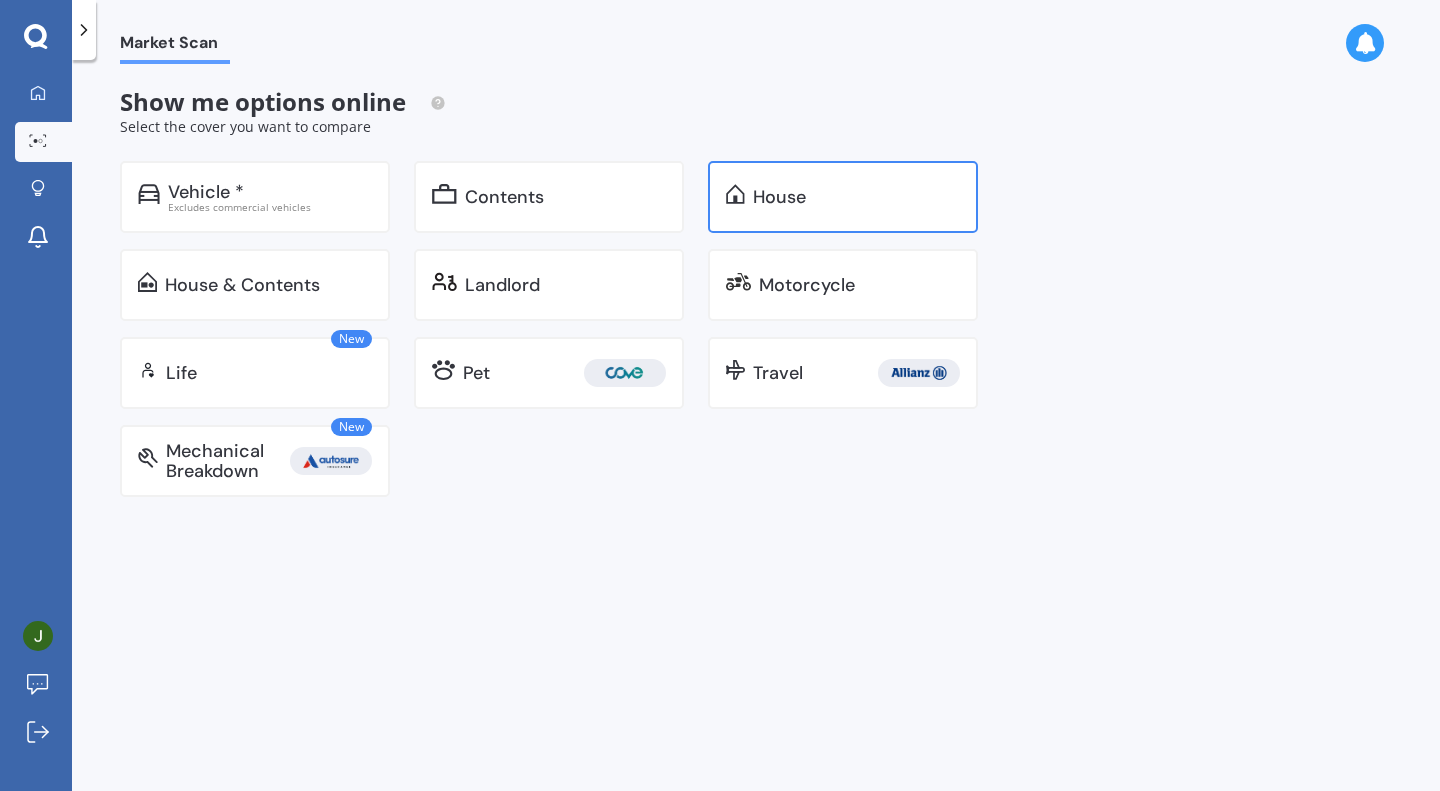 click on "House" at bounding box center (779, 197) 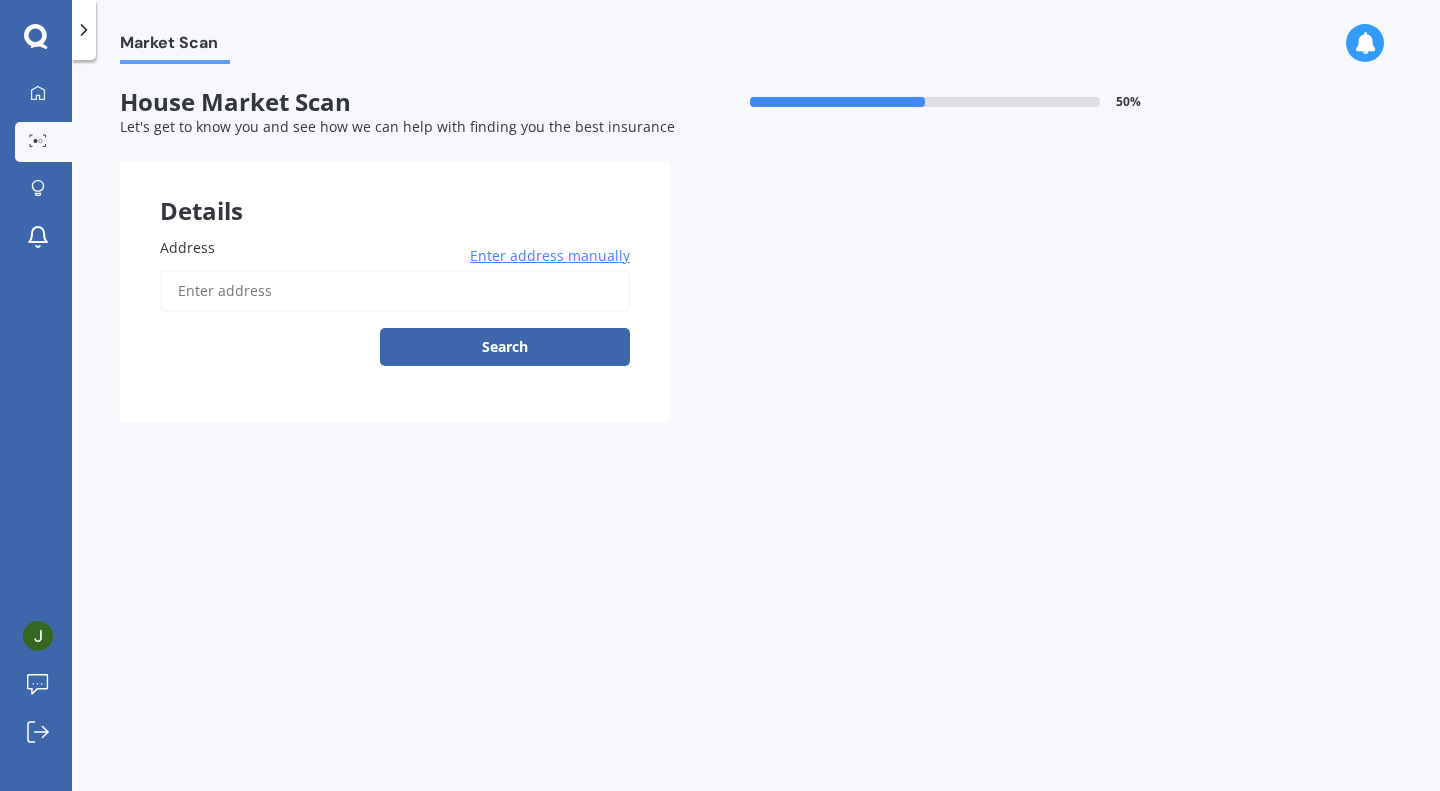 click on "Address" at bounding box center [395, 291] 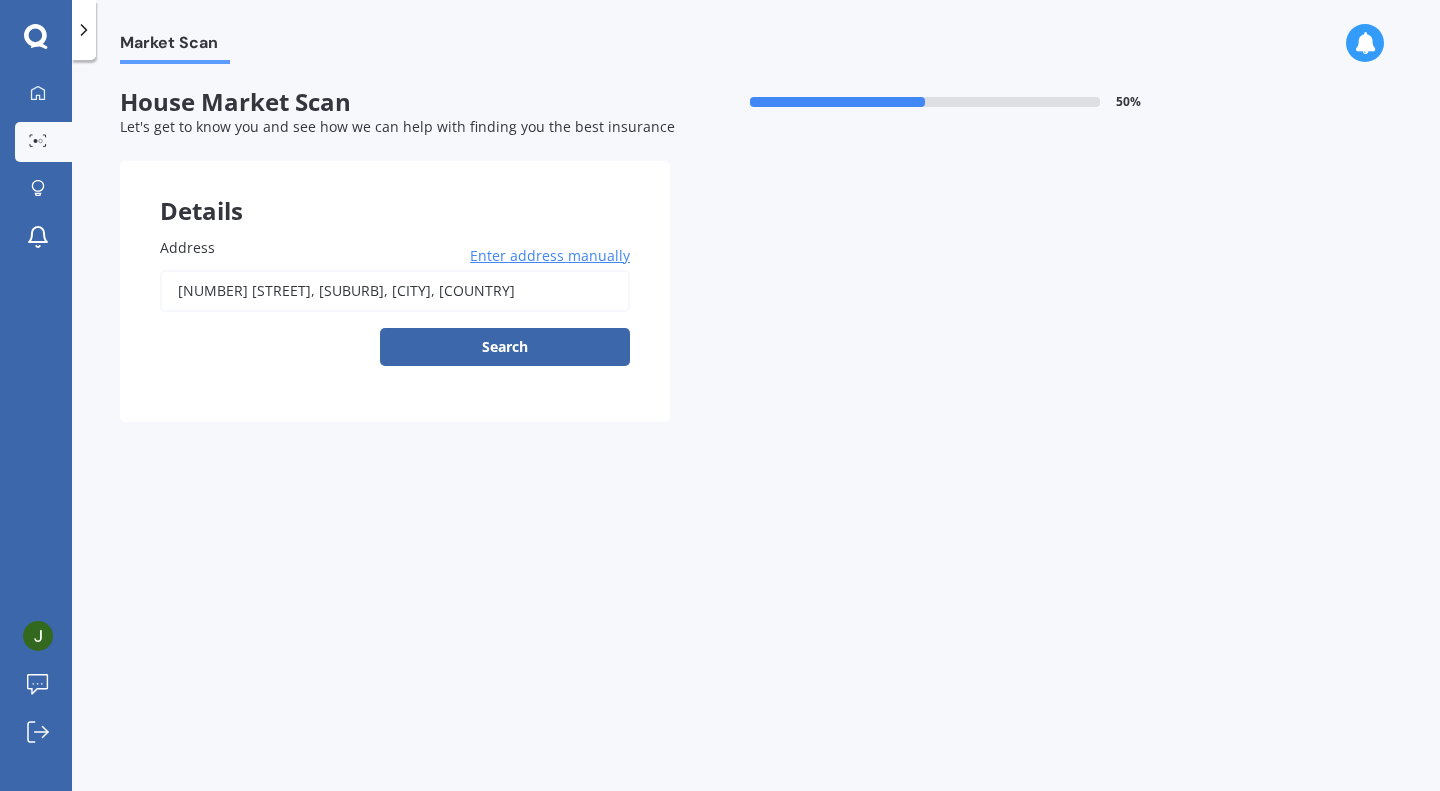 type on "[NUMBER] [STREET], [SUBURB], [CITY] [POSTAL_CODE]" 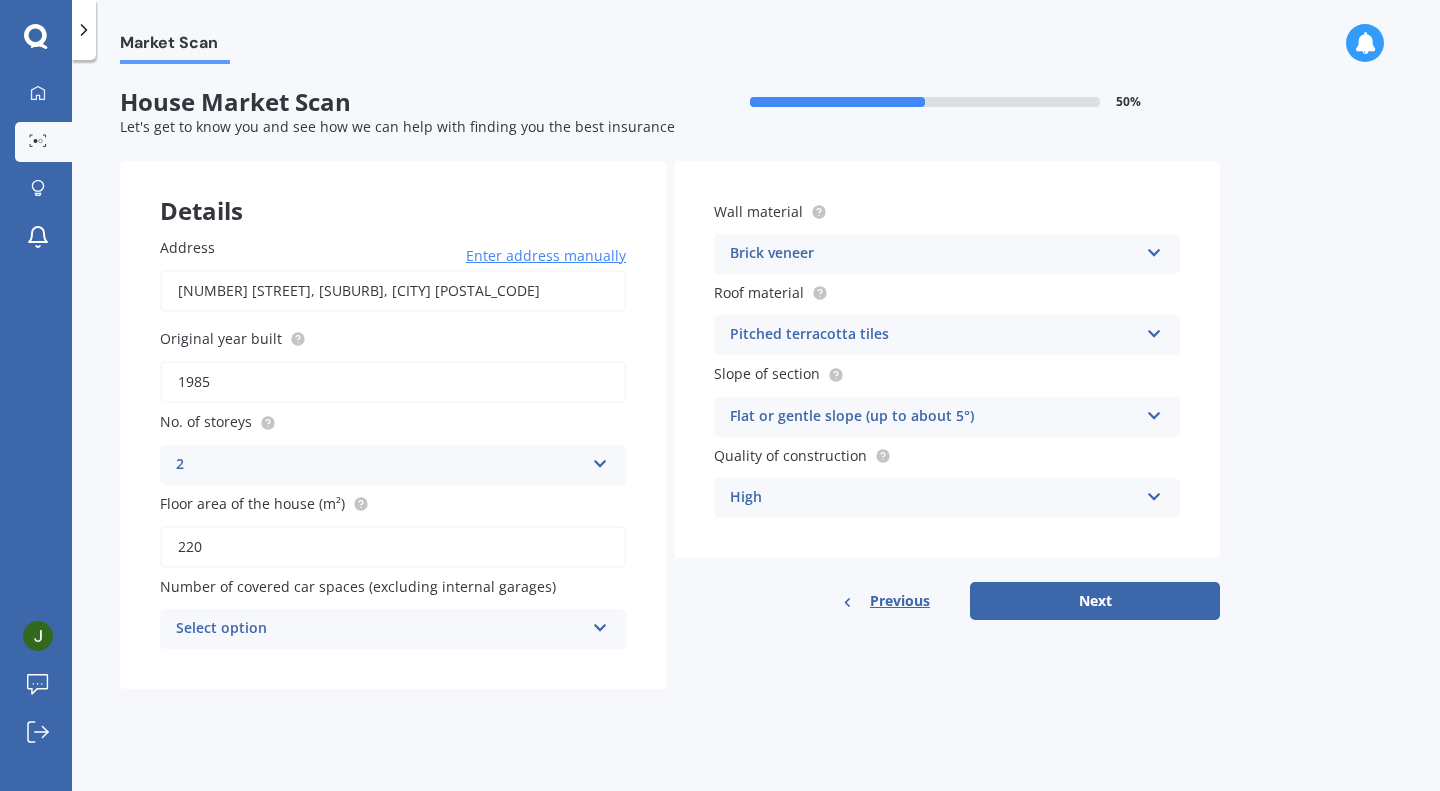 click on "Pitched terracotta tiles" at bounding box center (934, 335) 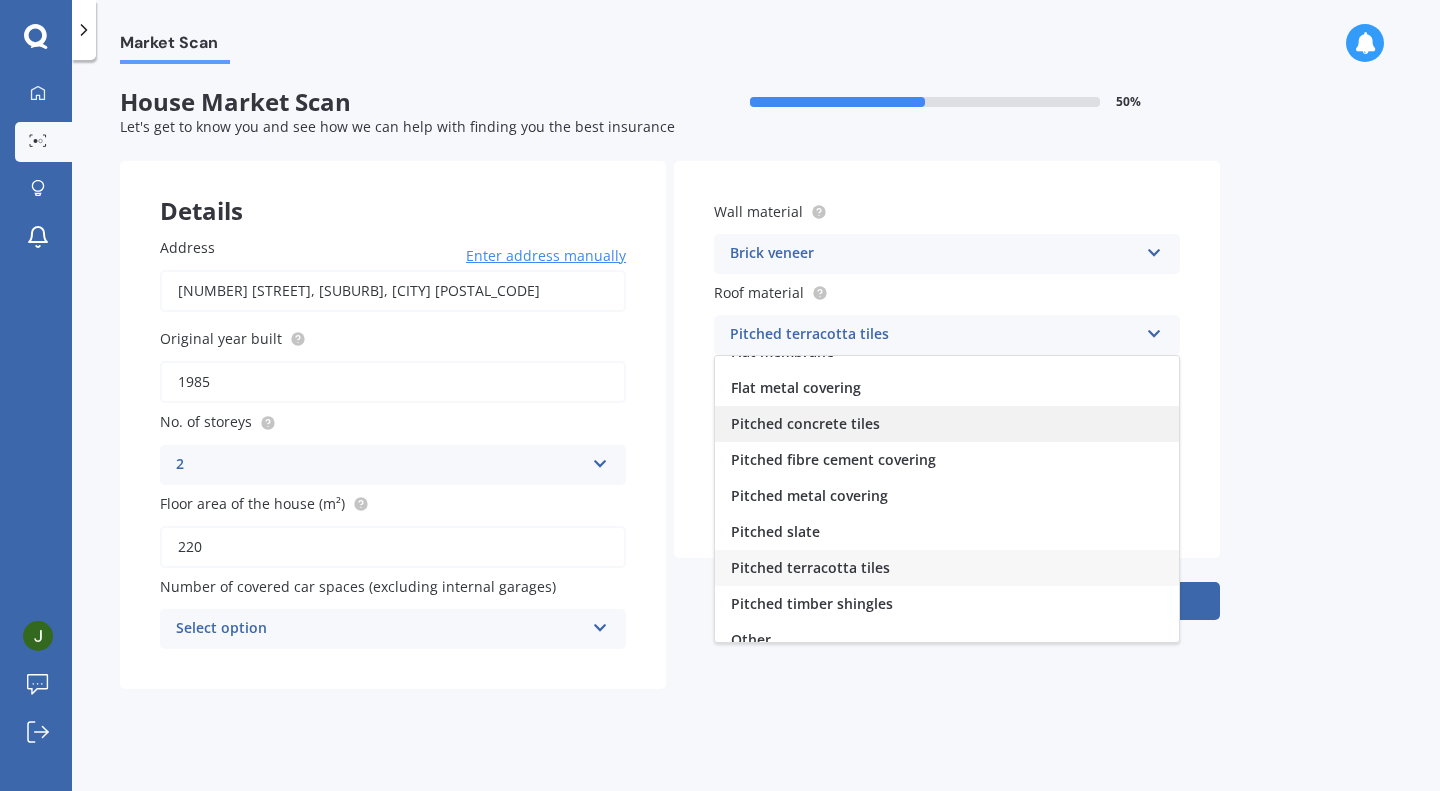 scroll, scrollTop: 74, scrollLeft: 0, axis: vertical 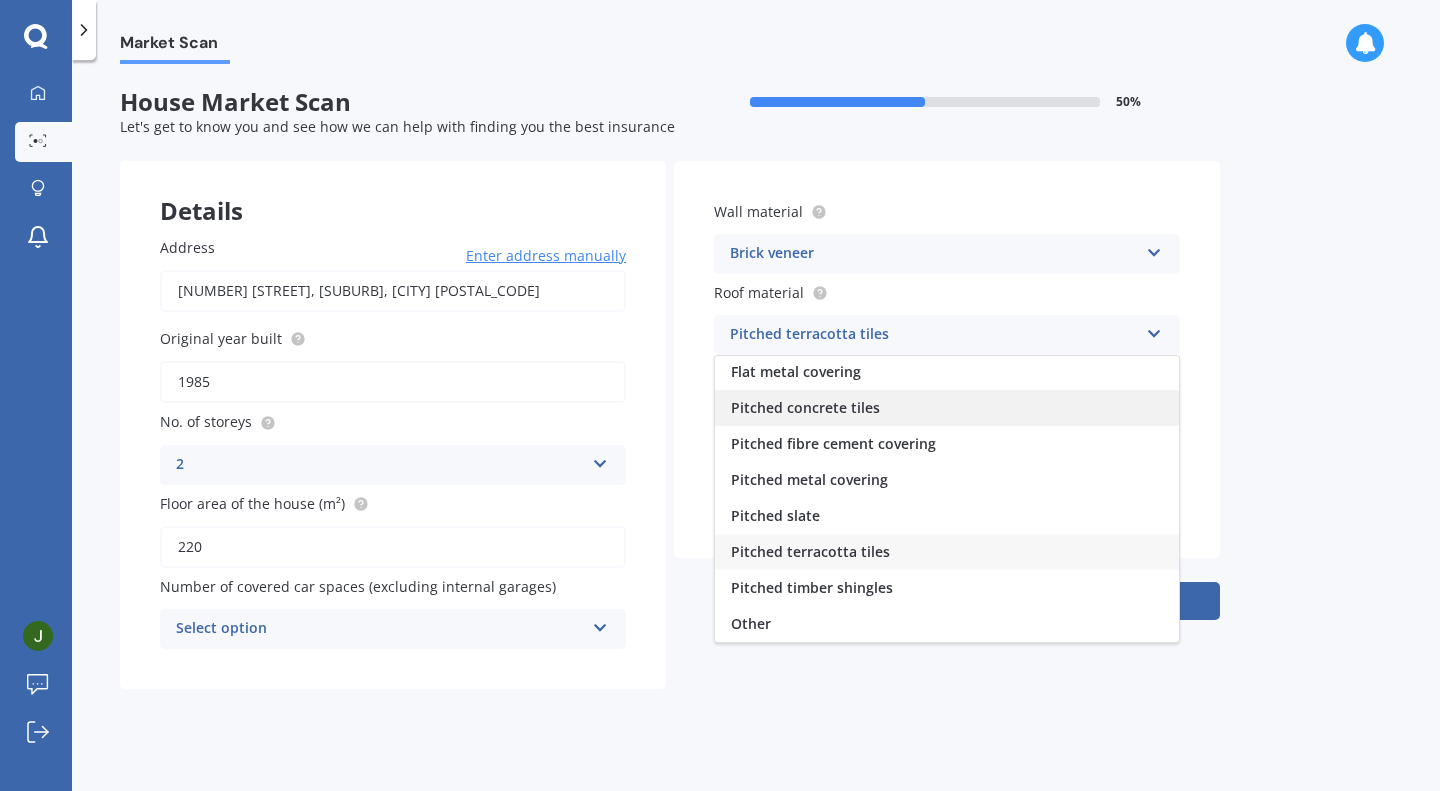 click on "Pitched metal covering" at bounding box center [947, 480] 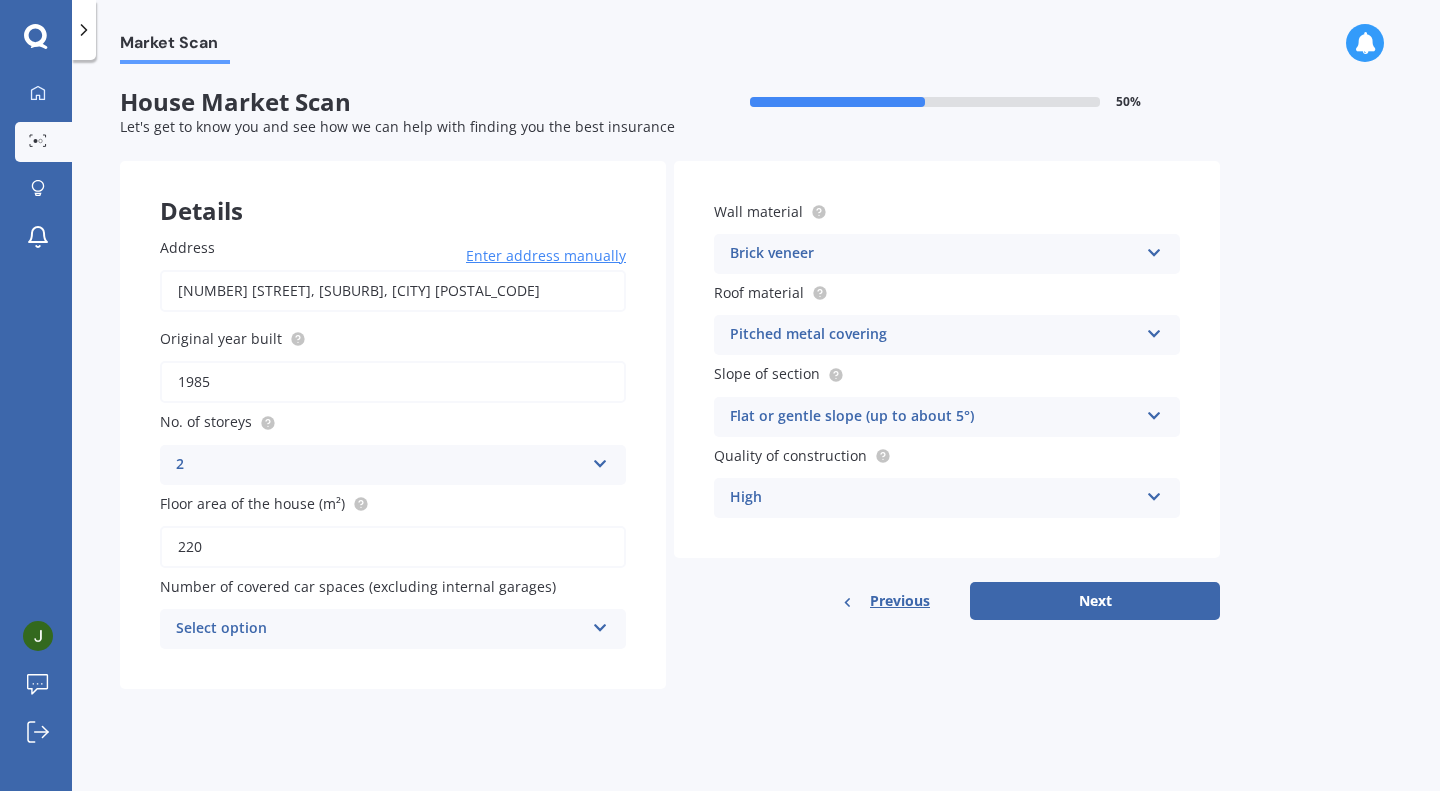 click on "Previous Next" at bounding box center [947, 601] 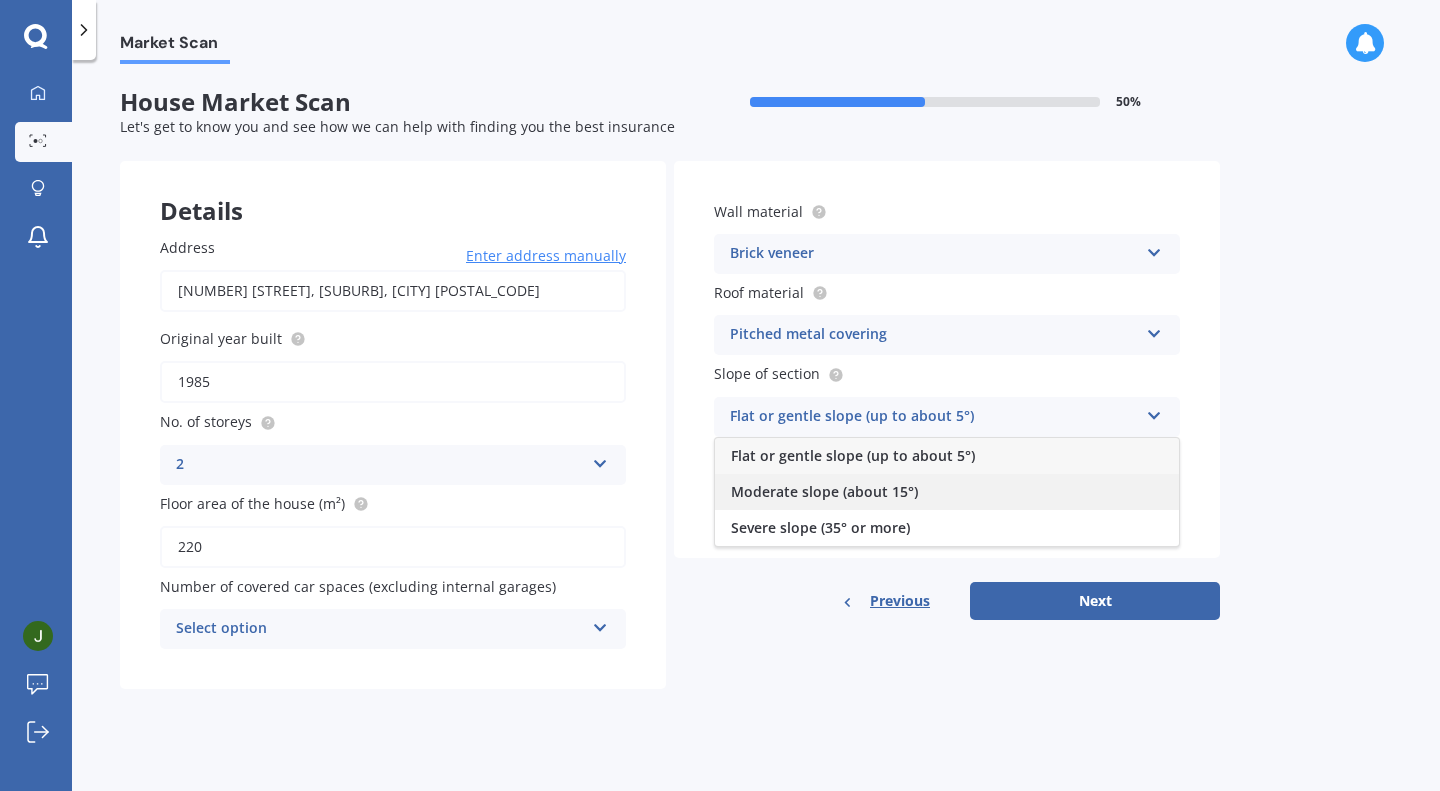 click on "Moderate slope (about 15°)" at bounding box center (824, 491) 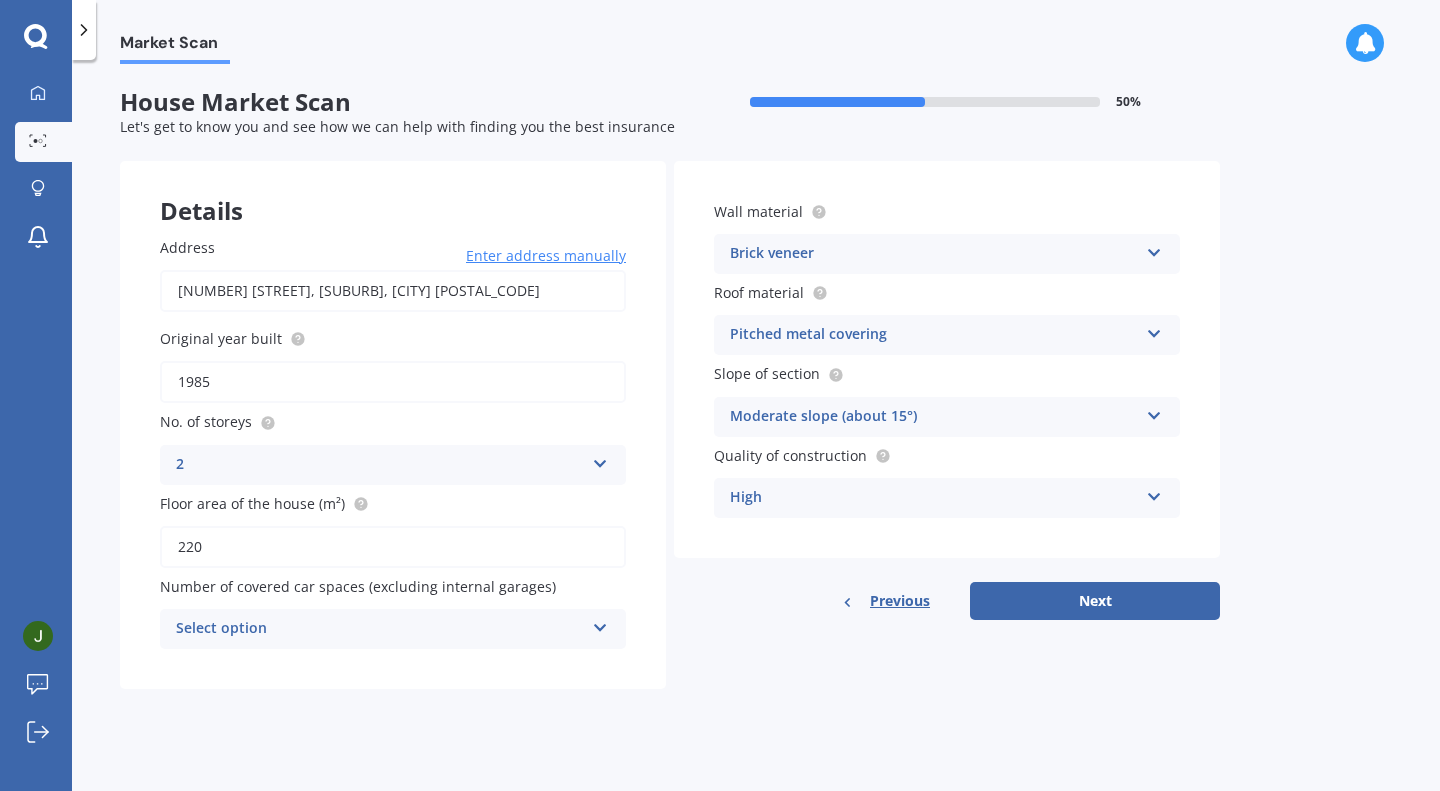 click on "Details Address [NUMBER] [STREET], [SUBURB], [CITY] [POSTAL_CODE] Enter address manually Search Original year built [YEAR] No. of storeys 2 1 2 3 4 5+ Floor area of the house (m²) [AREA] Number of covered car spaces (excluding internal garages) Select option 0 1 2 3 4 5+ Wall material Brick veneer Artificial weatherboard/plank cladding Blockwork Brick veneer Double brick Mud brick Other Rockcote/EPS Sheet cladding Solid brickwork Stonework solid Stonework veneer Stucco Weatherboard/plank cladding Roof material Pitched metal covering Flat fibre cement Flat membrane Flat metal covering Pitched concrete tiles Pitched fibre cement covering Pitched metal covering Pitched slate Pitched terracotta tiles Pitched timber shingles Other Slope of section Moderate slope (about 15°) Flat or gentle slope (up to about 5°) Moderate slope (about 15°) Severe slope (35° or more) Quality of construction High Standard High Prestige Previous Next" at bounding box center (670, 425) 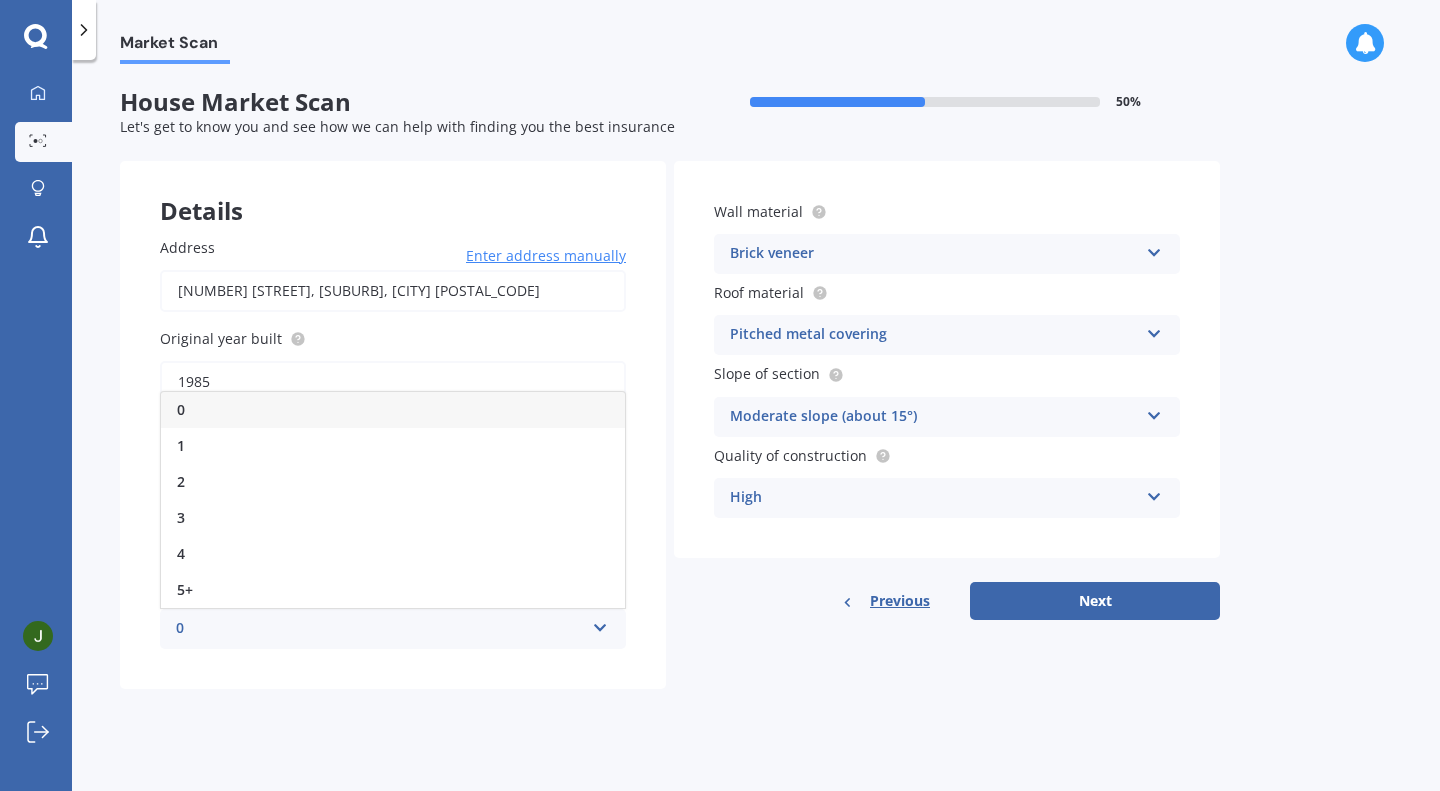 click on "0" at bounding box center [380, 629] 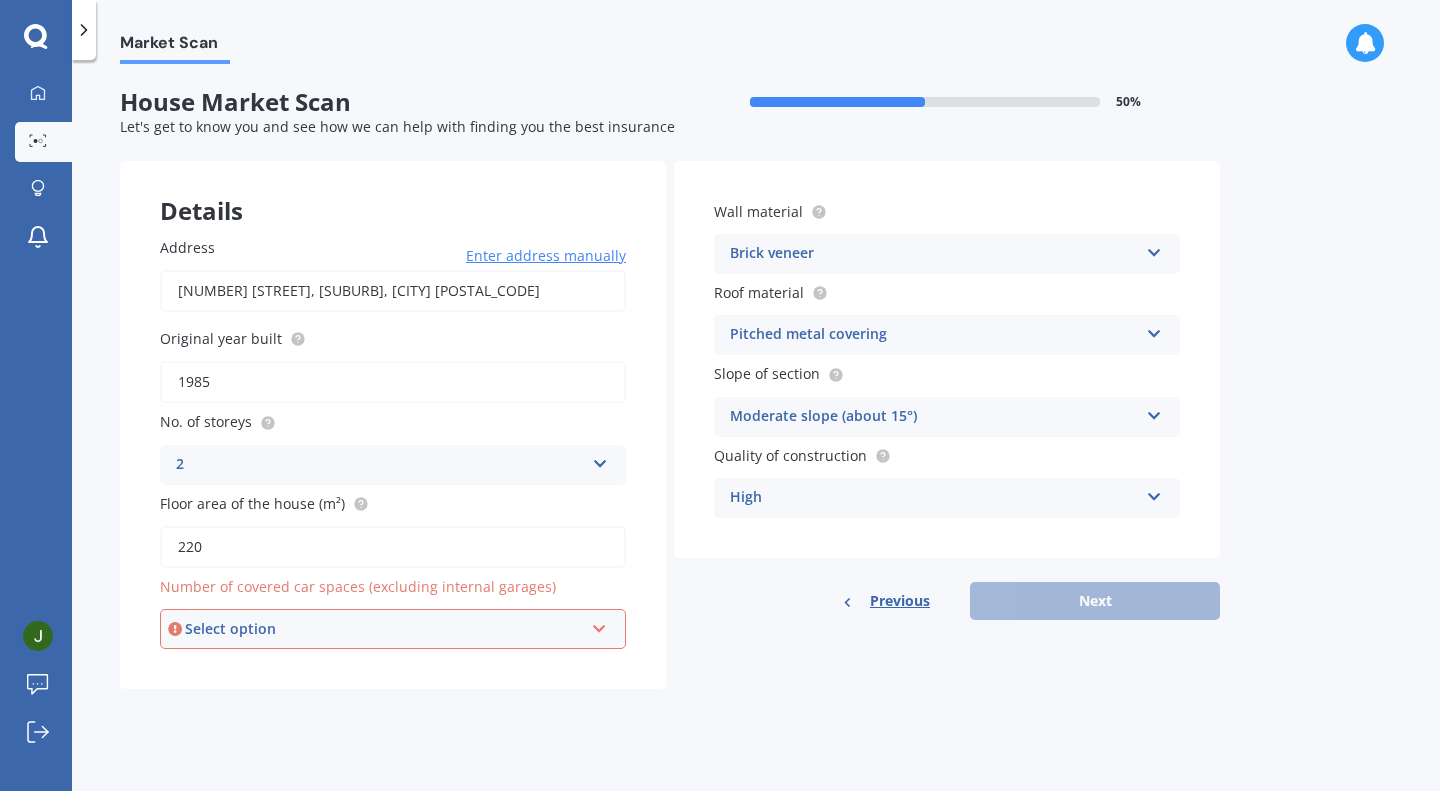 click on "Market Scan House Market Scan 50 % Let's get to know you and see how we can help with finding you the best insurance Details Address [NUMBER] [STREET], [SUBURB], [CITY] [POSTAL_CODE] Enter address manually Search Original year built [YEAR] No. of storeys 2 1 2 3 4 5+ Floor area of the house (m²) [AREA] Number of covered car spaces (excluding internal garages) Select option 0 1 2 3 4 5+ Wall material Brick veneer Artificial weatherboard/plank cladding Blockwork Brick veneer Double brick Mud brick Other Rockcote/EPS Sheet cladding Solid brickwork Stonework solid Stonework veneer Stucco Weatherboard/plank cladding Roof material Pitched metal covering Flat fibre cement Flat membrane Flat metal covering Pitched concrete tiles Pitched fibre cement covering Pitched metal covering Pitched slate Pitched terracotta tiles Pitched timber shingles Other Slope of section Moderate slope (about 15°) Flat or gentle slope (up to about 5°) Moderate slope (about 15°) Severe slope (35° or more) Quality of construction High Standard" at bounding box center [756, 429] 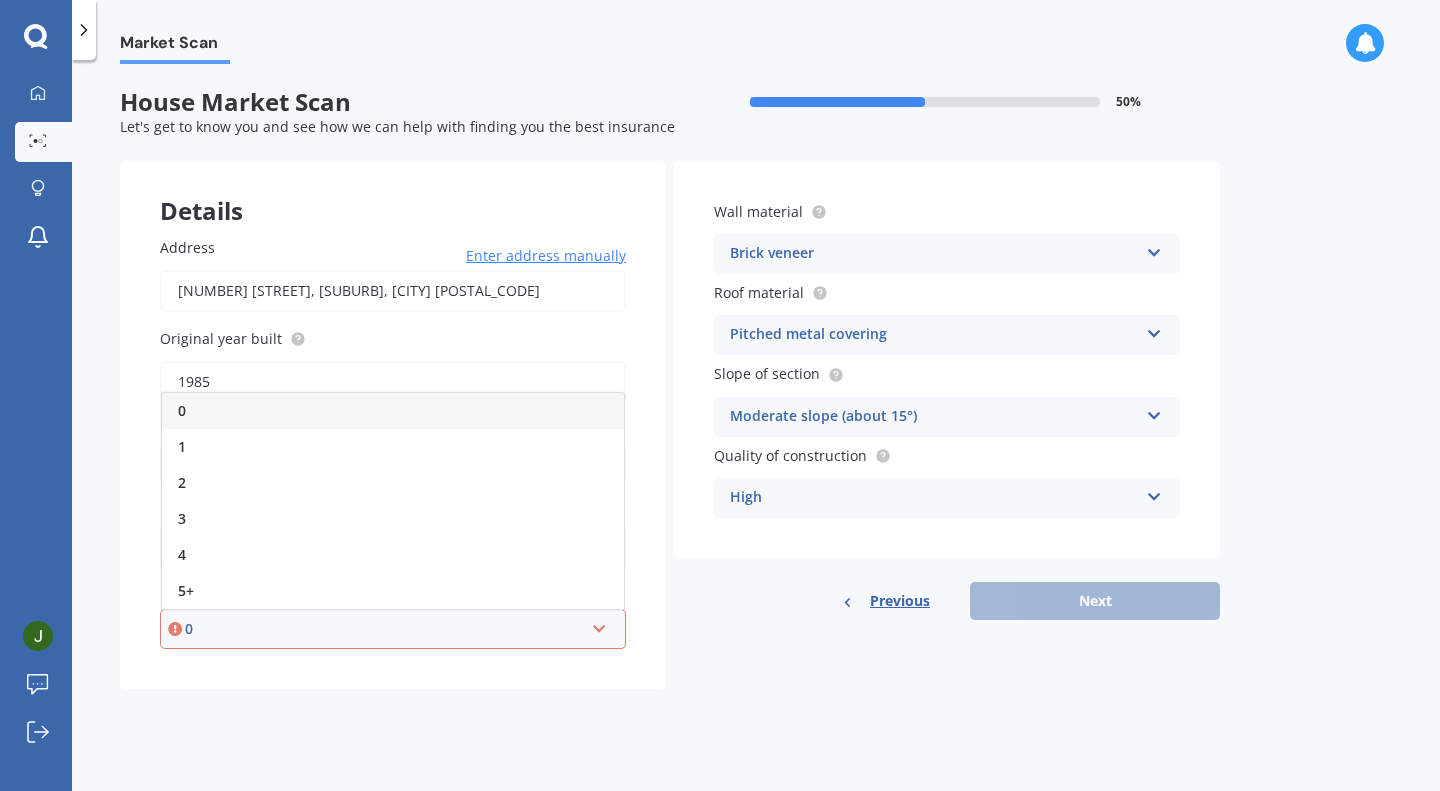 click on "0" at bounding box center (393, 411) 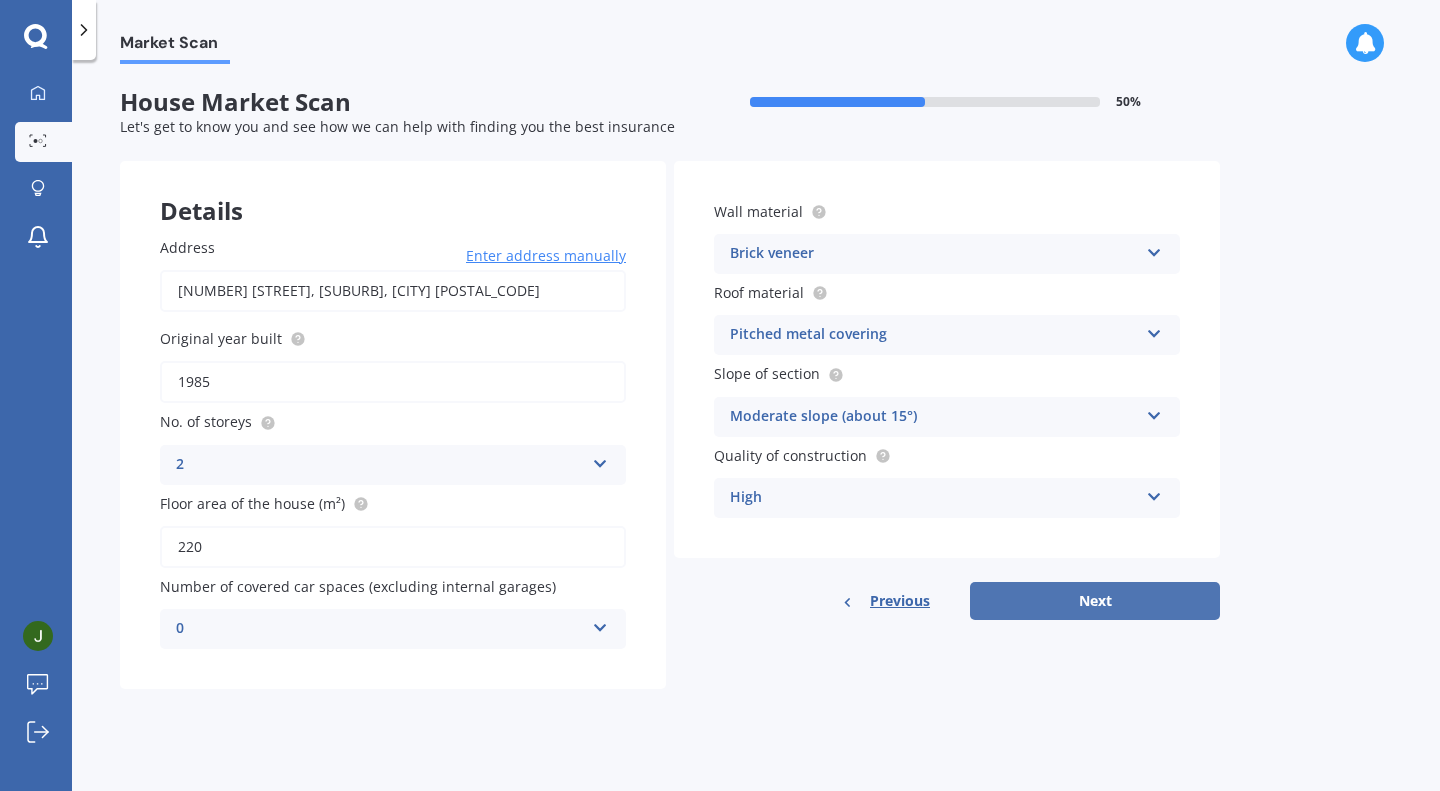 click on "Next" at bounding box center (1095, 601) 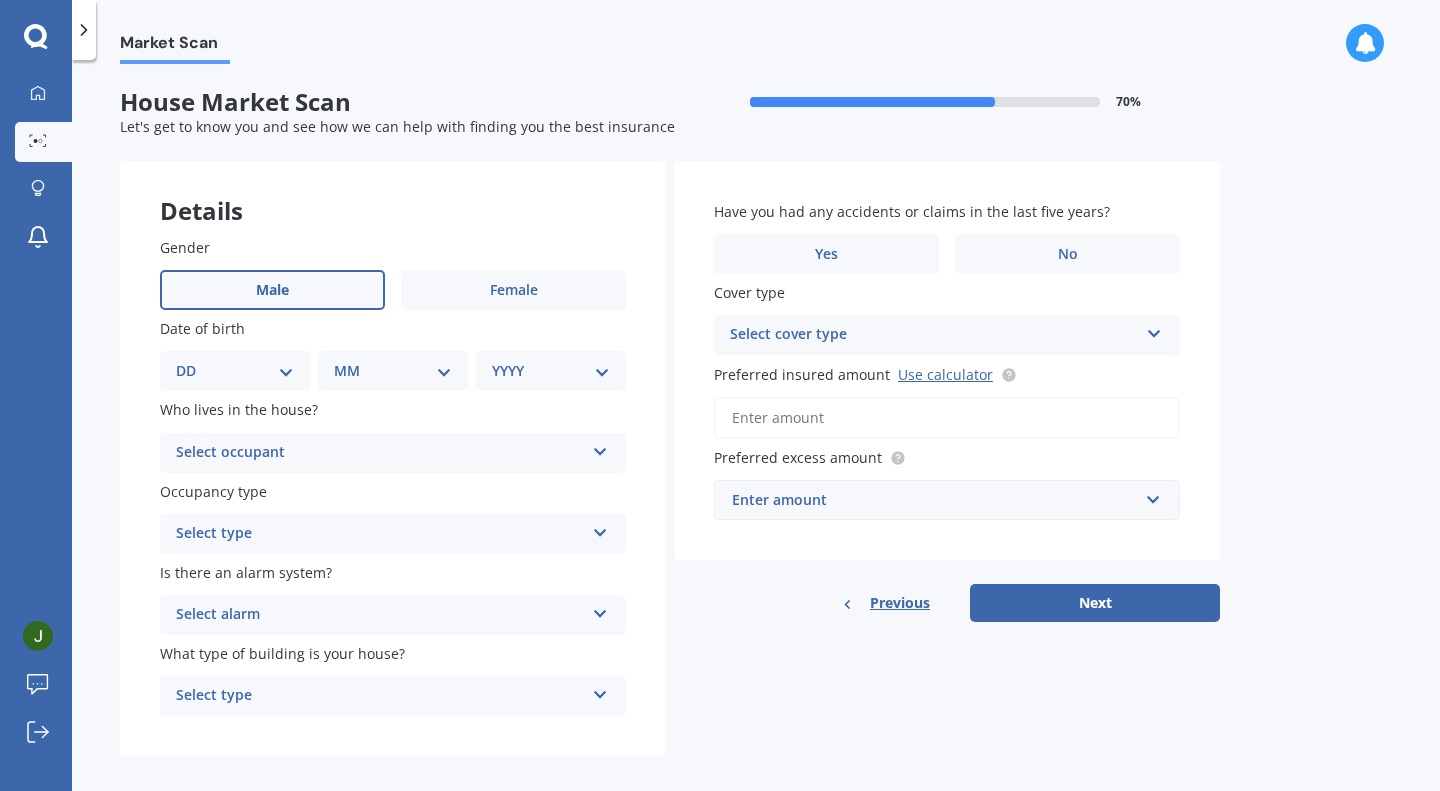click on "Male" at bounding box center (272, 290) 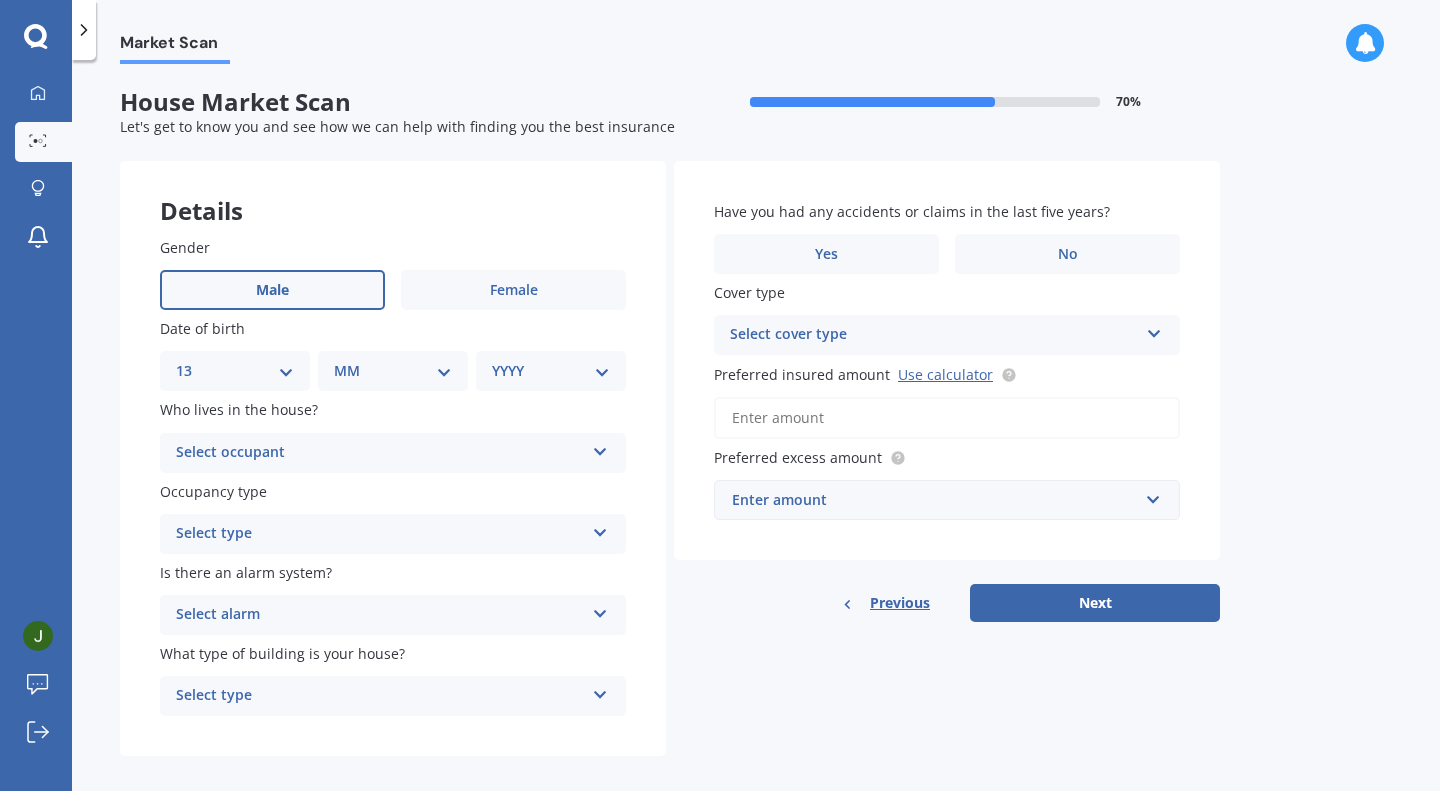 click on "DD 01 02 03 04 05 06 07 08 09 10 11 12 13 14 15 16 17 18 19 20 21 22 23 24 25 26 27 28 29 30 31" at bounding box center (235, 371) 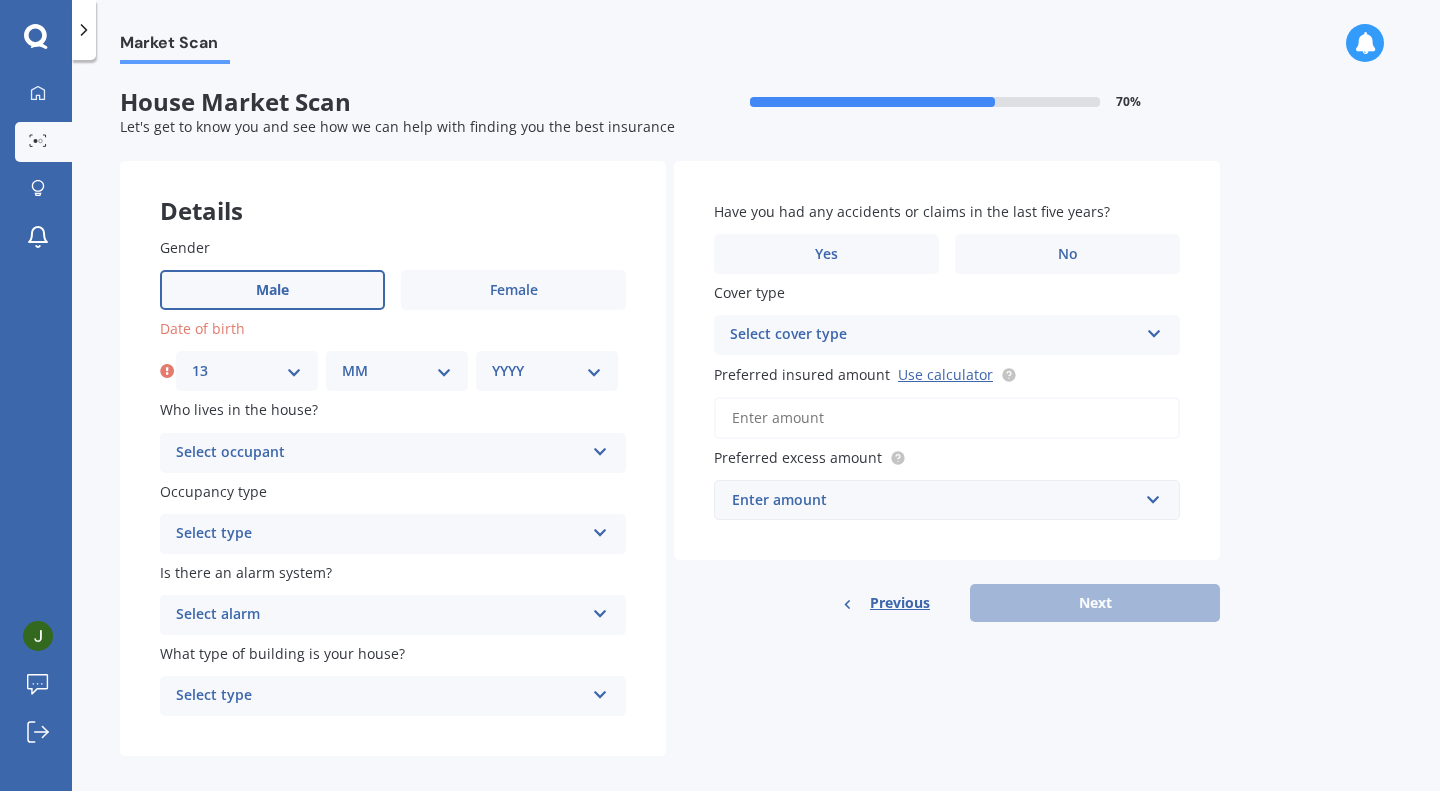click on "MM 01 02 03 04 05 06 07 08 09 10 11 12" at bounding box center [397, 371] 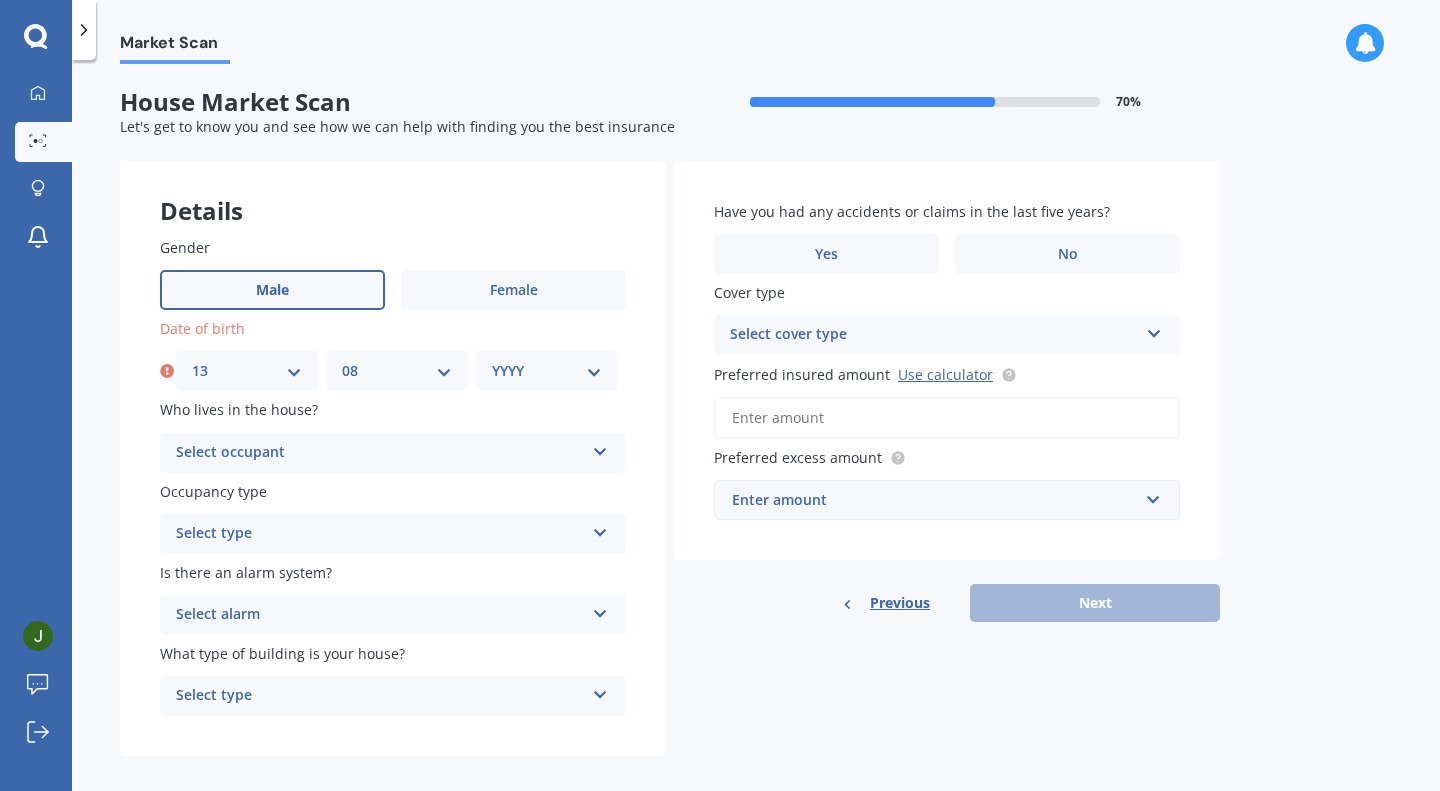 click on "MM 01 02 03 04 05 06 07 08 09 10 11 12" at bounding box center (397, 371) 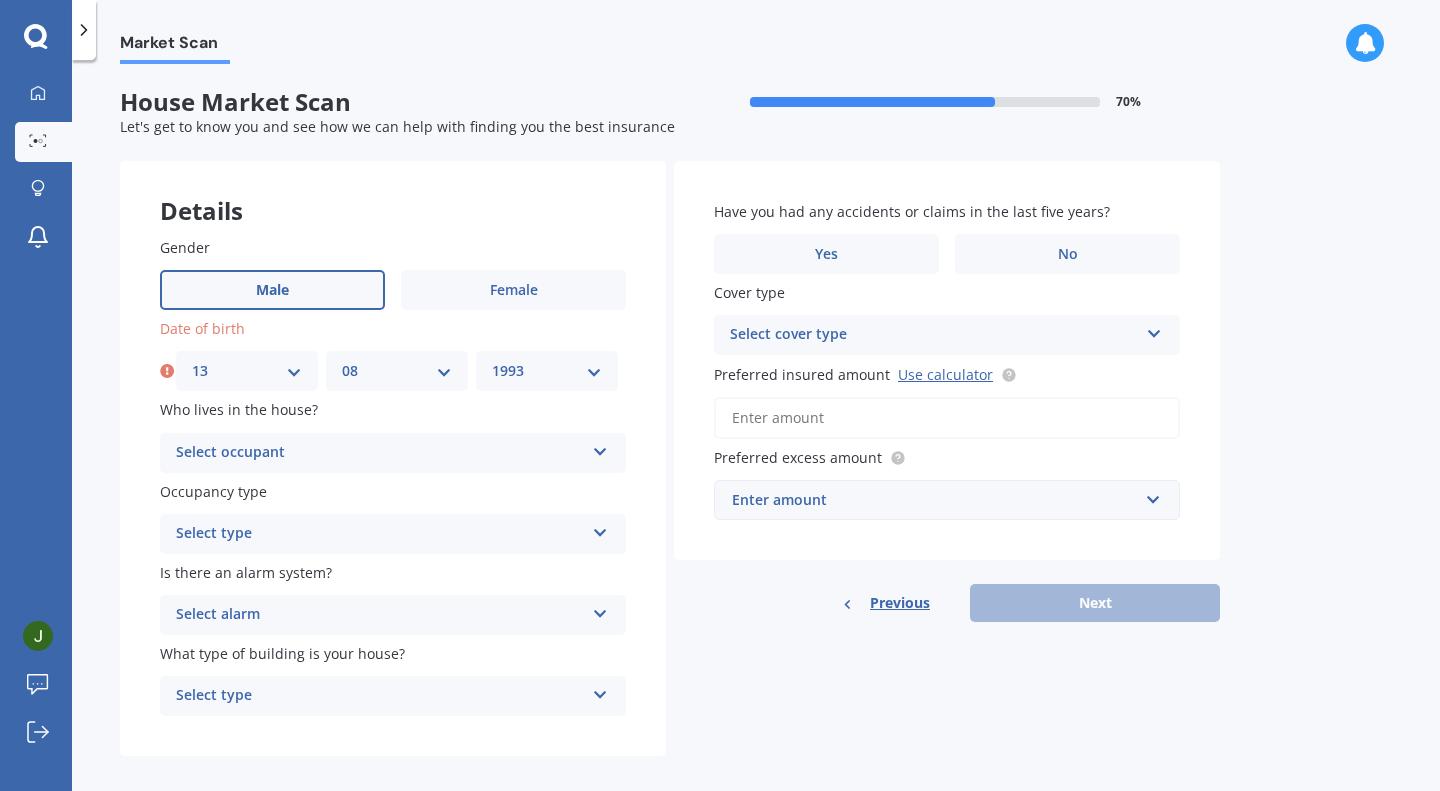 click on "YYYY 2009 2008 2007 2006 2005 2004 2003 2002 2001 2000 1999 1998 1997 1996 1995 1994 1993 1992 1991 1990 1989 1988 1987 1986 1985 1984 1983 1982 1981 1980 1979 1978 1977 1976 1975 1974 1973 1972 1971 1970 1969 1968 1967 1966 1965 1964 1963 1962 1961 1960 1959 1958 1957 1956 1955 1954 1953 1952 1951 1950 1949 1948 1947 1946 1945 1944 1943 1942 1941 1940 1939 1938 1937 1936 1935 1934 1933 1932 1931 1930 1929 1928 1927 1926 1925 1924 1923 1922 1921 1920 1919 1918 1917 1916 1915 1914 1913 1912 1911 1910" at bounding box center (547, 371) 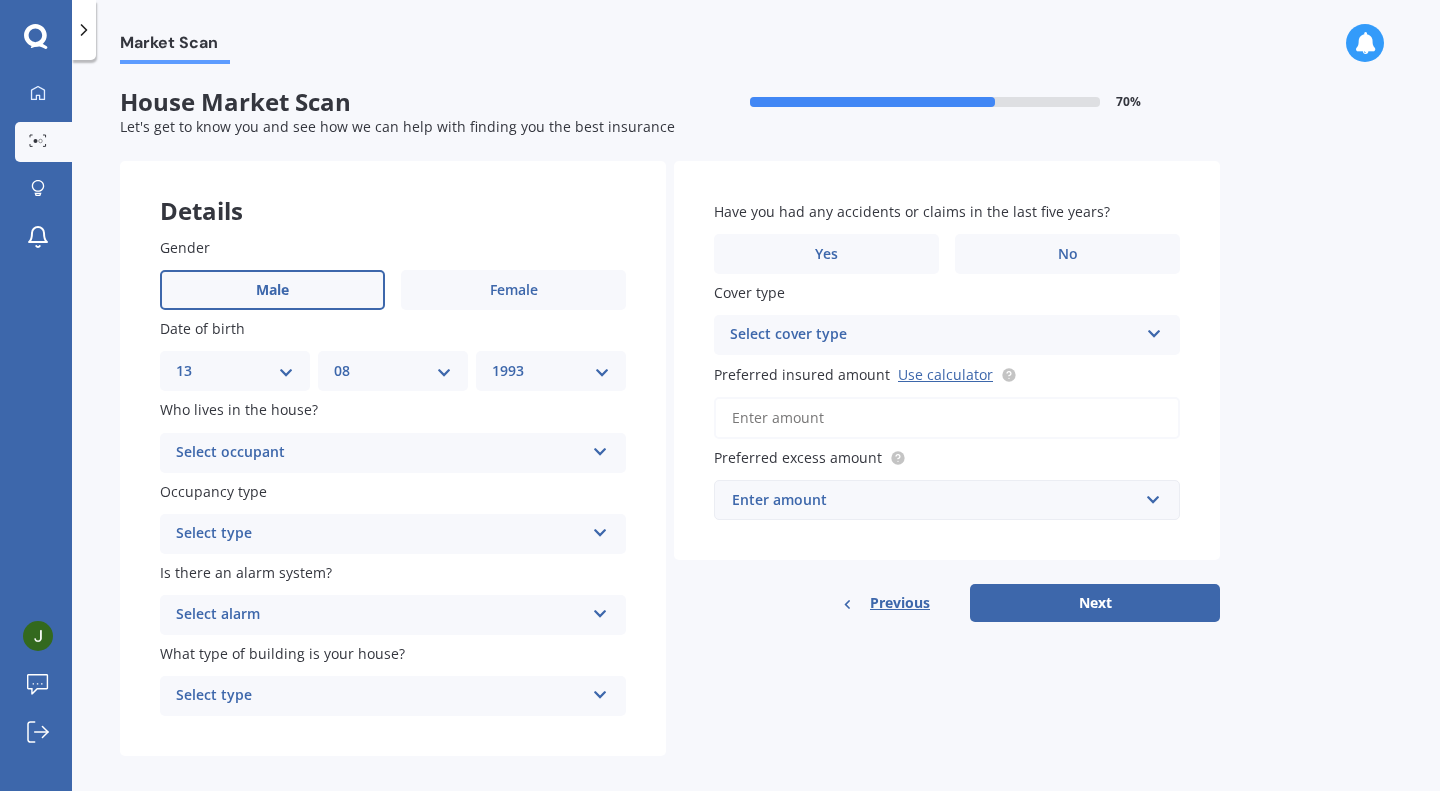 click on "Select occupant" at bounding box center [380, 453] 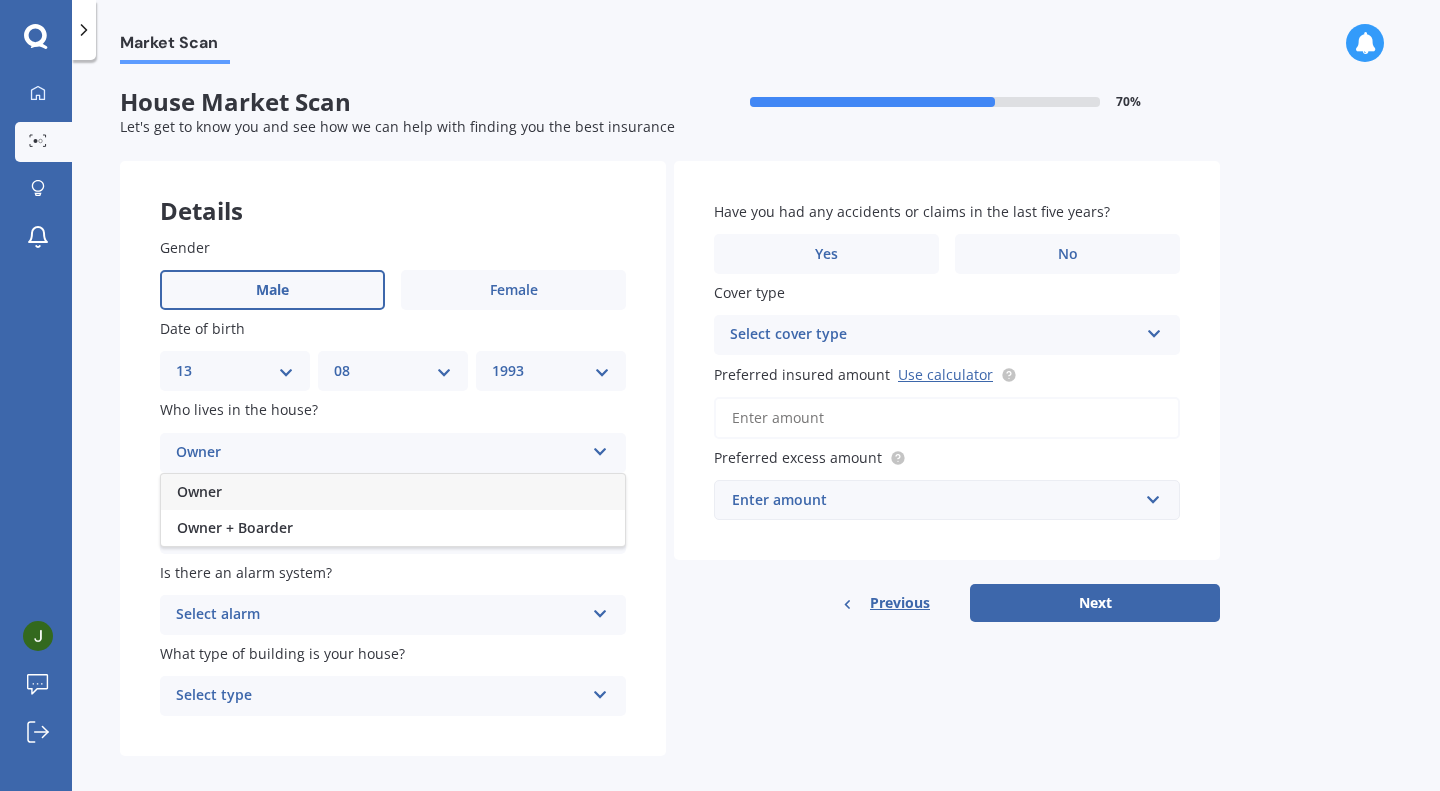 click on "Owner" at bounding box center (393, 492) 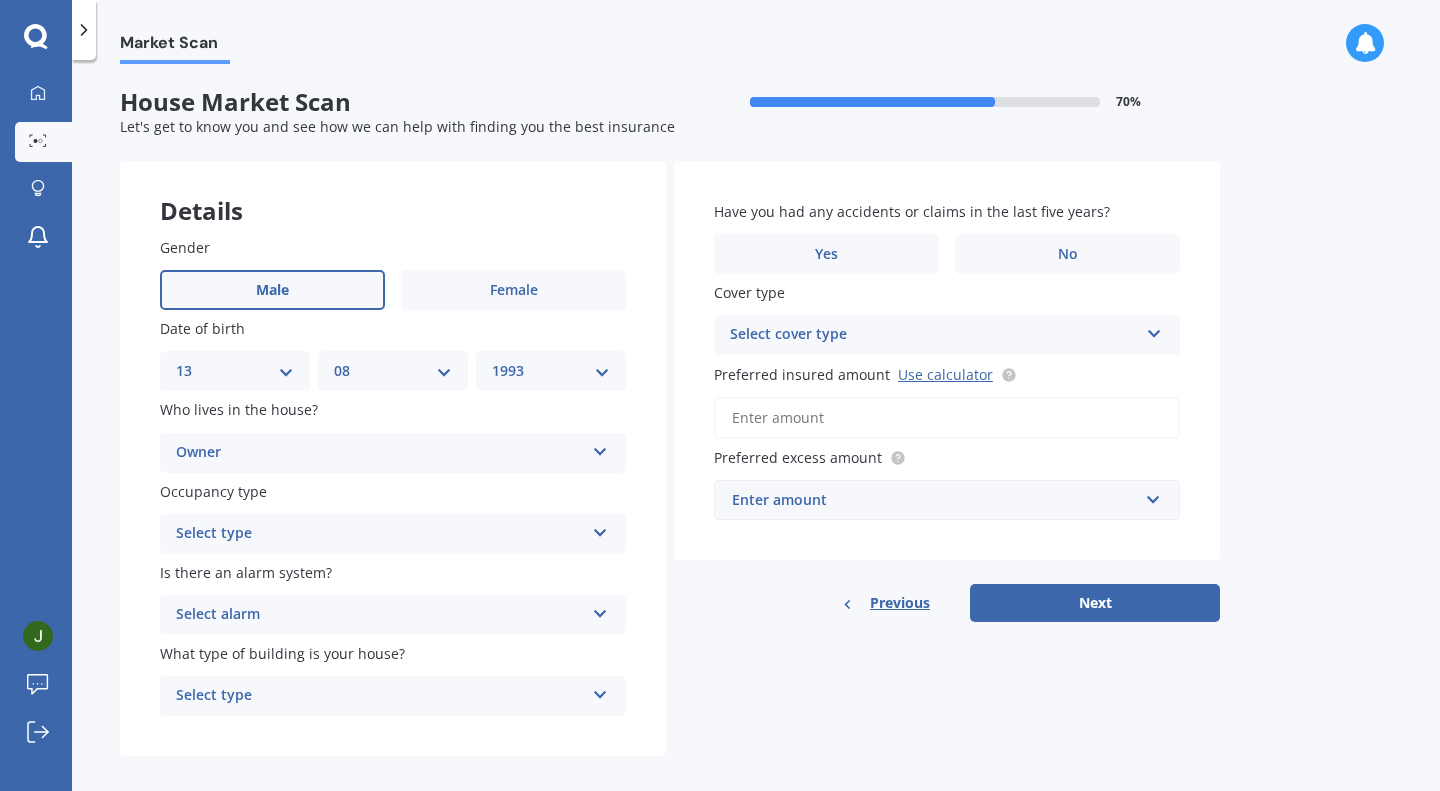 click on "Select type" at bounding box center [380, 534] 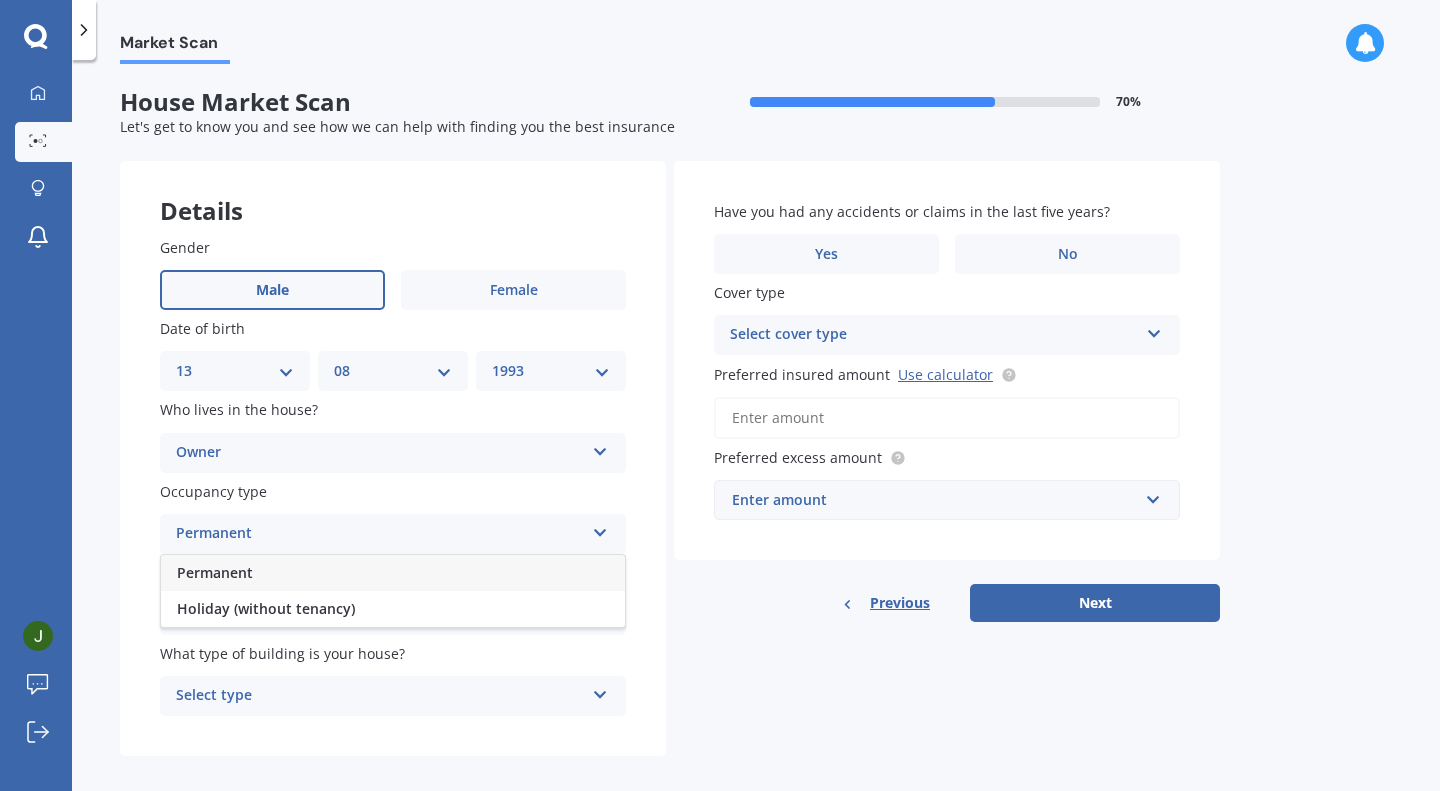 click on "Permanent" at bounding box center [393, 573] 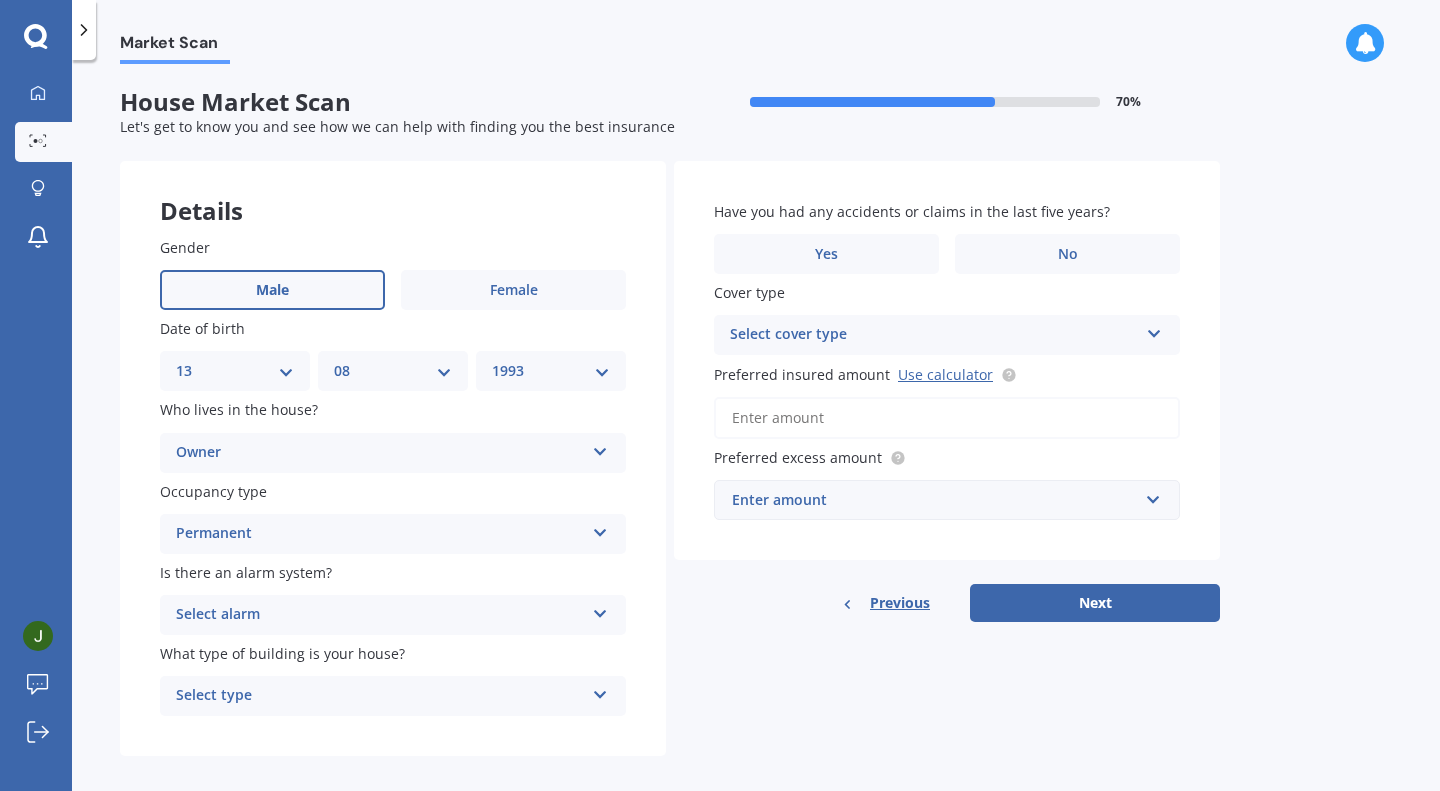 scroll, scrollTop: 20, scrollLeft: 0, axis: vertical 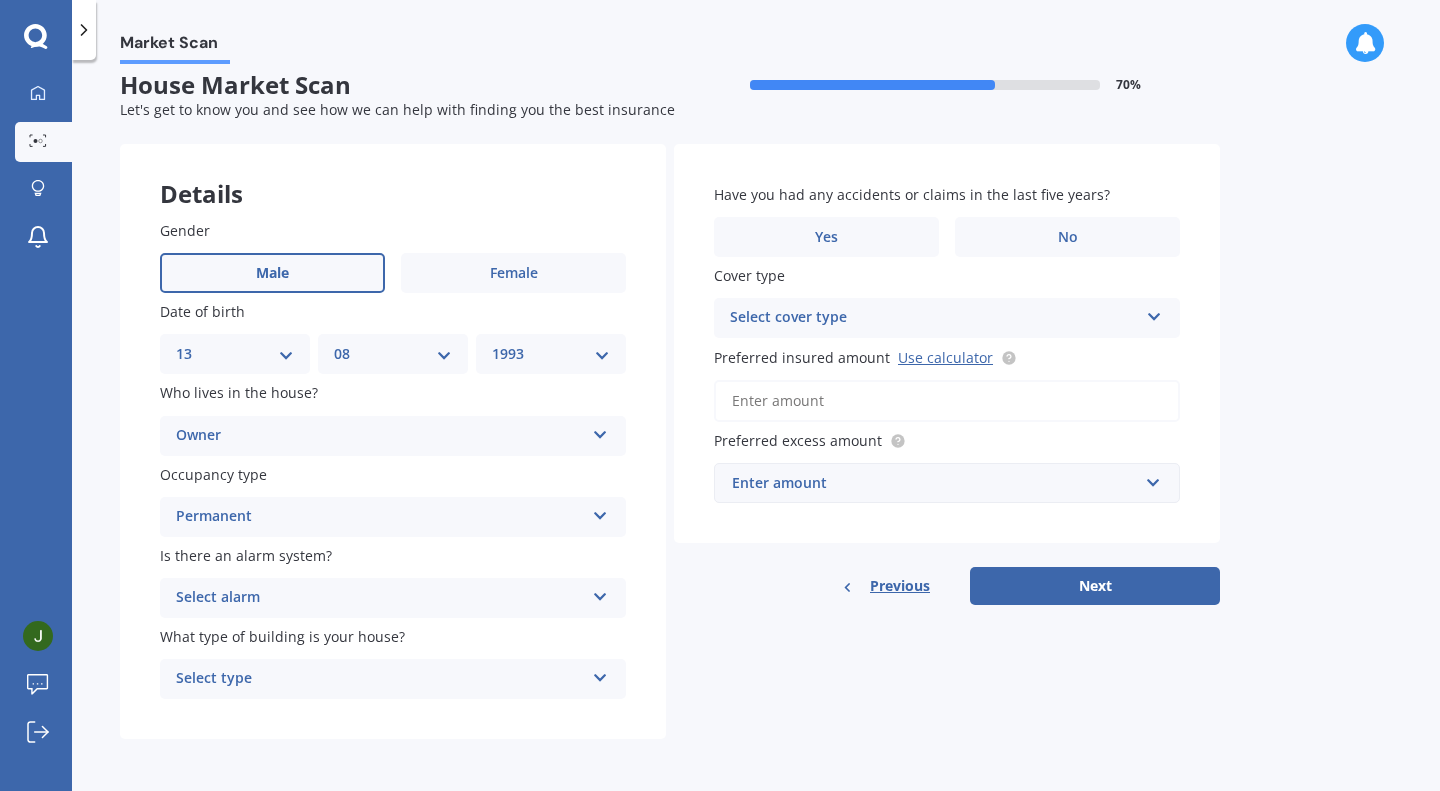 click on "Select alarm" at bounding box center (380, 598) 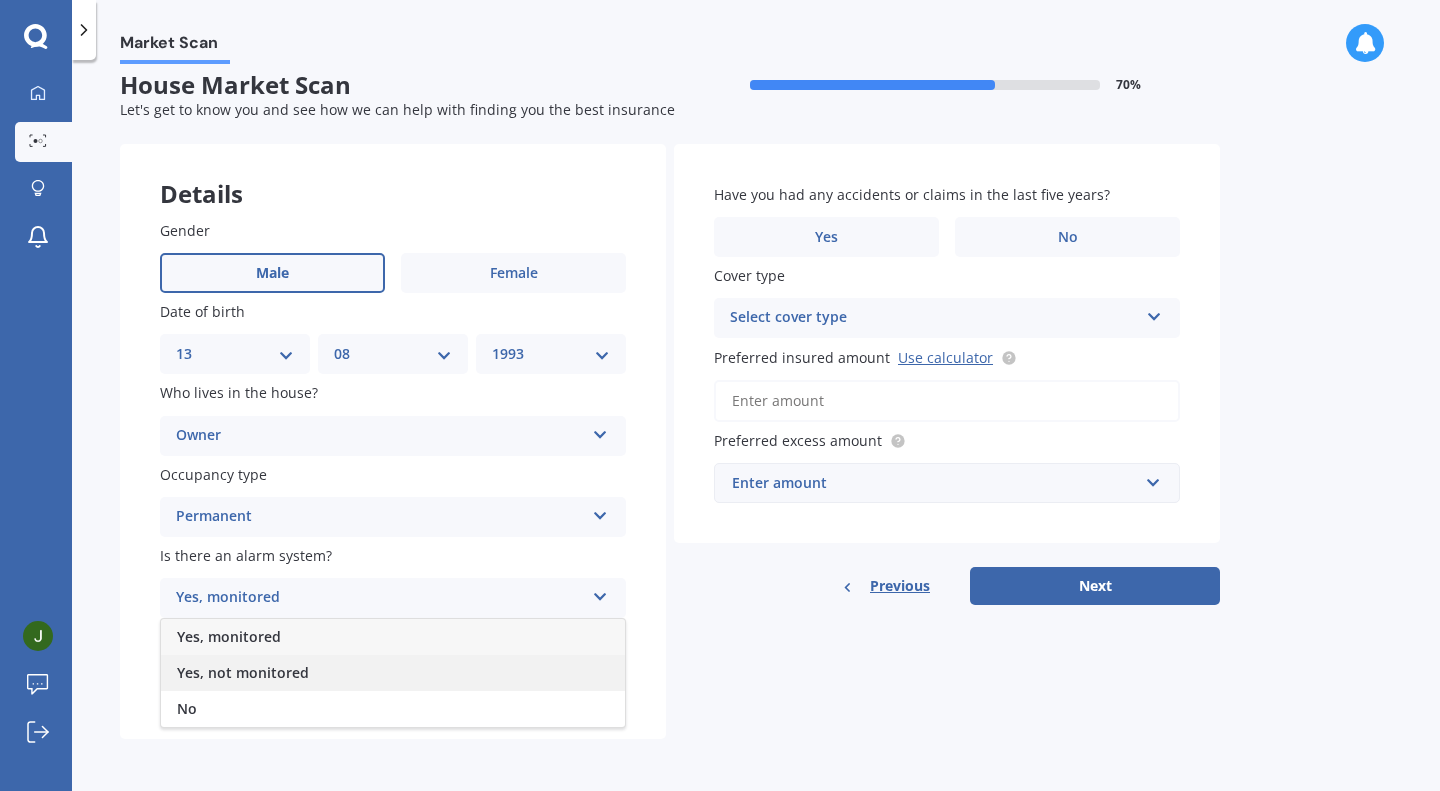 click on "Yes, not monitored" at bounding box center [393, 673] 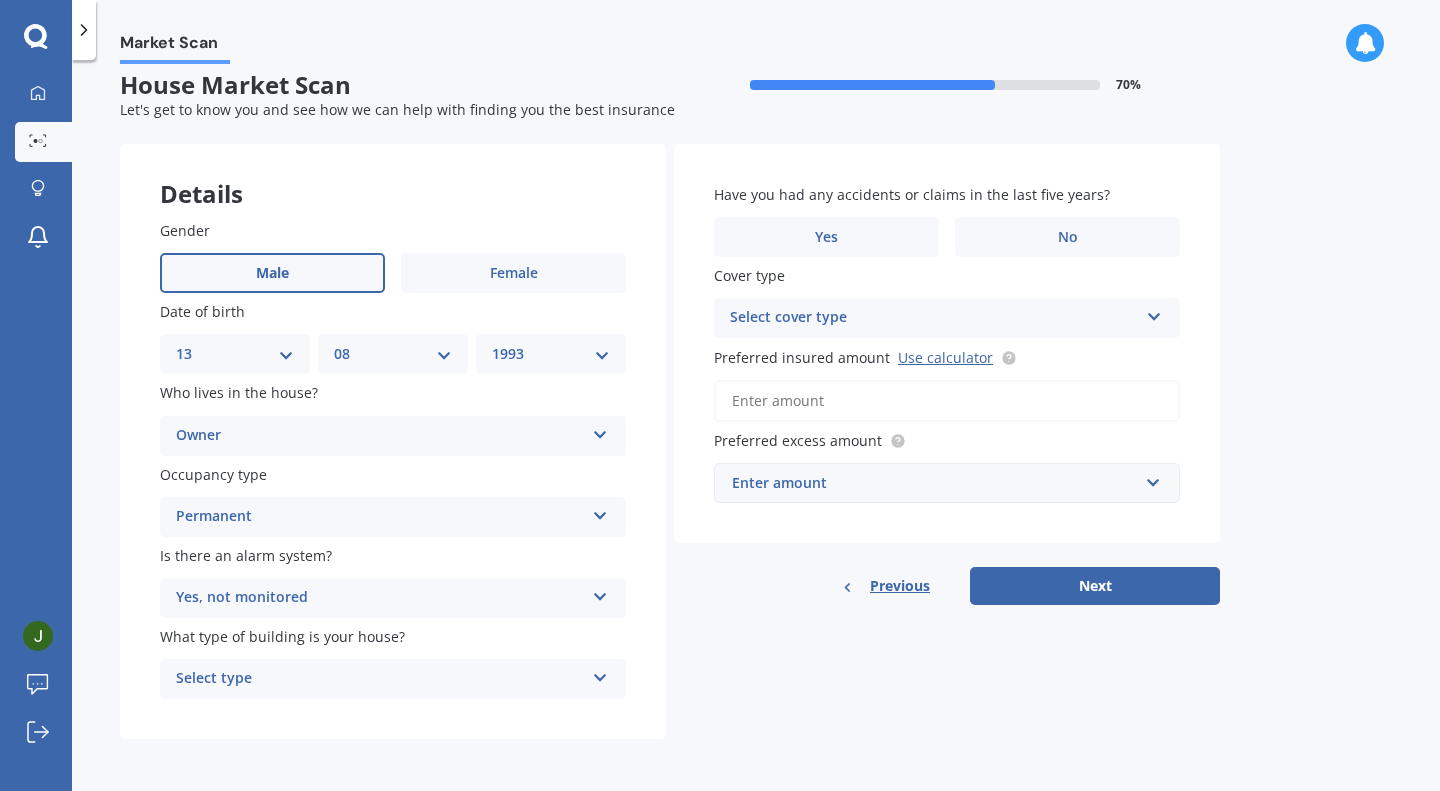 click on "Select type" at bounding box center [380, 679] 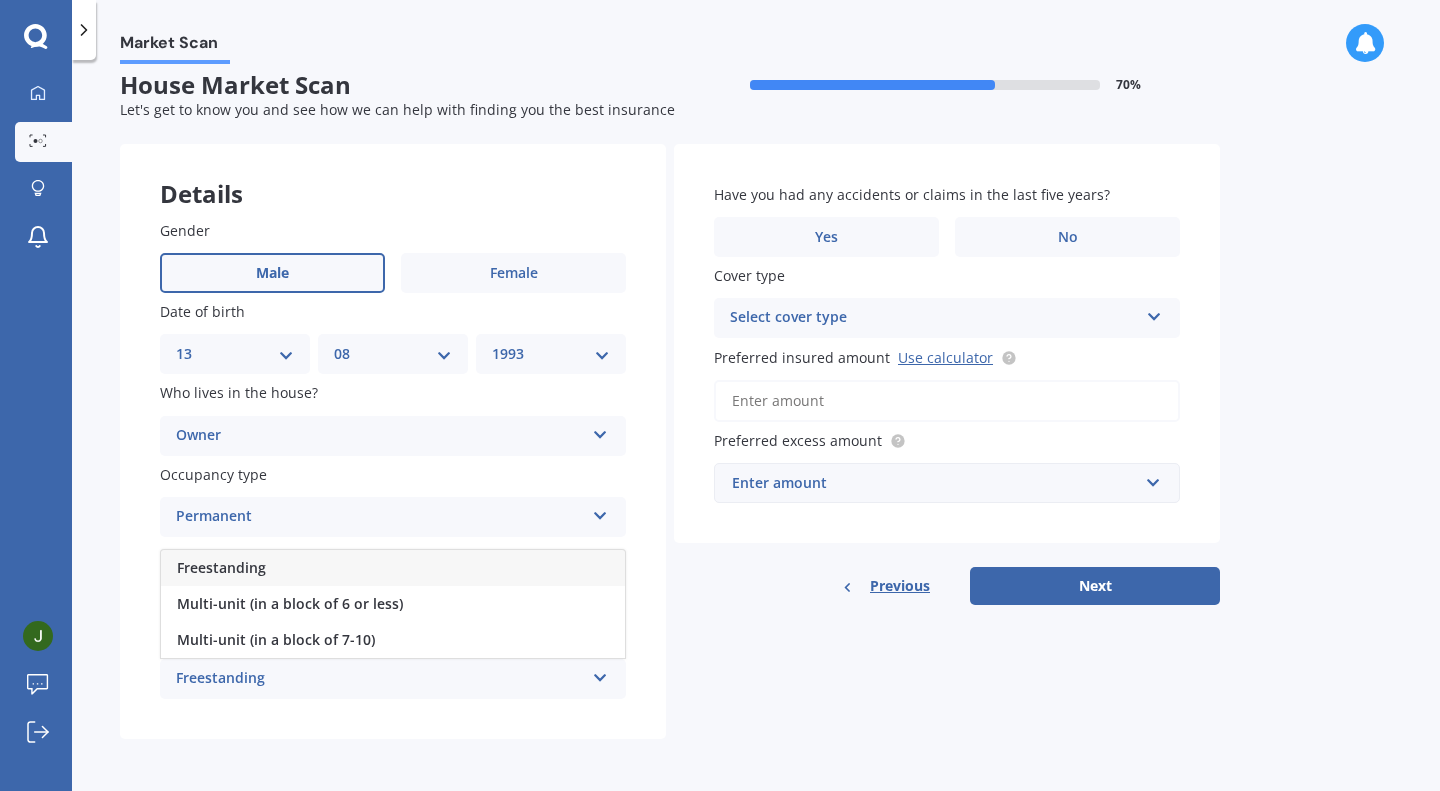 click on "Freestanding" at bounding box center (393, 568) 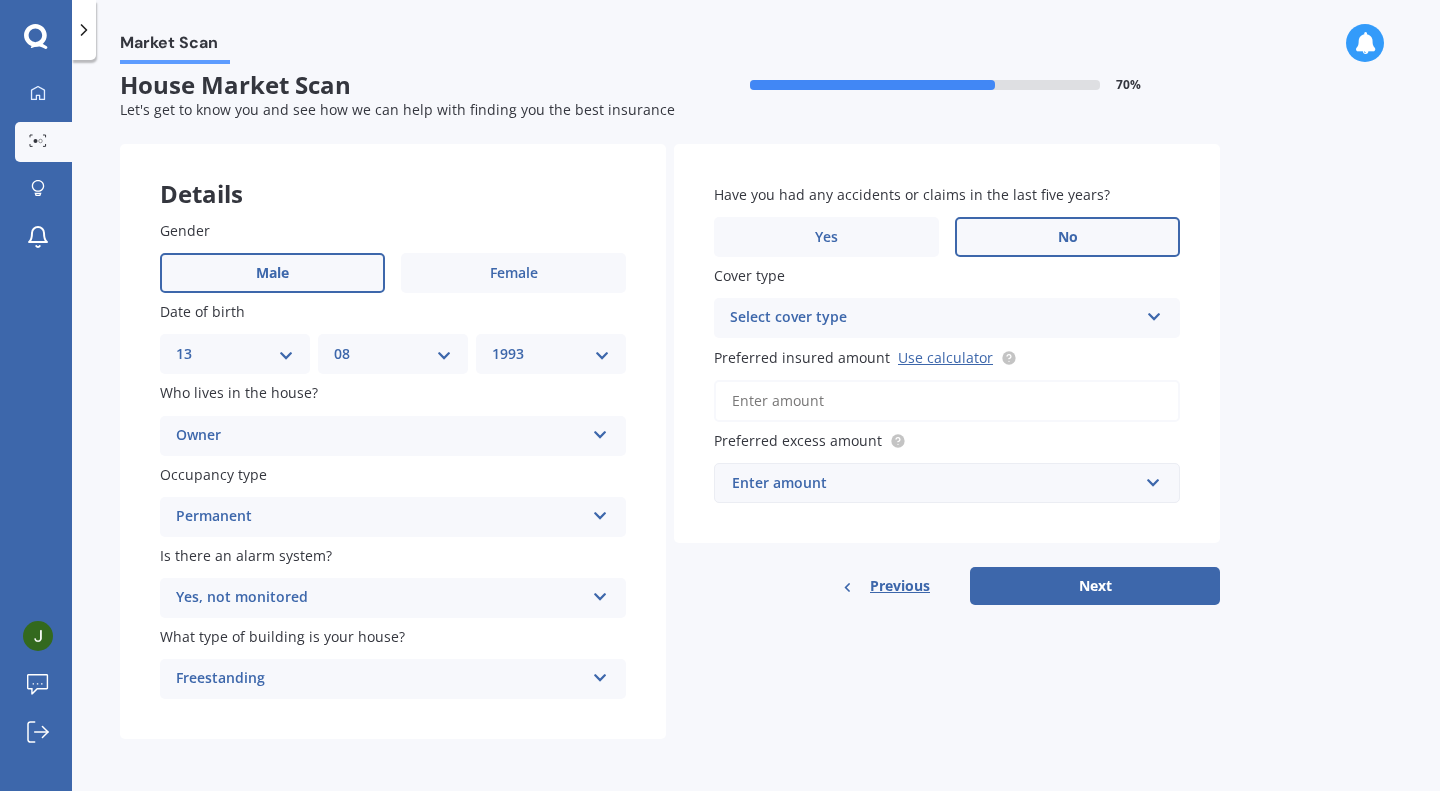 click on "No" at bounding box center [1067, 237] 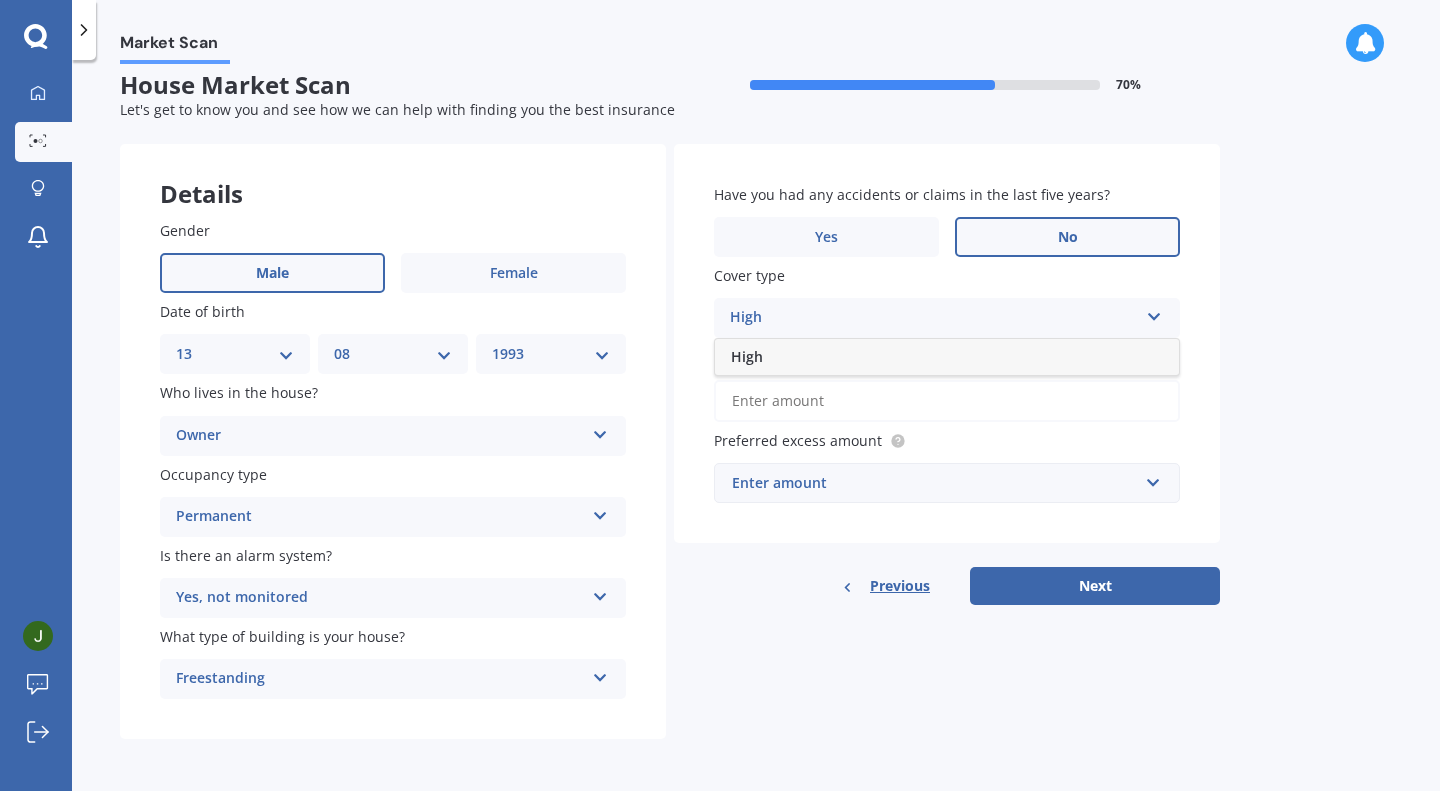 click on "High" at bounding box center (947, 357) 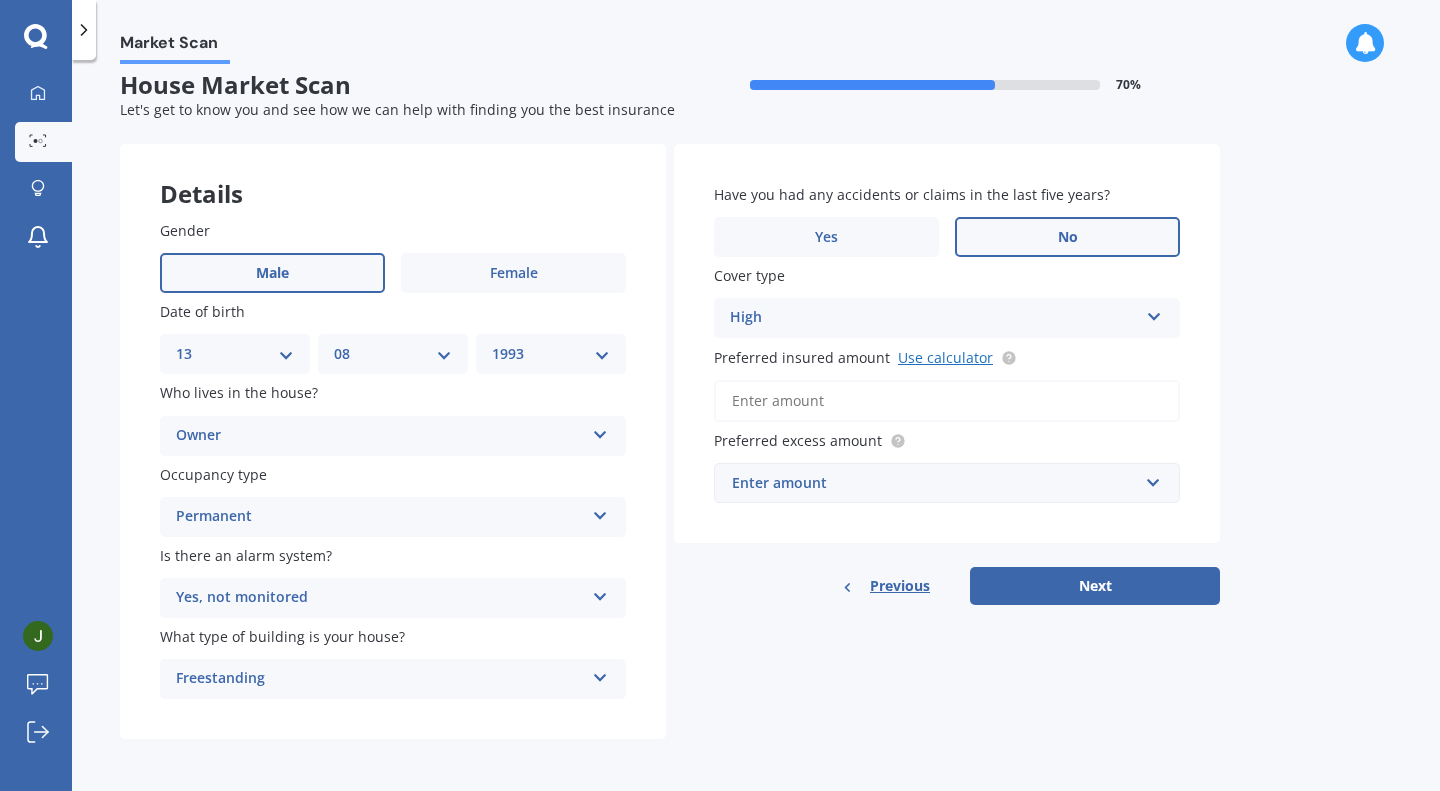 click on "Use calculator" at bounding box center [945, 357] 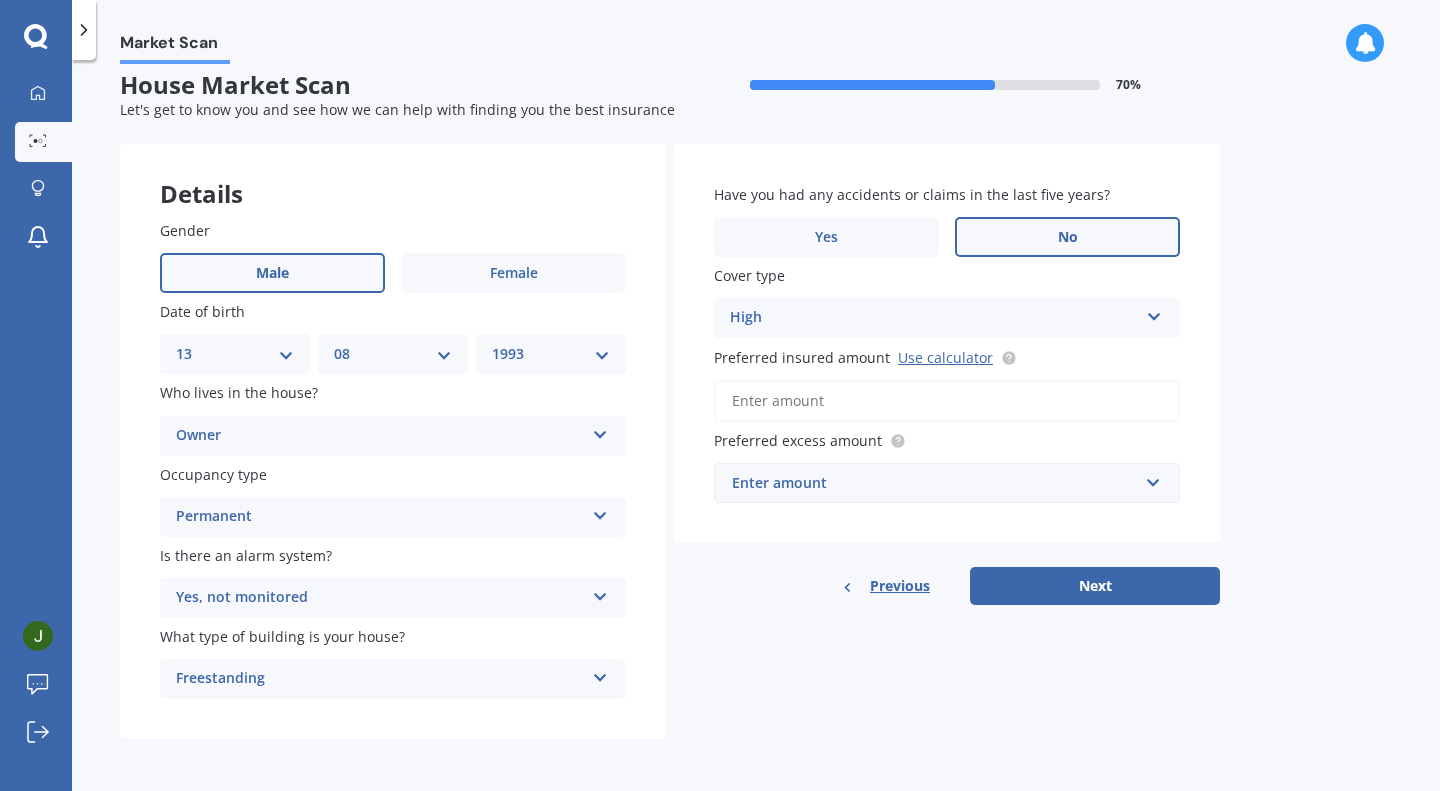 click on "Preferred insured amount Use calculator" at bounding box center [947, 401] 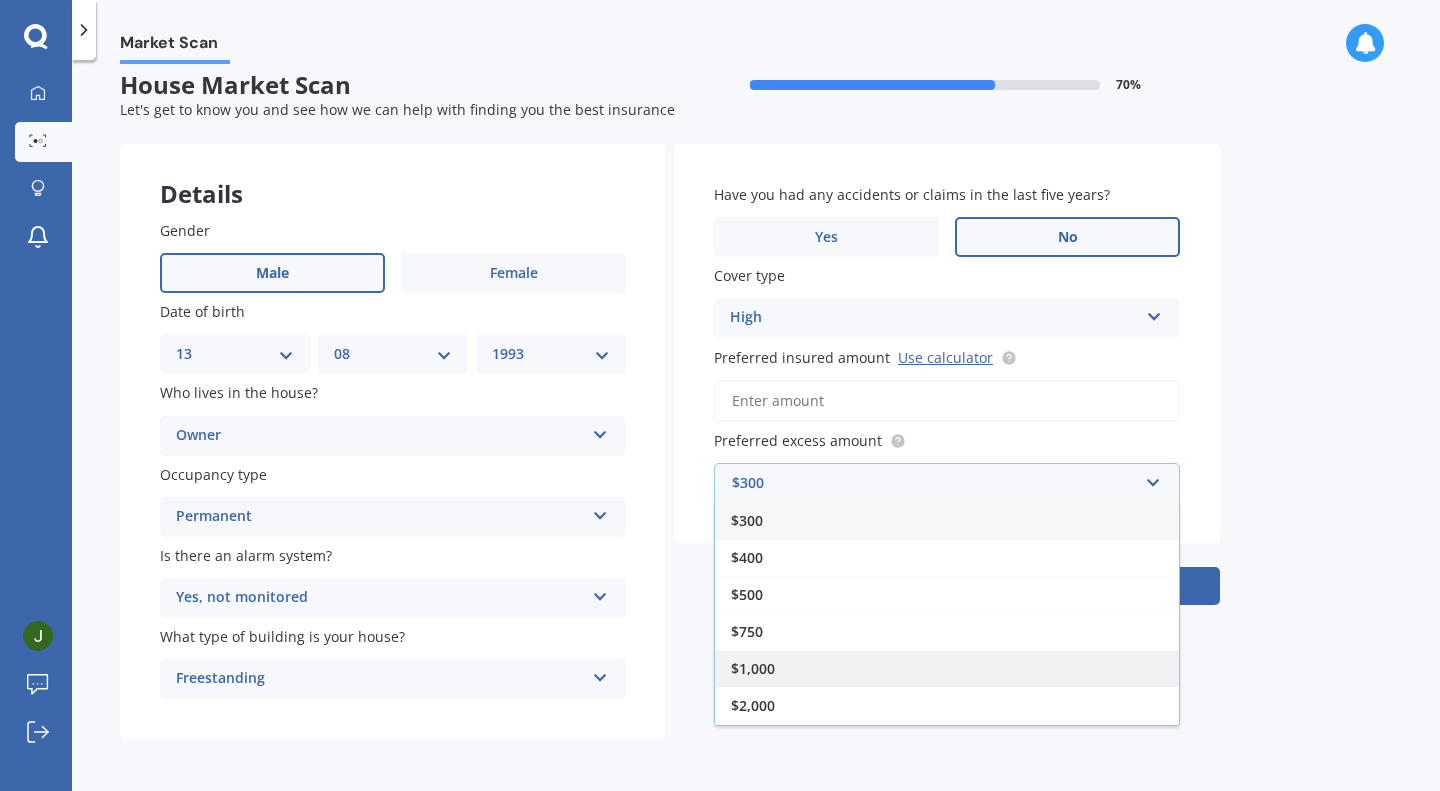 click on "$1,000" at bounding box center [947, 668] 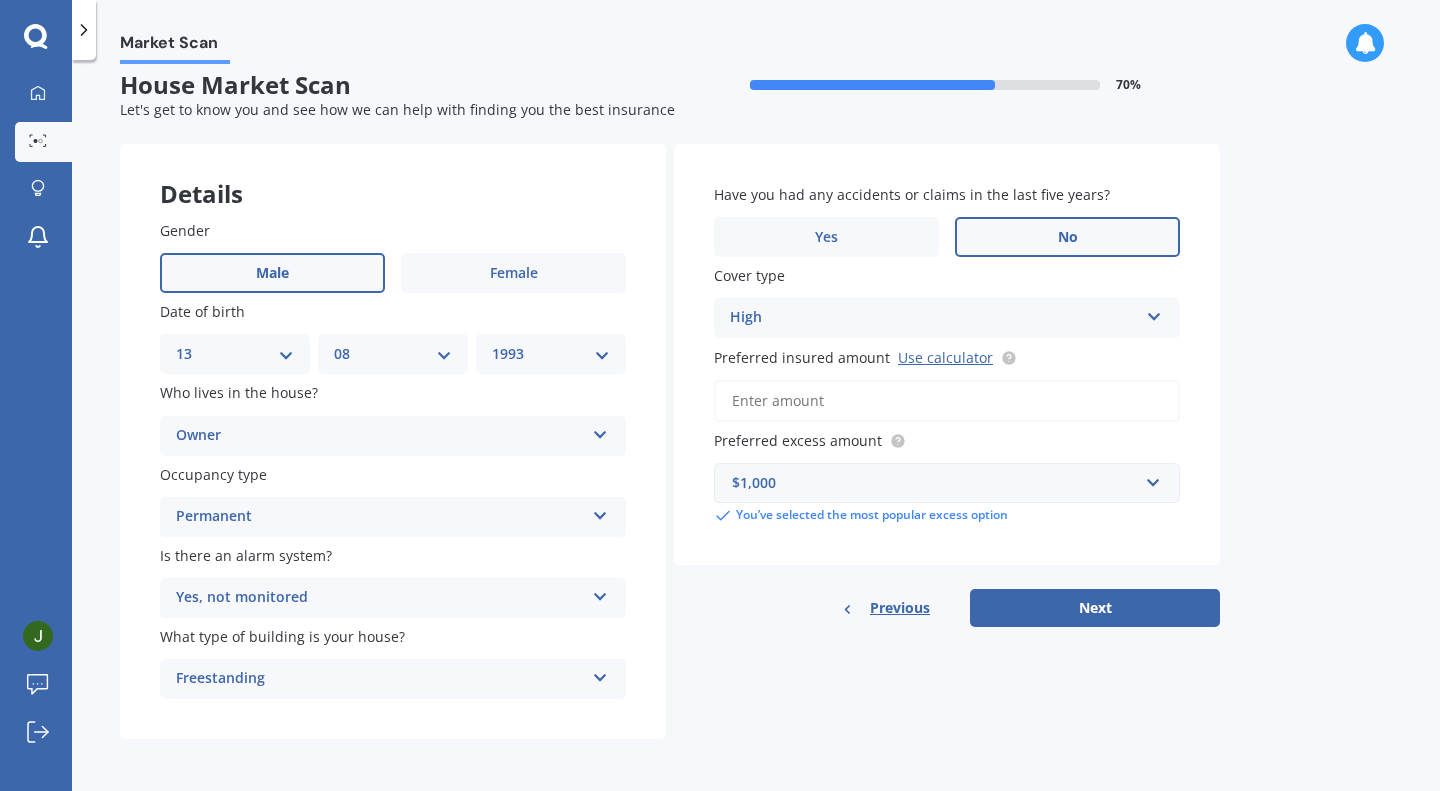 click on "Details Gender Male Female Date of birth DD 01 02 03 04 05 06 07 08 09 10 11 12 13 14 15 16 17 18 19 20 21 22 23 24 25 26 27 28 29 30 31 MM 01 02 03 04 05 06 07 08 09 10 11 12 YYYY 2009 2008 2007 2006 2005 2004 2003 2002 2001 2000 1999 1998 1997 1996 1995 1994 1993 1992 1991 1990 1989 1988 1987 1986 1985 1984 1983 1982 1981 1980 1979 1978 1977 1976 1975 1974 1973 1972 1971 1970 1969 1968 1967 1966 1965 1964 1963 1962 1961 1960 1959 1958 1957 1956 1955 1954 1953 1952 1951 1950 1949 1948 1947 1946 1945 1944 1943 1942 1941 1940 1939 1938 1937 1936 1935 1934 1933 1932 1931 1930 1929 1928 1927 1926 1925 1924 1923 1922 1921 1920 1919 1918 1917 1916 1915 1914 1913 1912 1911 1910 Who lives in the house? Owner Owner Owner + Boarder Occupancy type Permanent Permanent Holiday (without tenancy) Is there an alarm system? Yes, not monitored Yes, monitored Yes, not monitored No What type of building is your house? Freestanding Freestanding Multi-unit (in a block of 6 or less) Multi-unit (in a block of 7-10) Yes No High High" at bounding box center [670, 442] 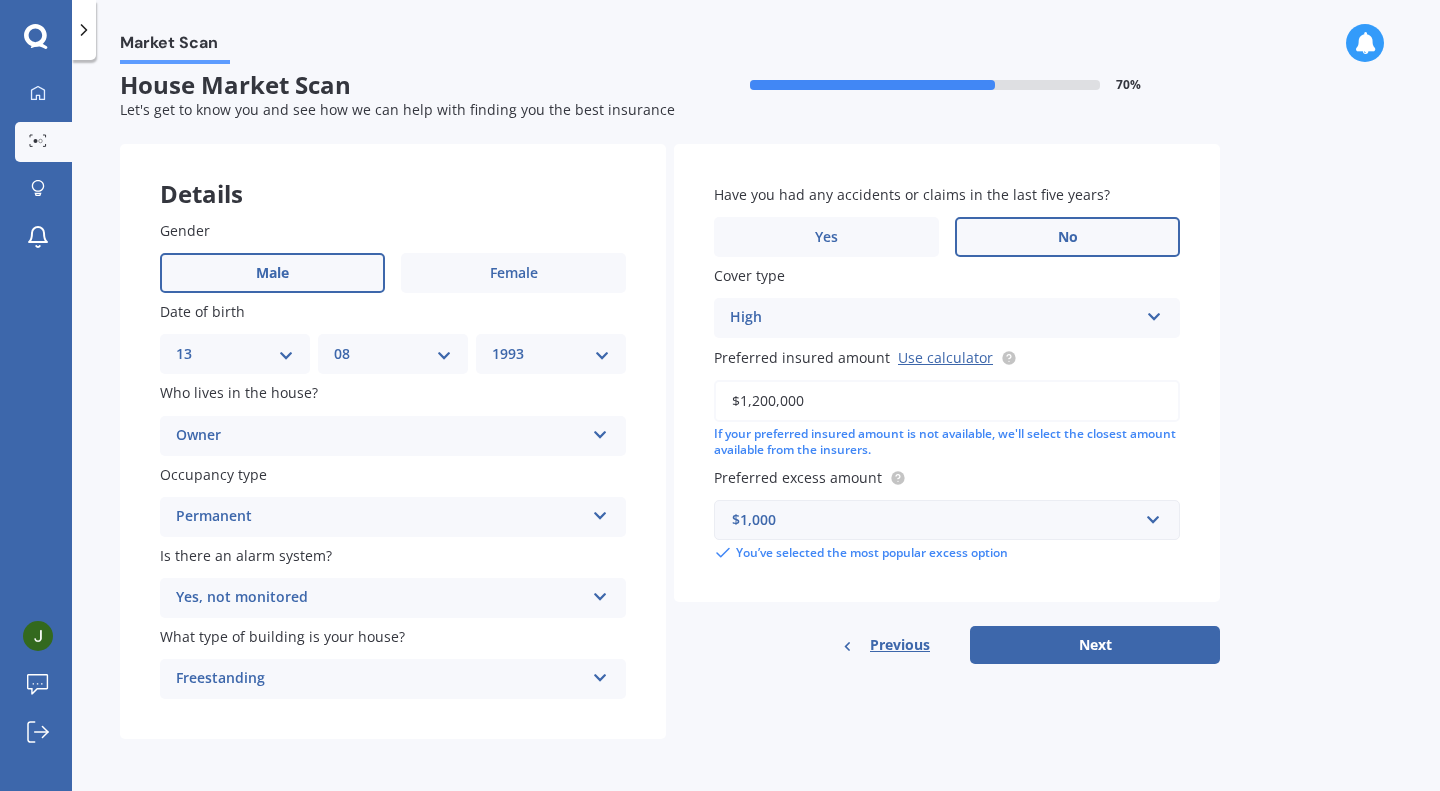 type on "$1,200,000" 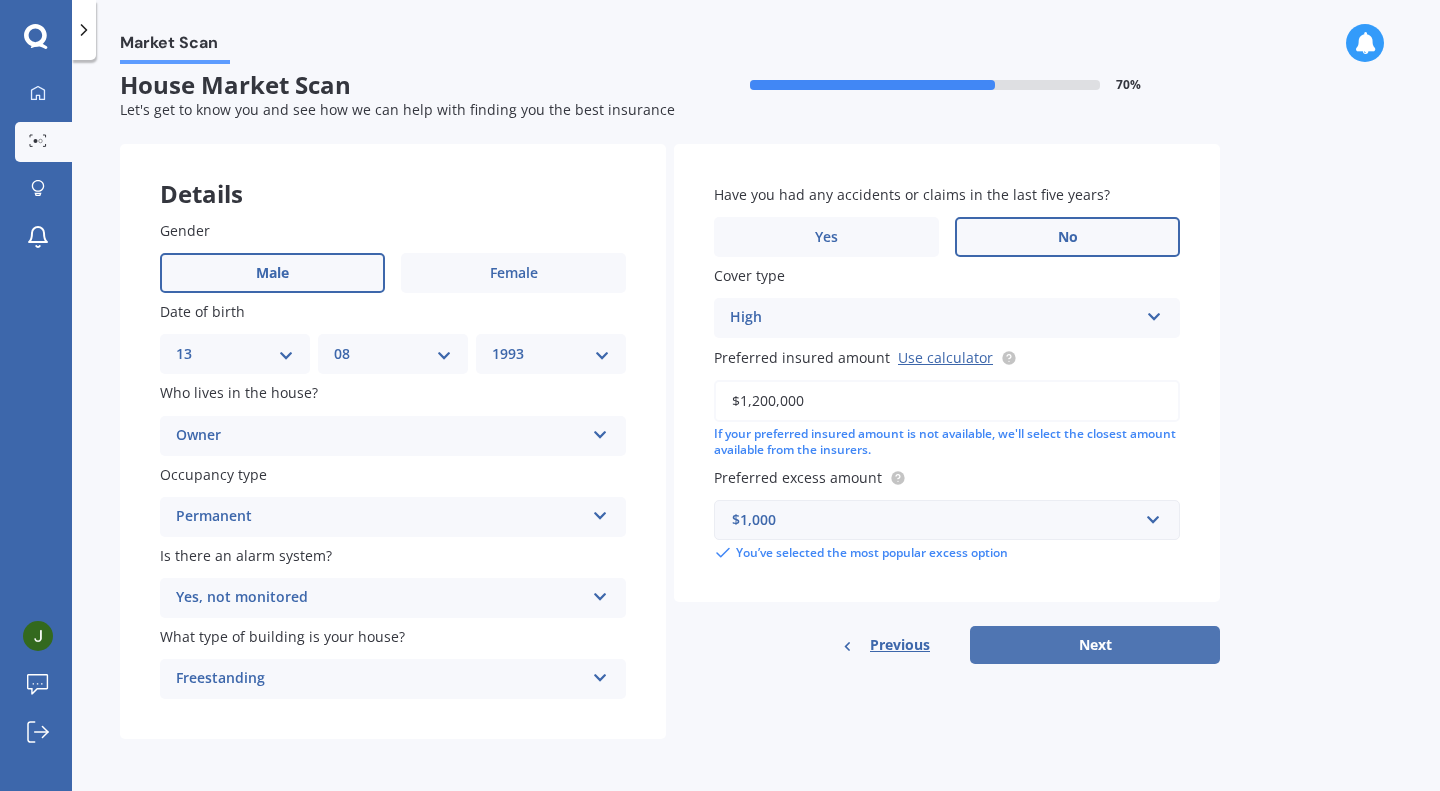 click on "Next" at bounding box center [1095, 645] 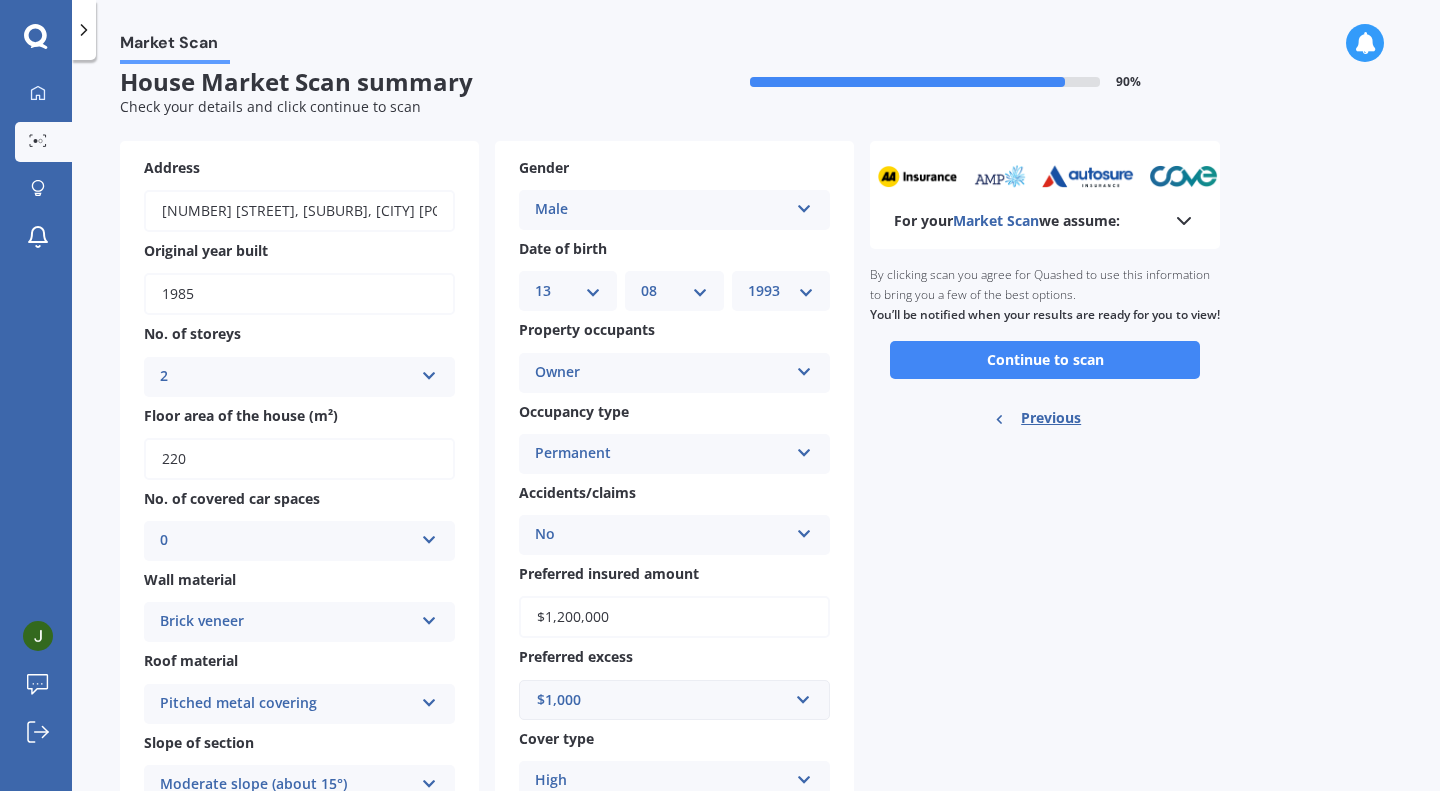 scroll, scrollTop: 0, scrollLeft: 0, axis: both 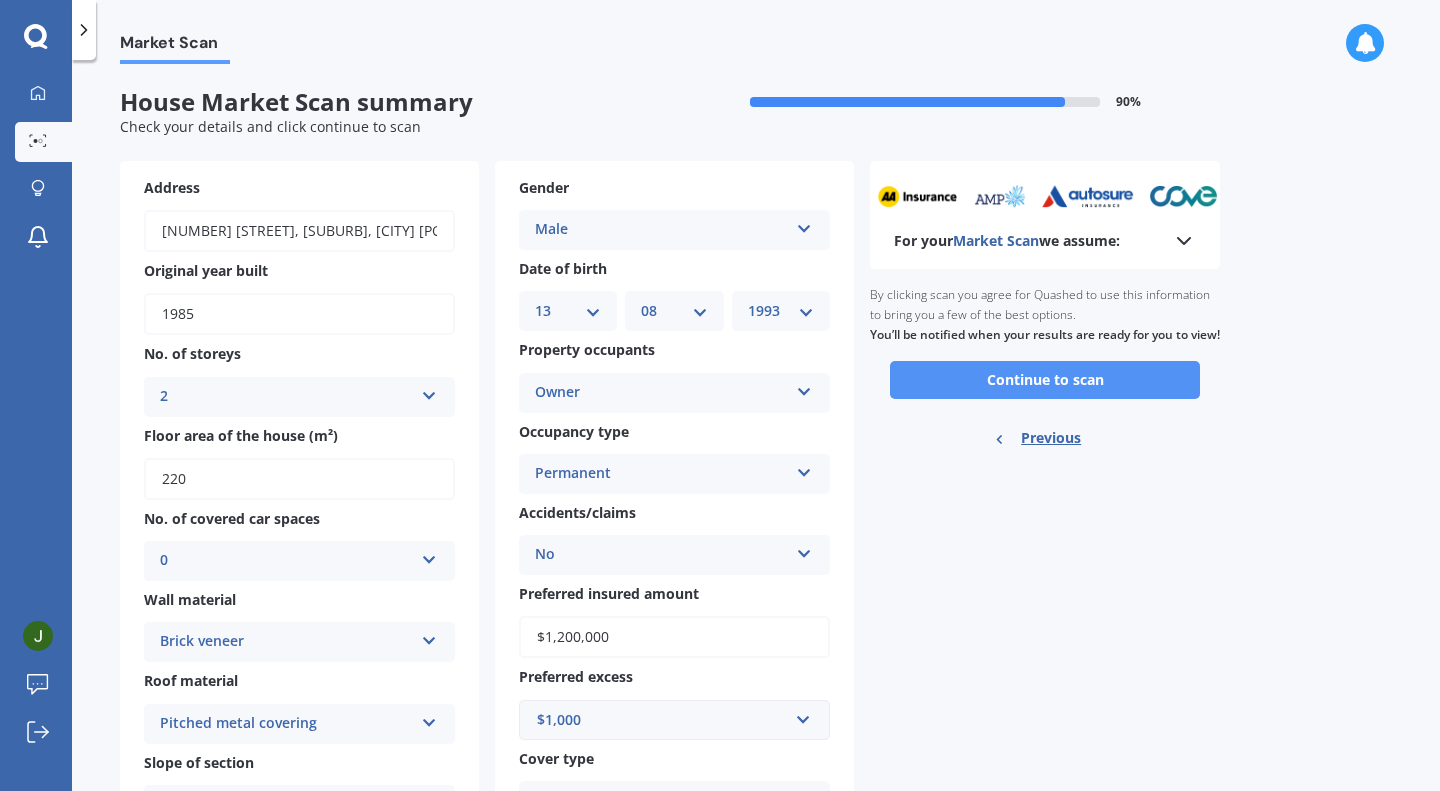 click on "Continue to scan" at bounding box center [1045, 380] 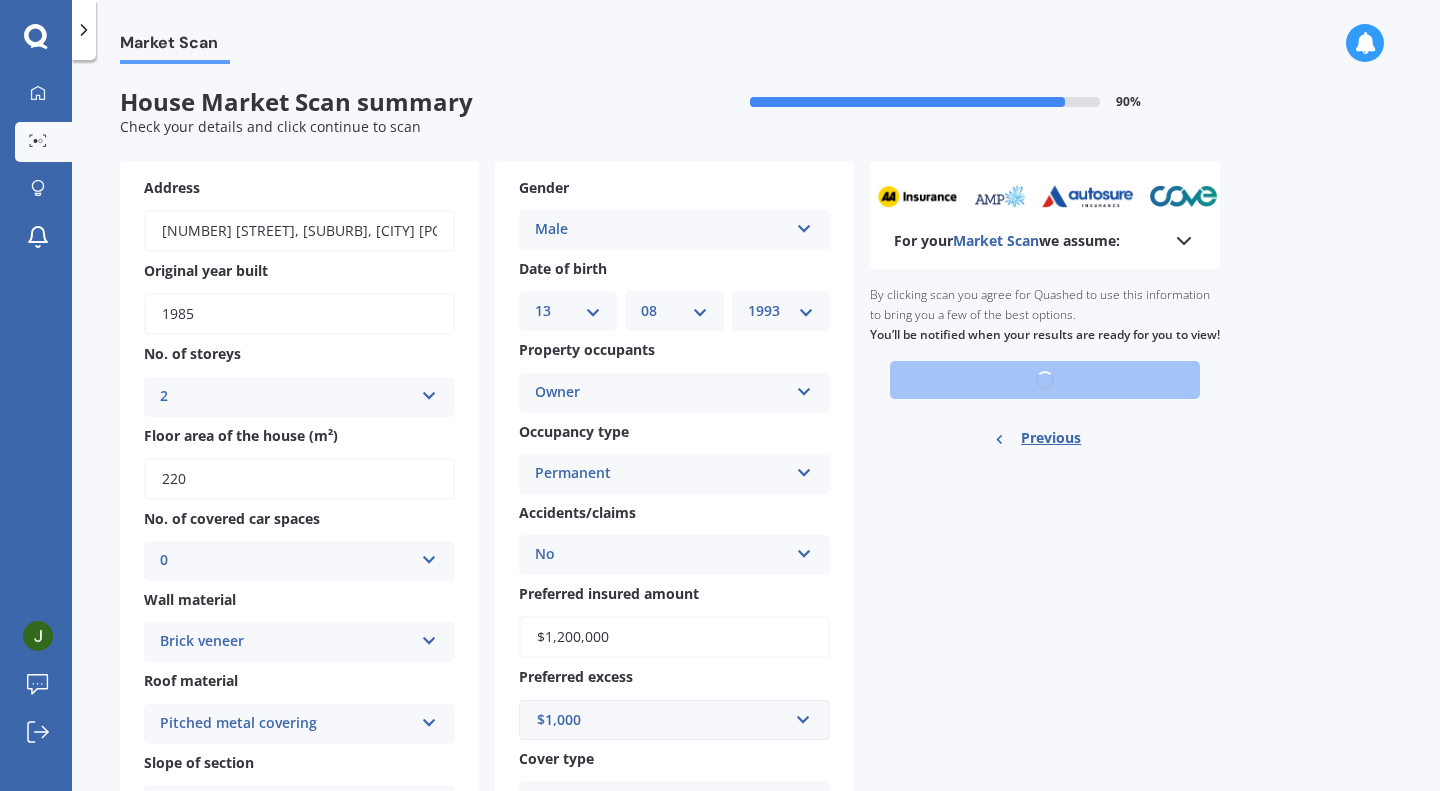 scroll, scrollTop: 219, scrollLeft: 0, axis: vertical 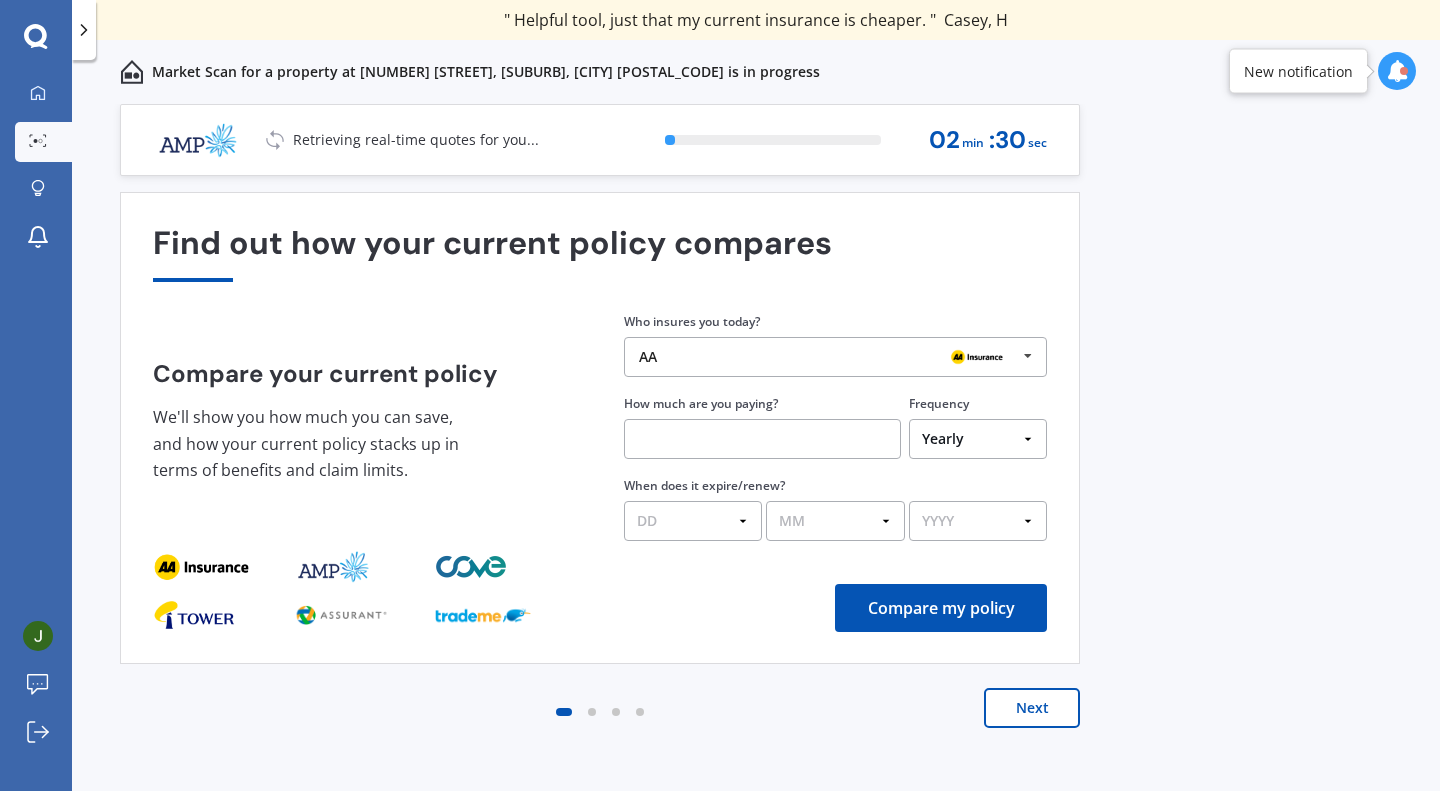 click on "AA AA Tower AMI State AMP ANZ ASB BNZ Trade Me Insurance Westpac Other" at bounding box center (835, 357) 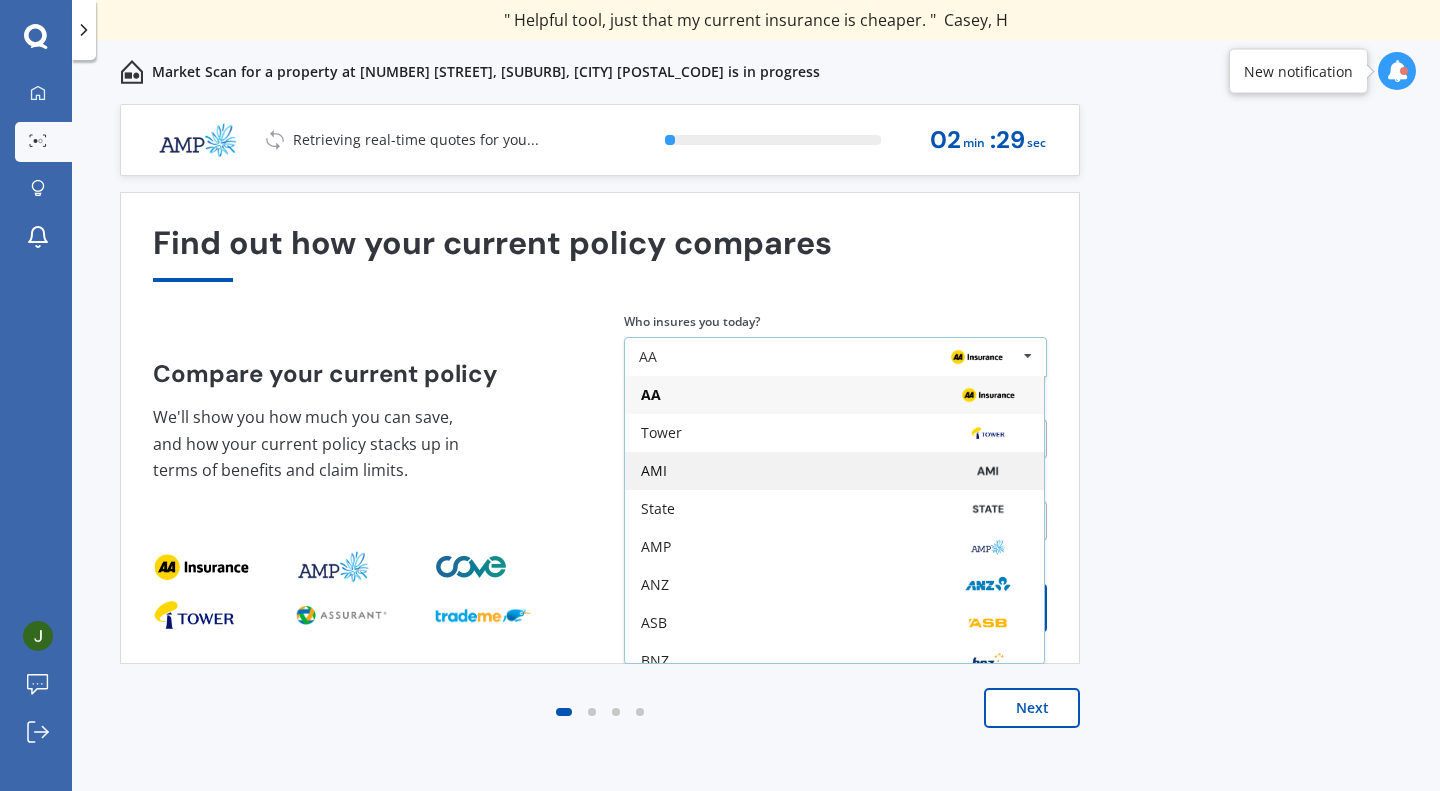 click on "AMI" at bounding box center (834, 471) 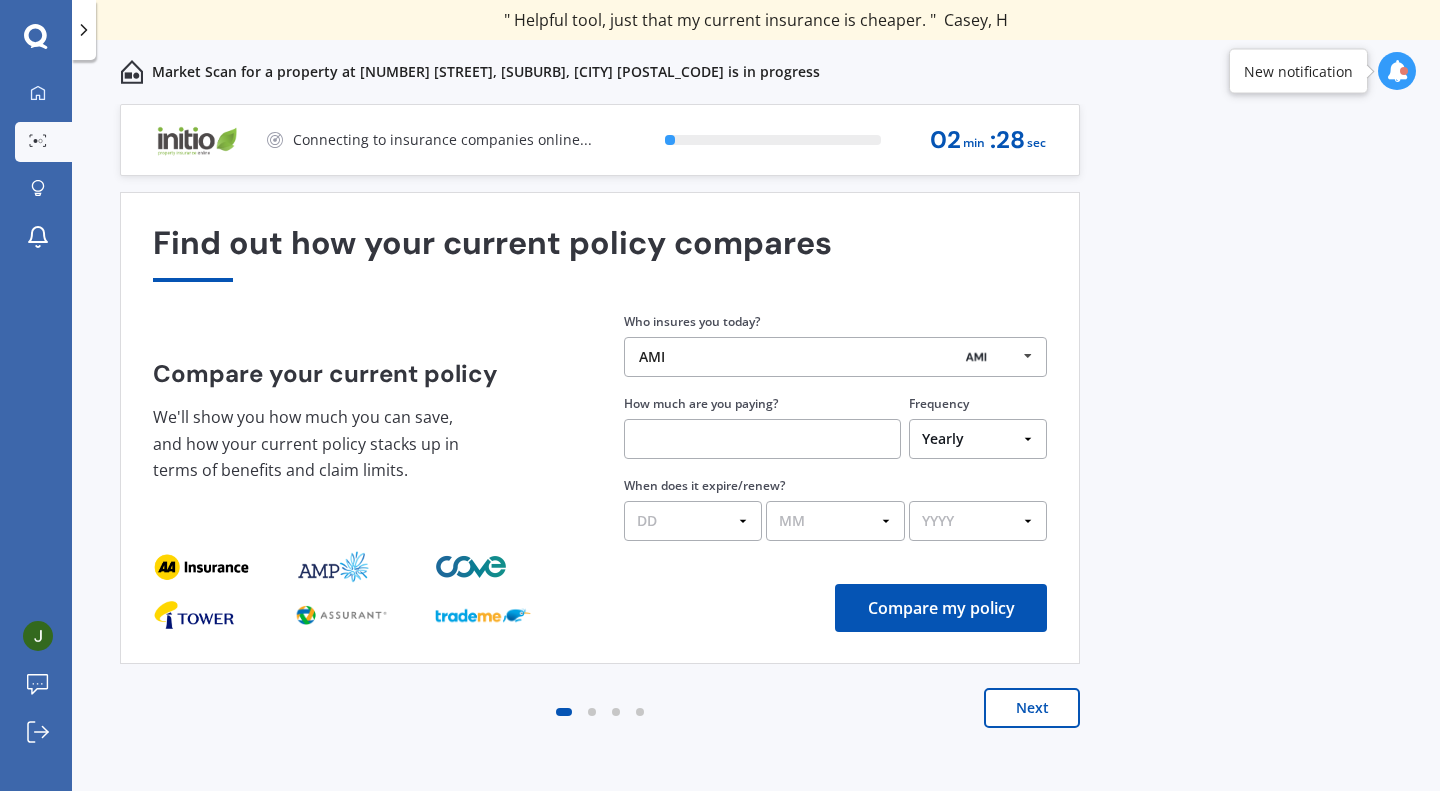 click at bounding box center [762, 439] 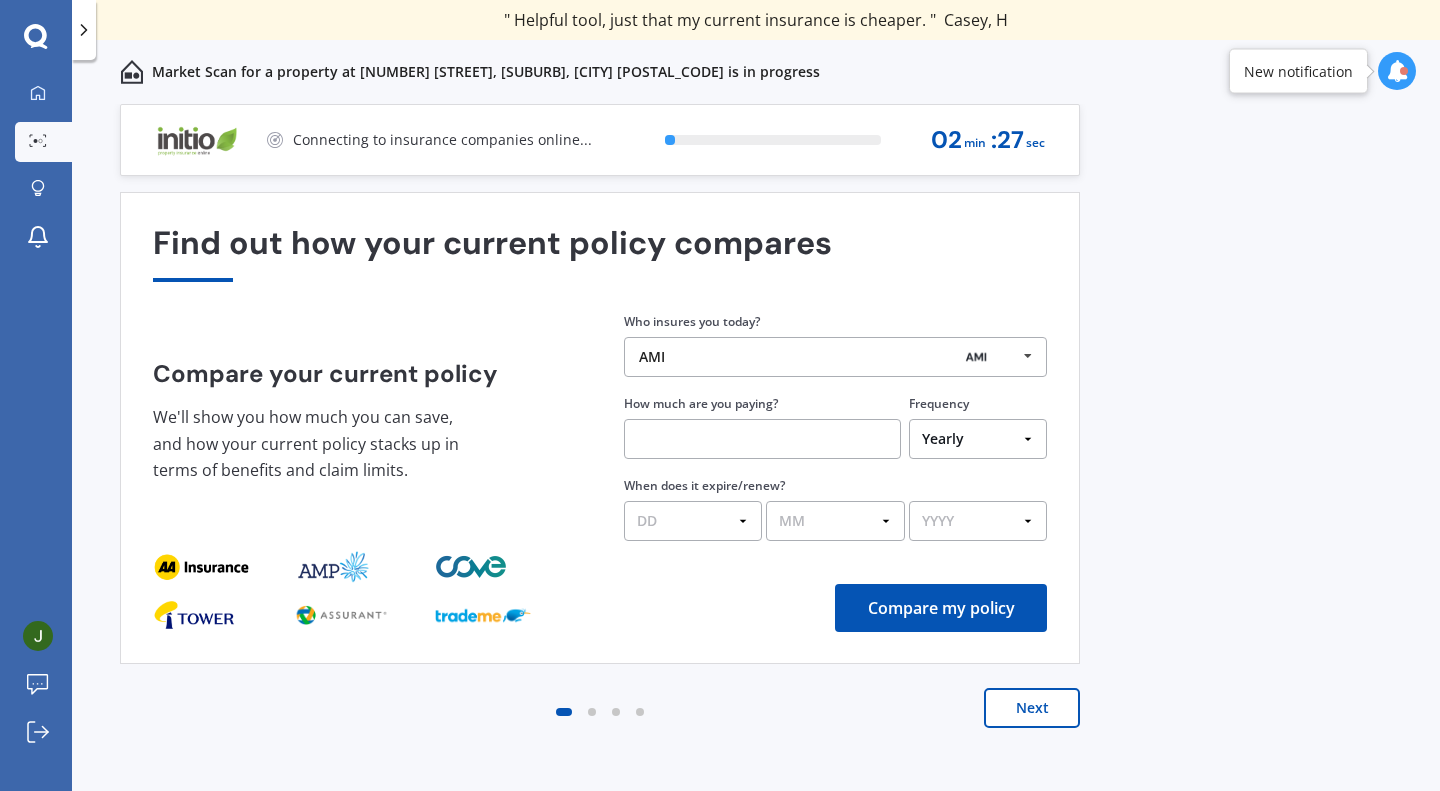 click on "Yearly Six-Monthly Quarterly Monthly Fortnightly Weekly One-Off" at bounding box center [978, 436] 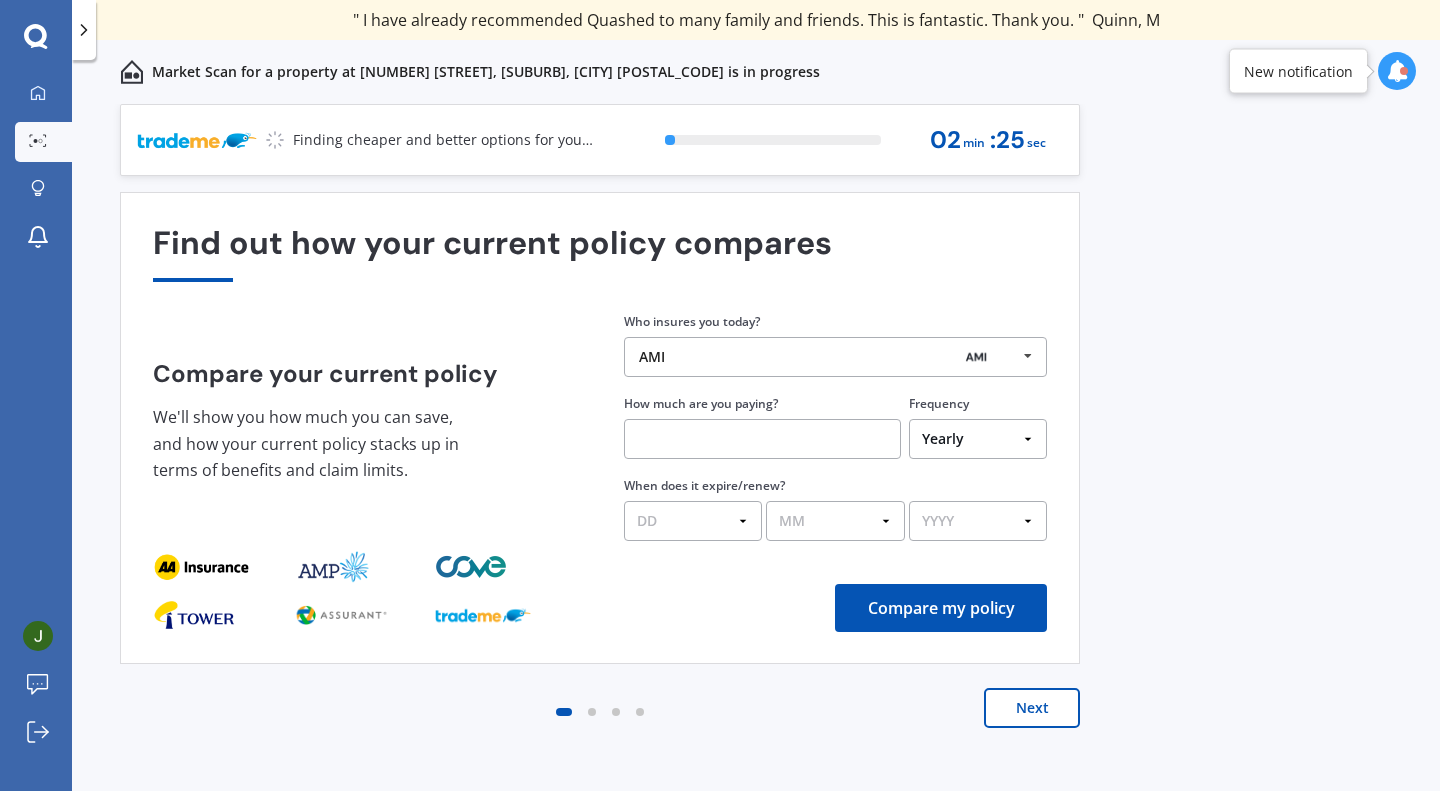 select on "Monthly" 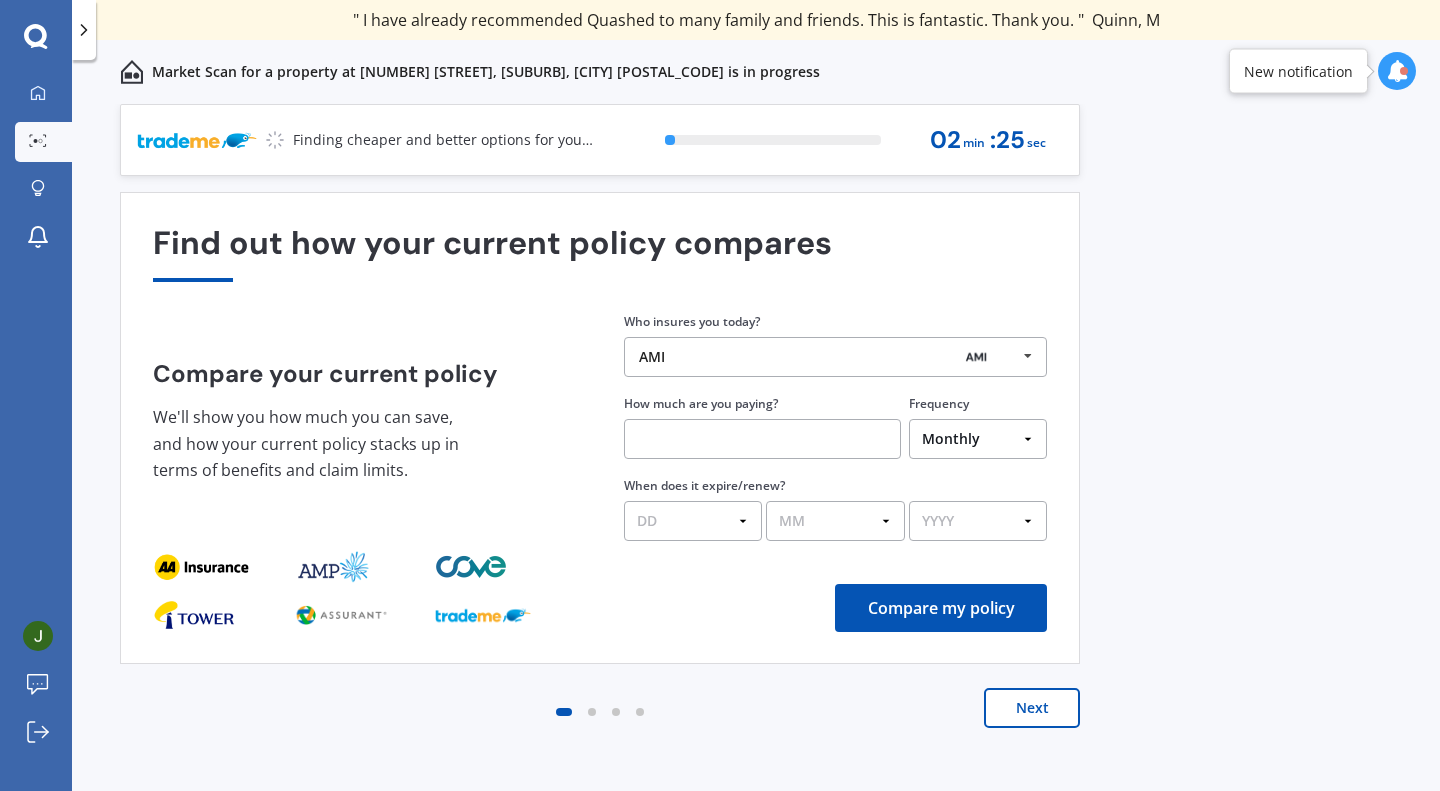 click on "Yearly Six-Monthly Quarterly Monthly Fortnightly Weekly One-Off" at bounding box center (978, 439) 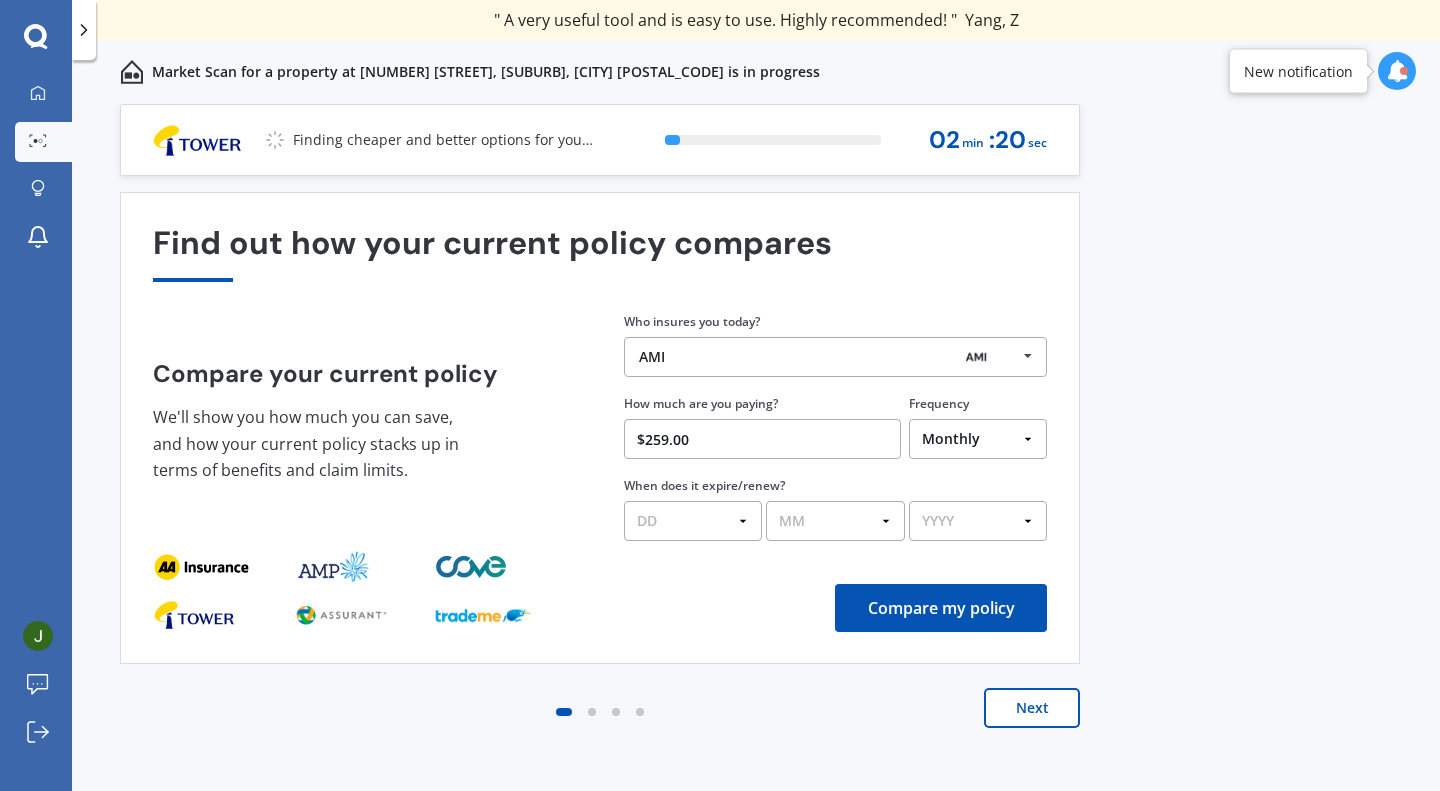 type on "$259.00" 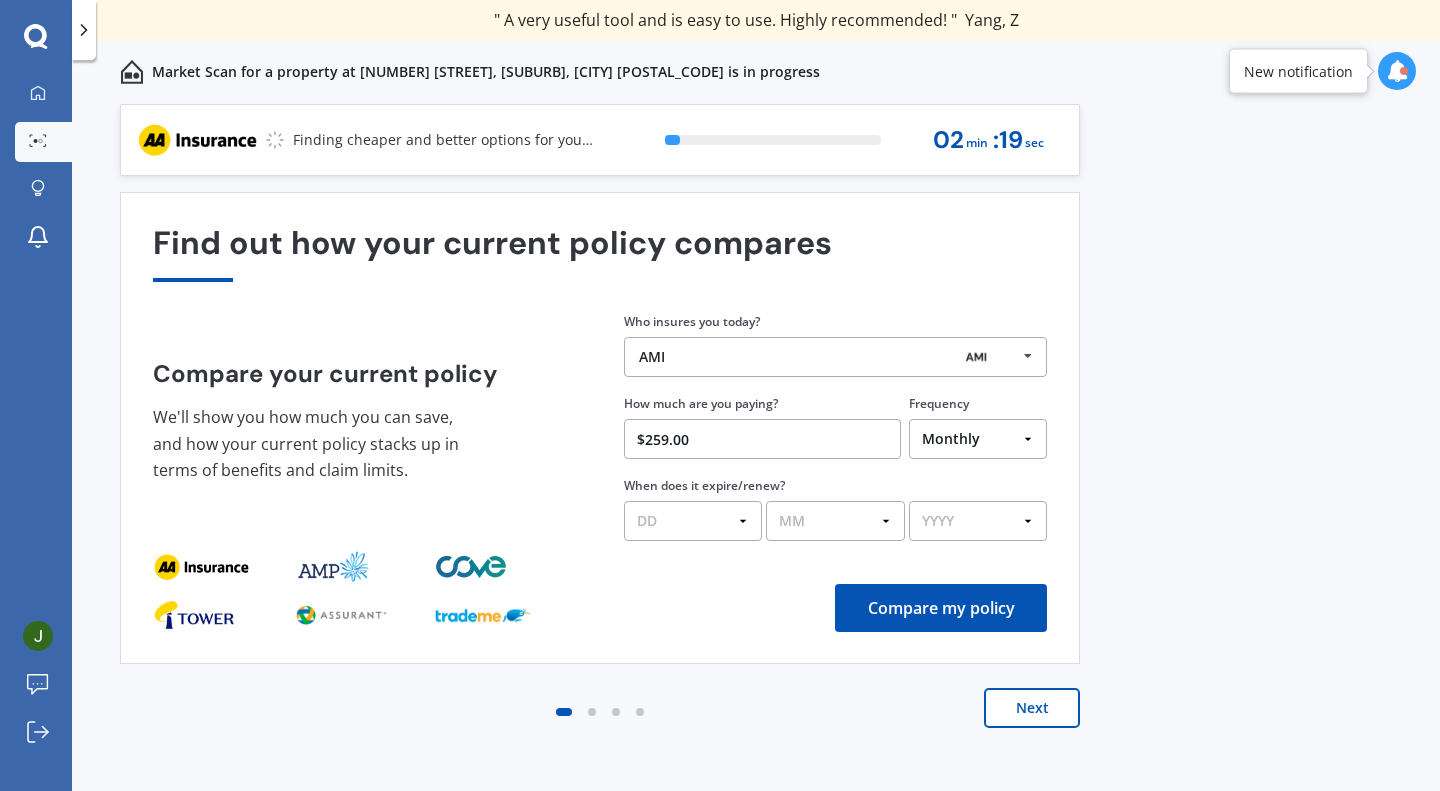 click on "DD 01 02 03 04 05 06 07 08 09 10 11 12 13 14 15 16 17 18 19 20 21 22 23 24 25 26 27 28 29 30 31" at bounding box center [693, 521] 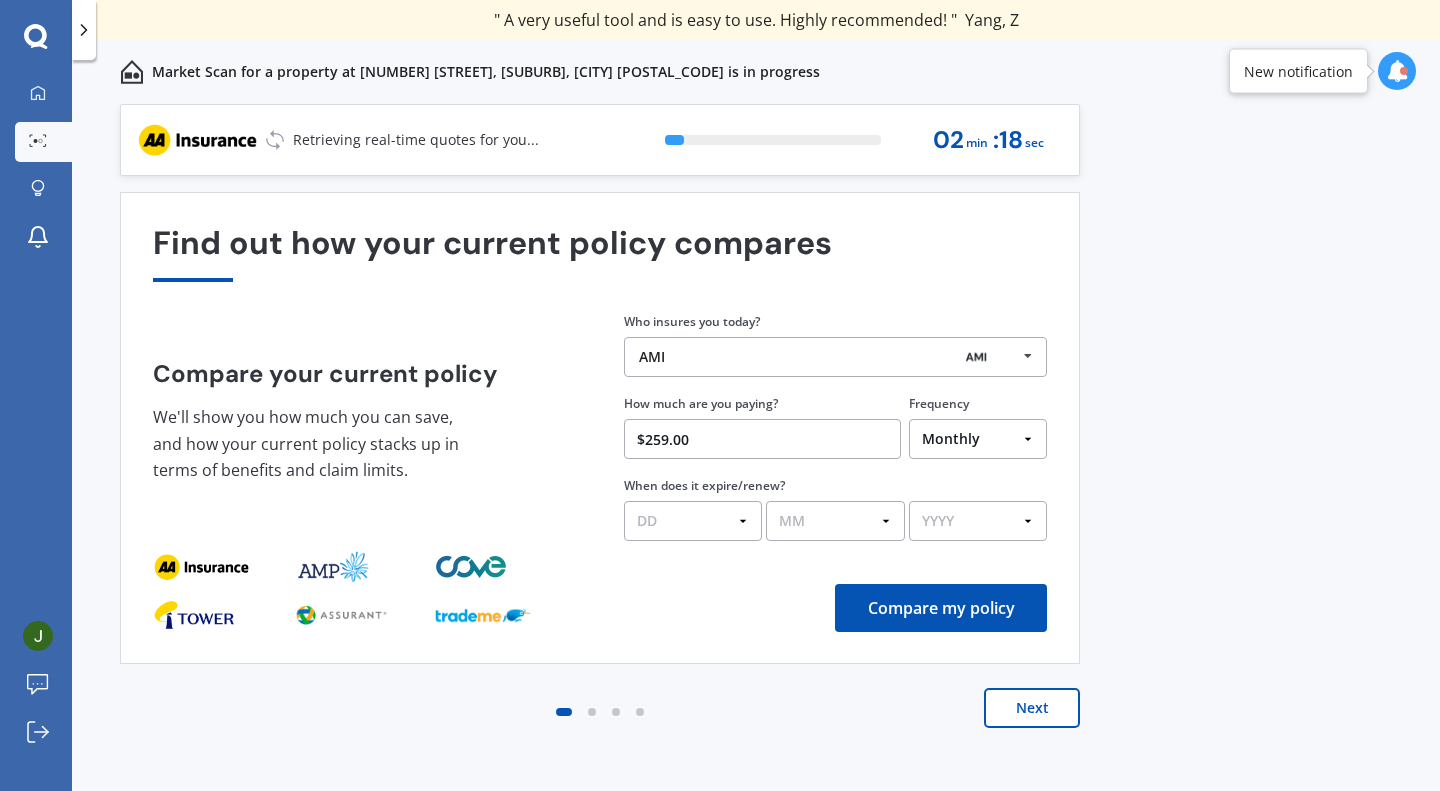 click on "DD 01 02 03 04 05 06 07 08 09 10 11 12 13 14 15 16 17 18 19 20 21 22 23 24 25 26 27 28 29 30 31" at bounding box center (693, 521) 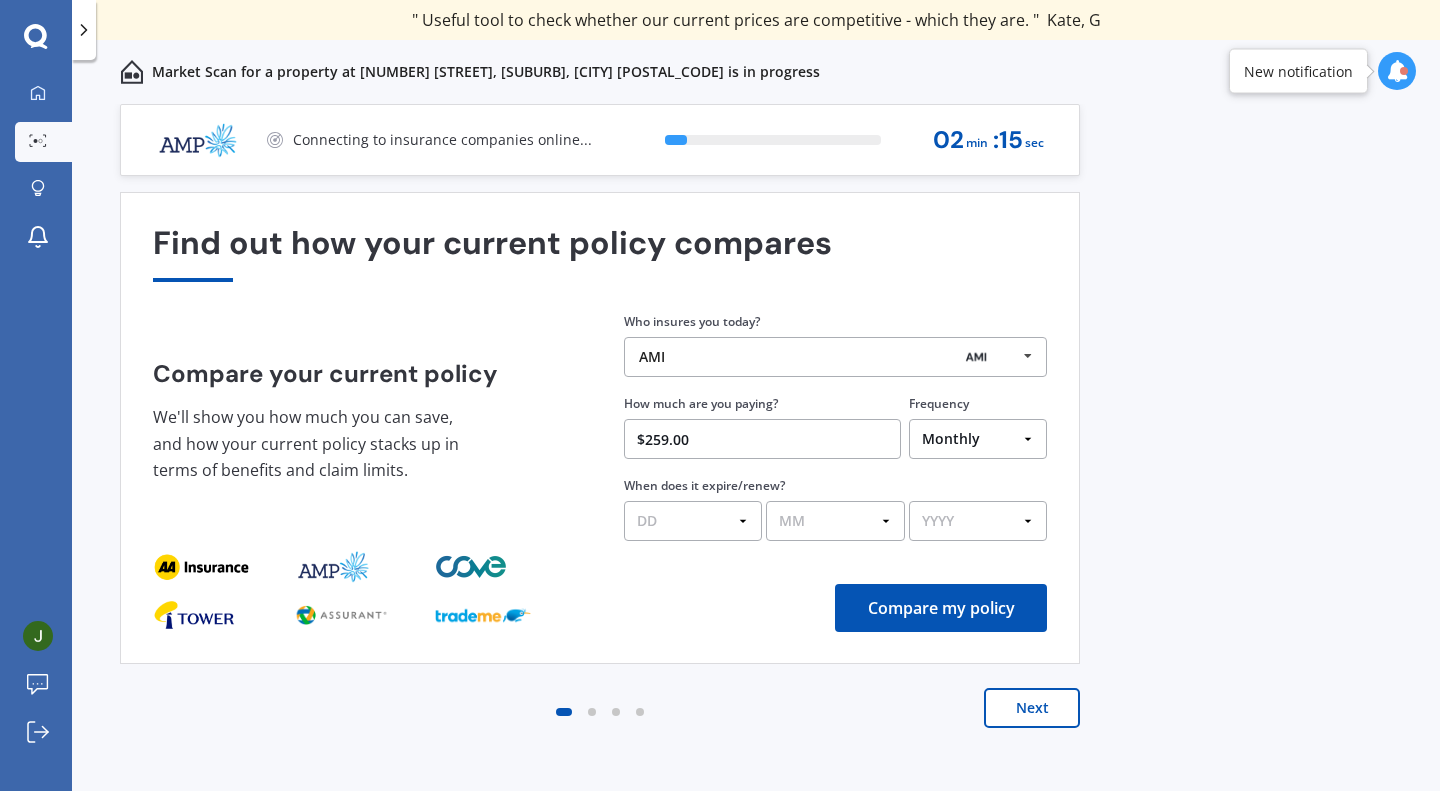 click on "Compare my policy" at bounding box center (941, 608) 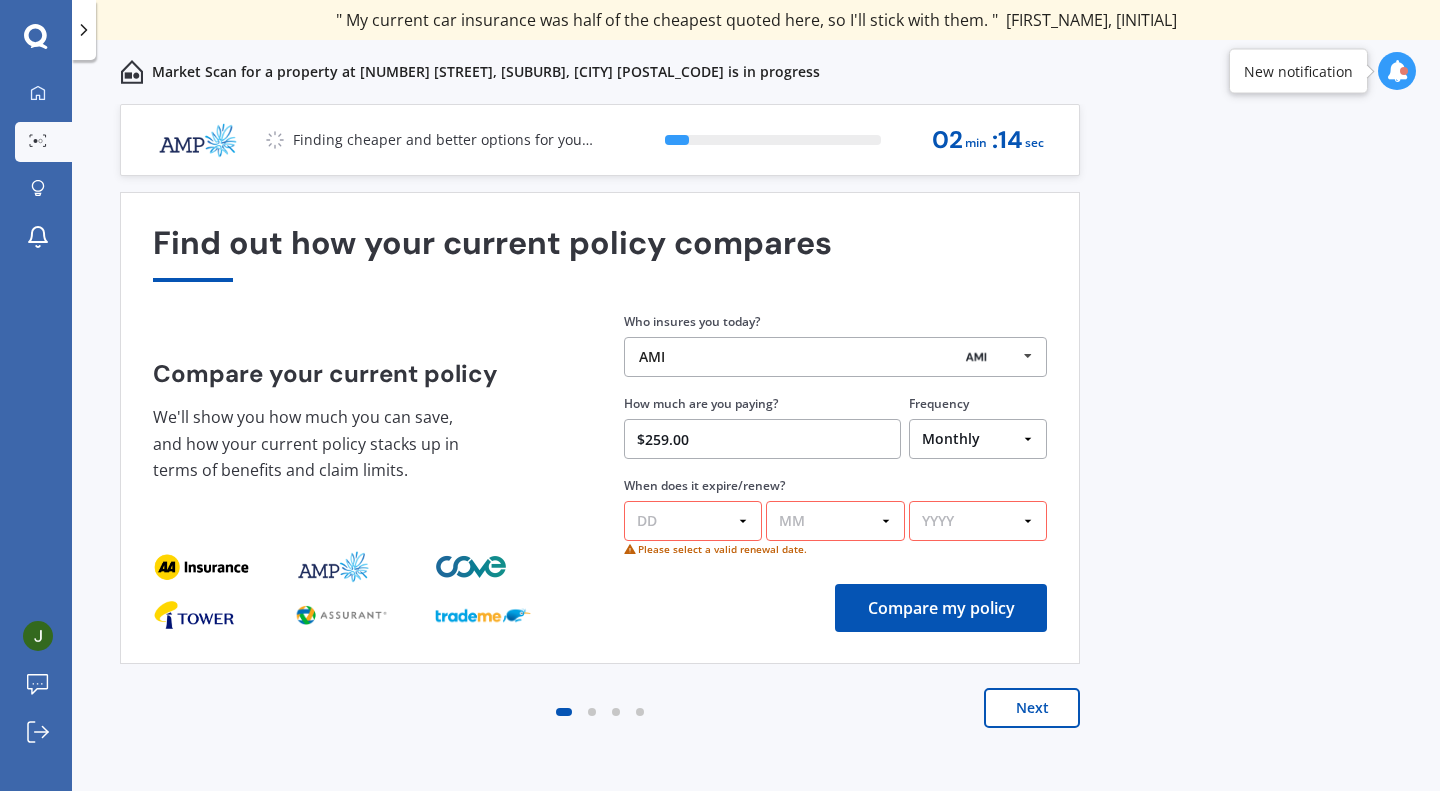 click on "DD 01 02 03 04 05 06 07 08 09 10 11 12 13 14 15 16 17 18 19 20 21 22 23 24 25 26 27 28 29 30 31" at bounding box center [693, 521] 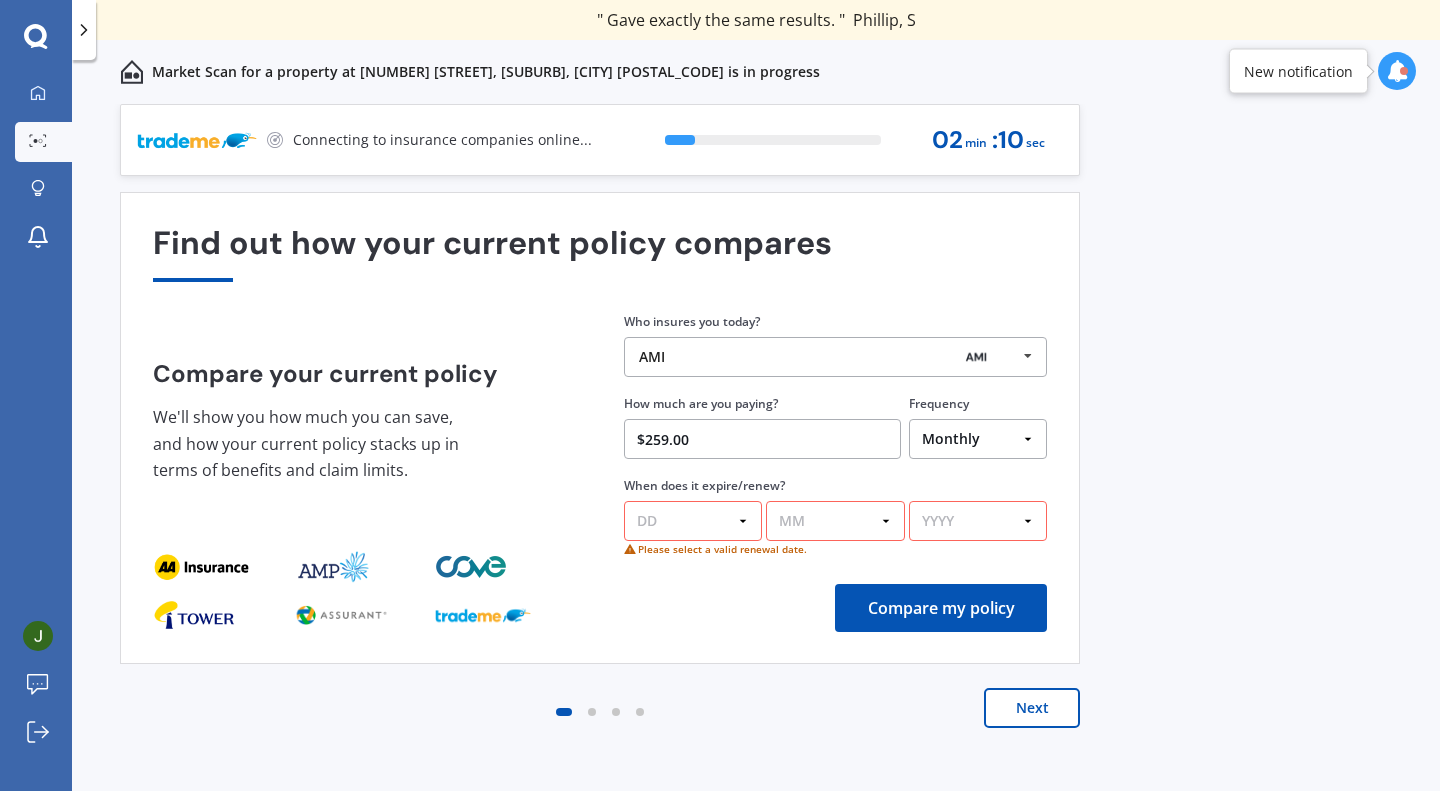 select on "25" 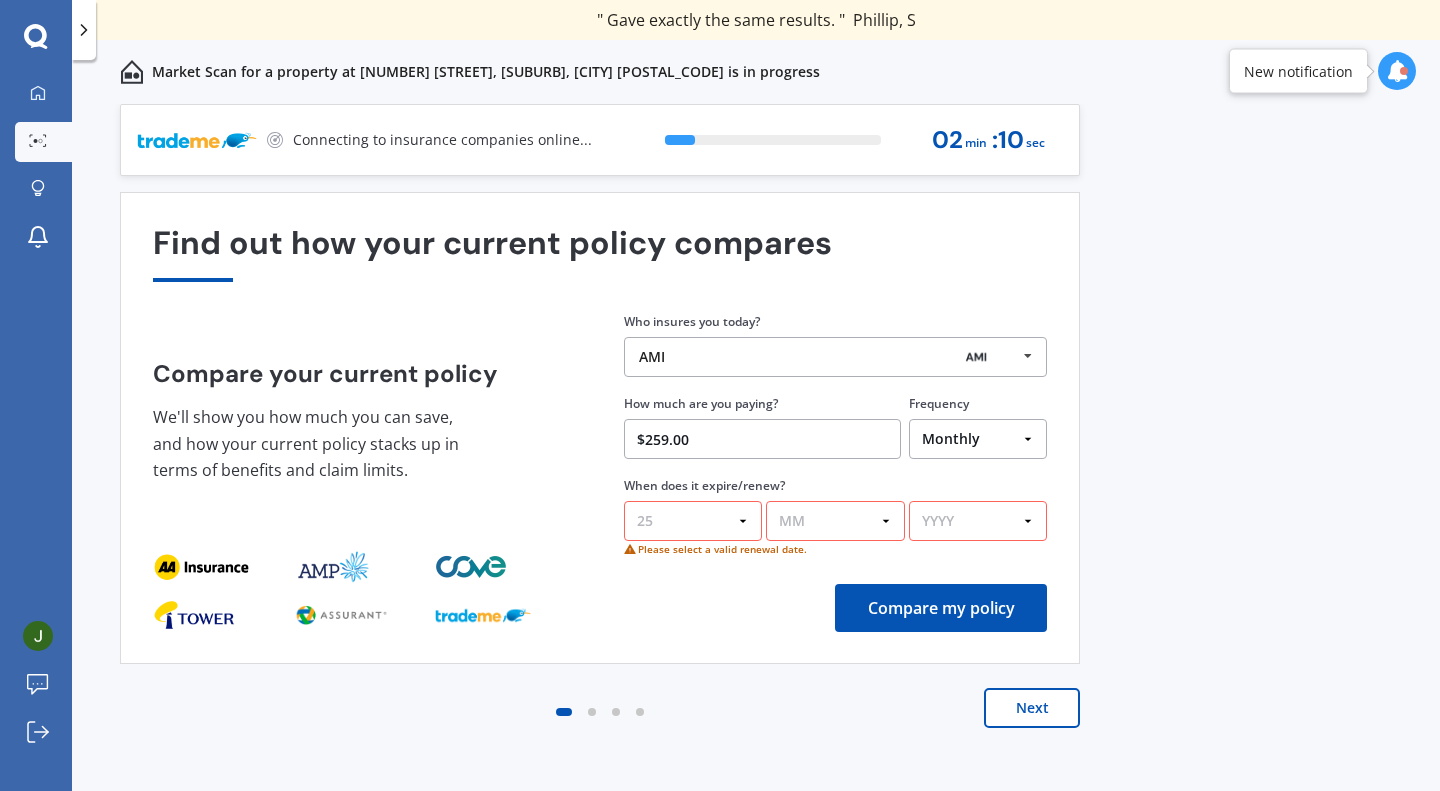 click on "DD 01 02 03 04 05 06 07 08 09 10 11 12 13 14 15 16 17 18 19 20 21 22 23 24 25 26 27 28 29 30 31" at bounding box center [693, 521] 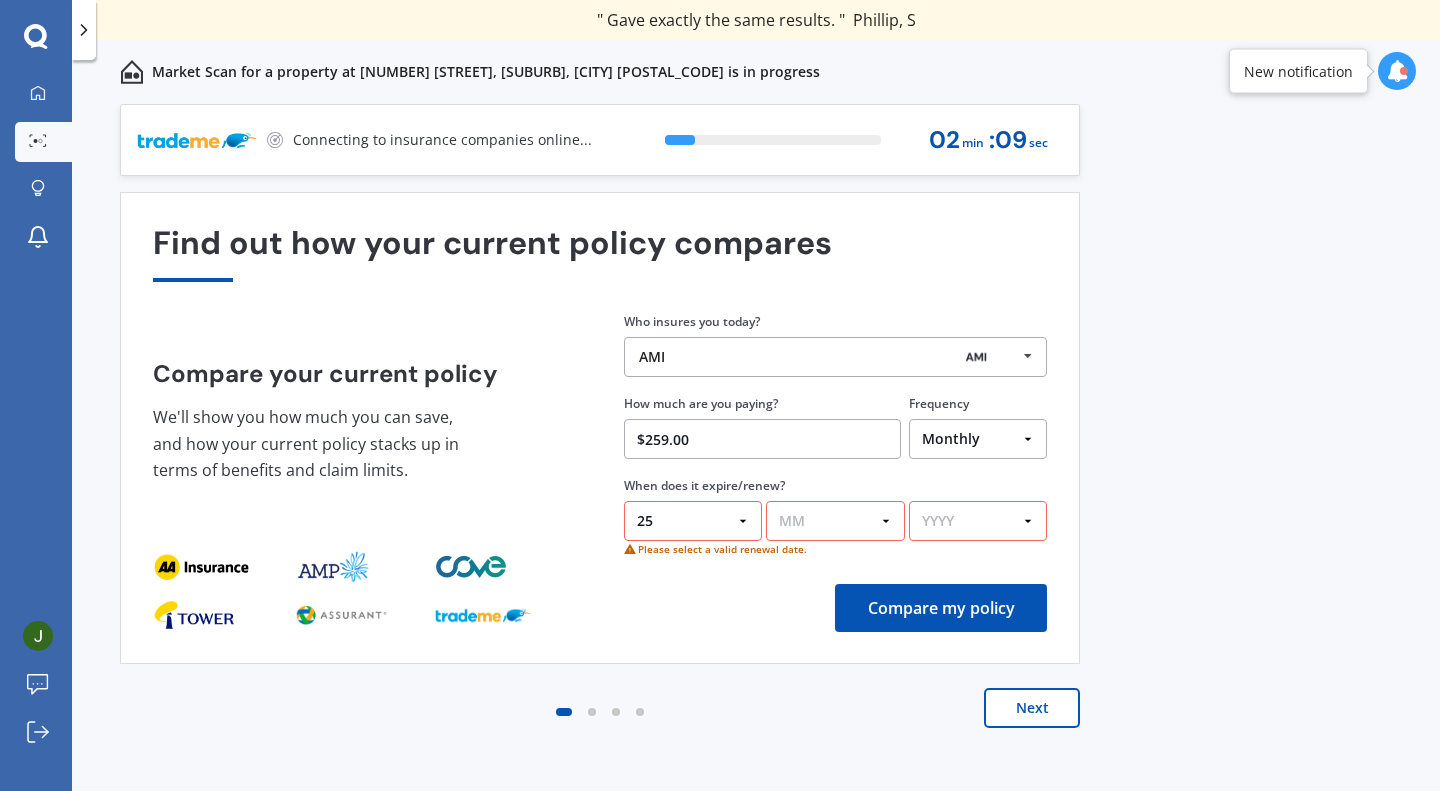 click on "MM 01 02 03 04 05 06 07 08 09 10 11 12" at bounding box center (835, 521) 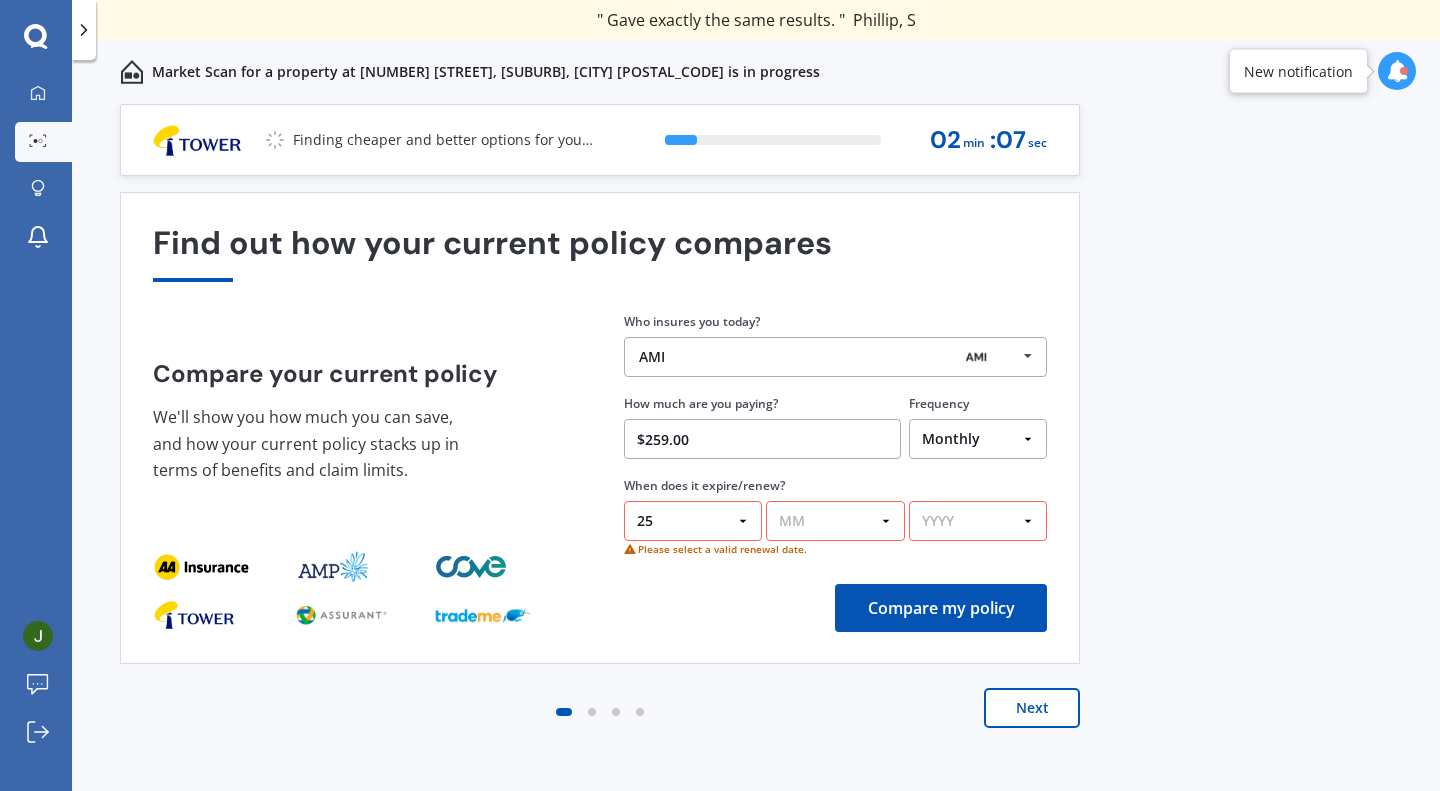 select on "05" 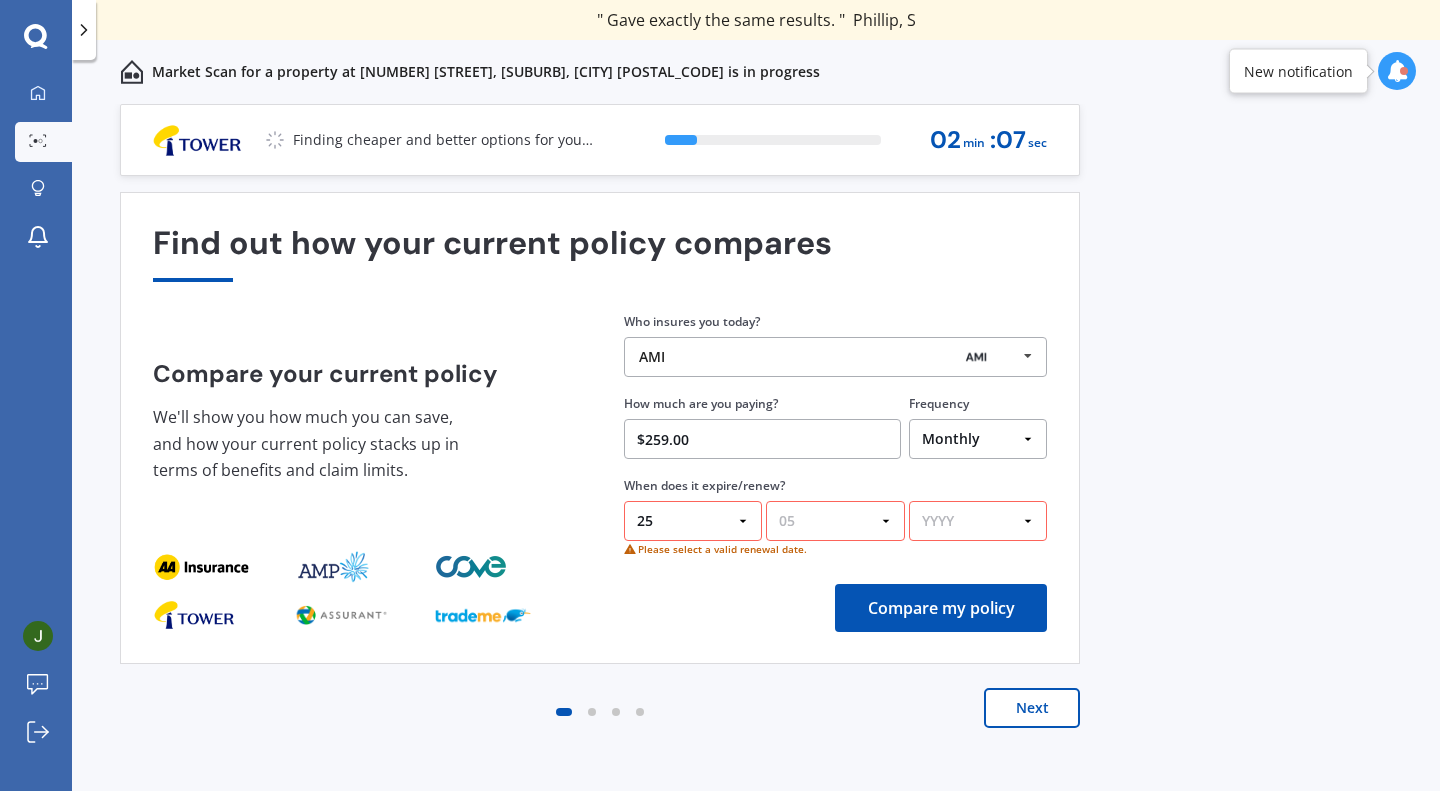 click on "MM 01 02 03 04 05 06 07 08 09 10 11 12" at bounding box center (835, 521) 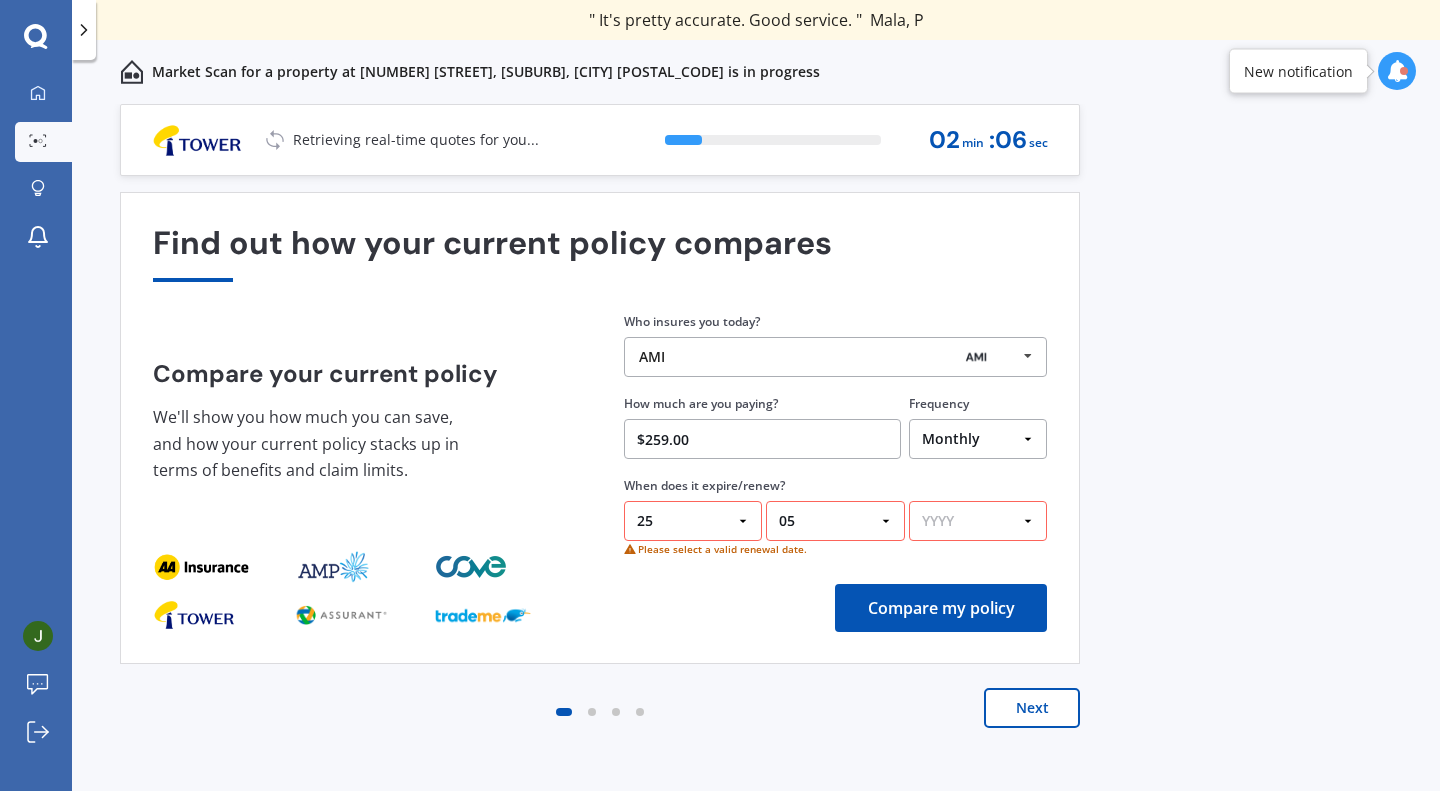 click on "YYYY 2026 2025 2024" at bounding box center (978, 521) 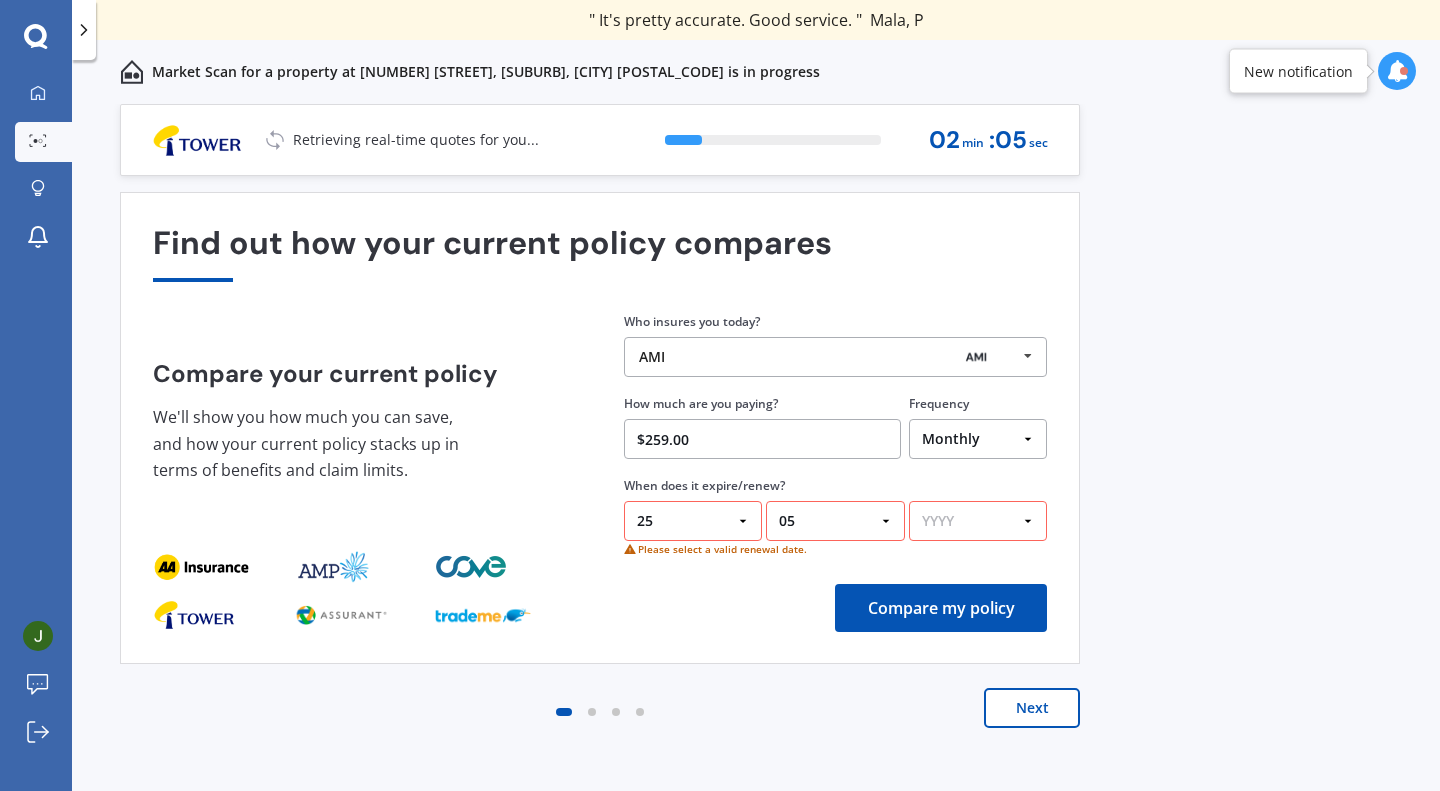 select on "2026" 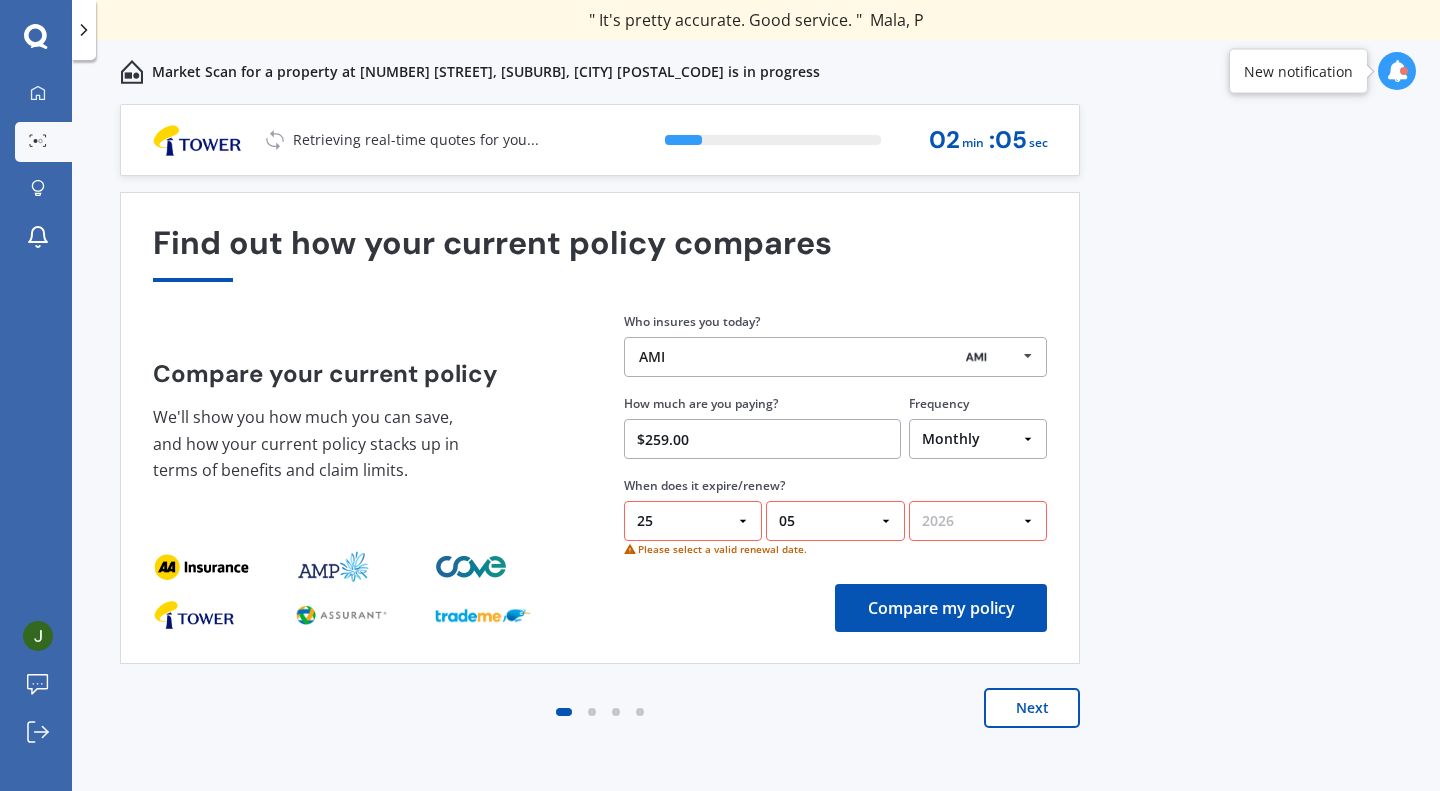 click on "YYYY 2026 2025 2024" at bounding box center (978, 521) 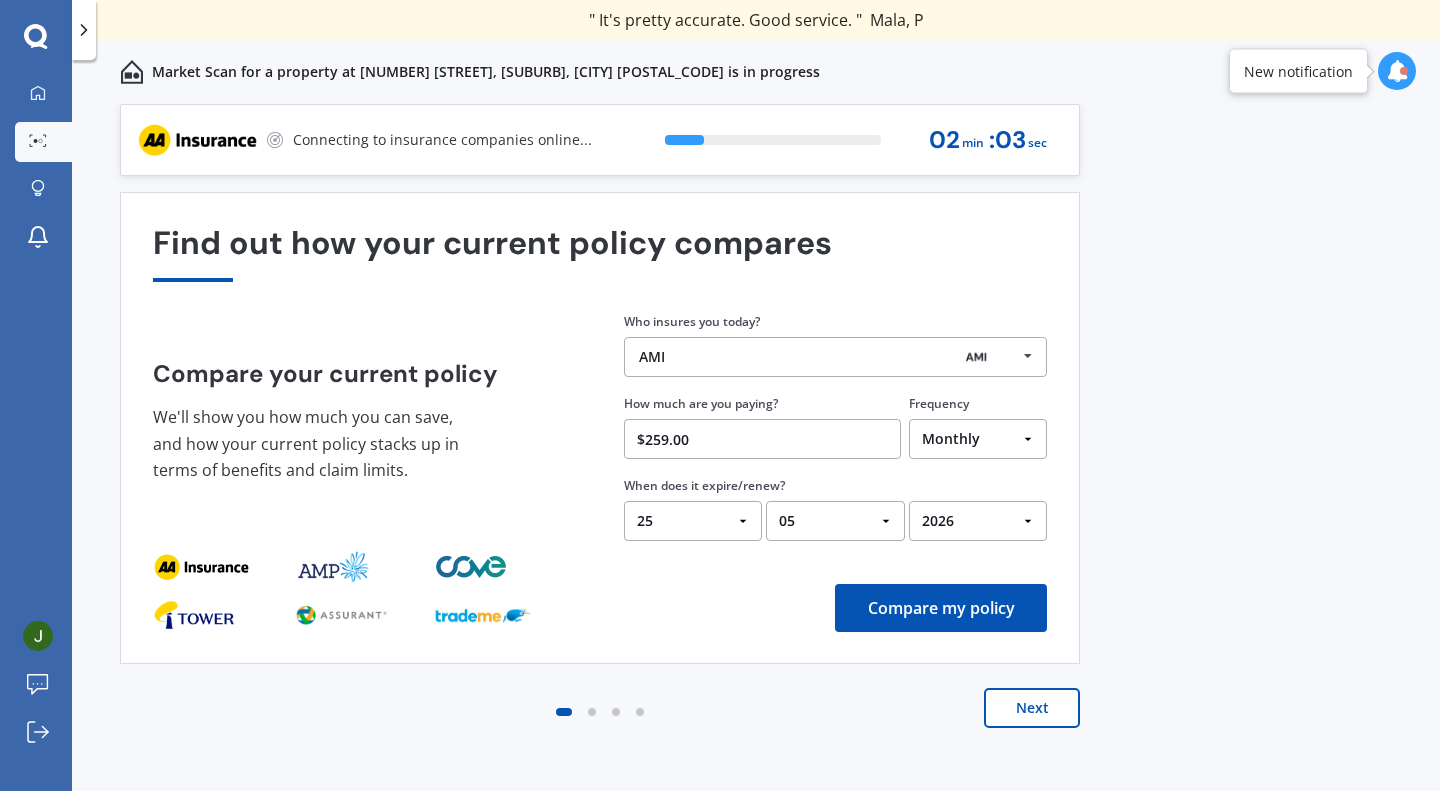 click on "Compare my policy" at bounding box center [941, 608] 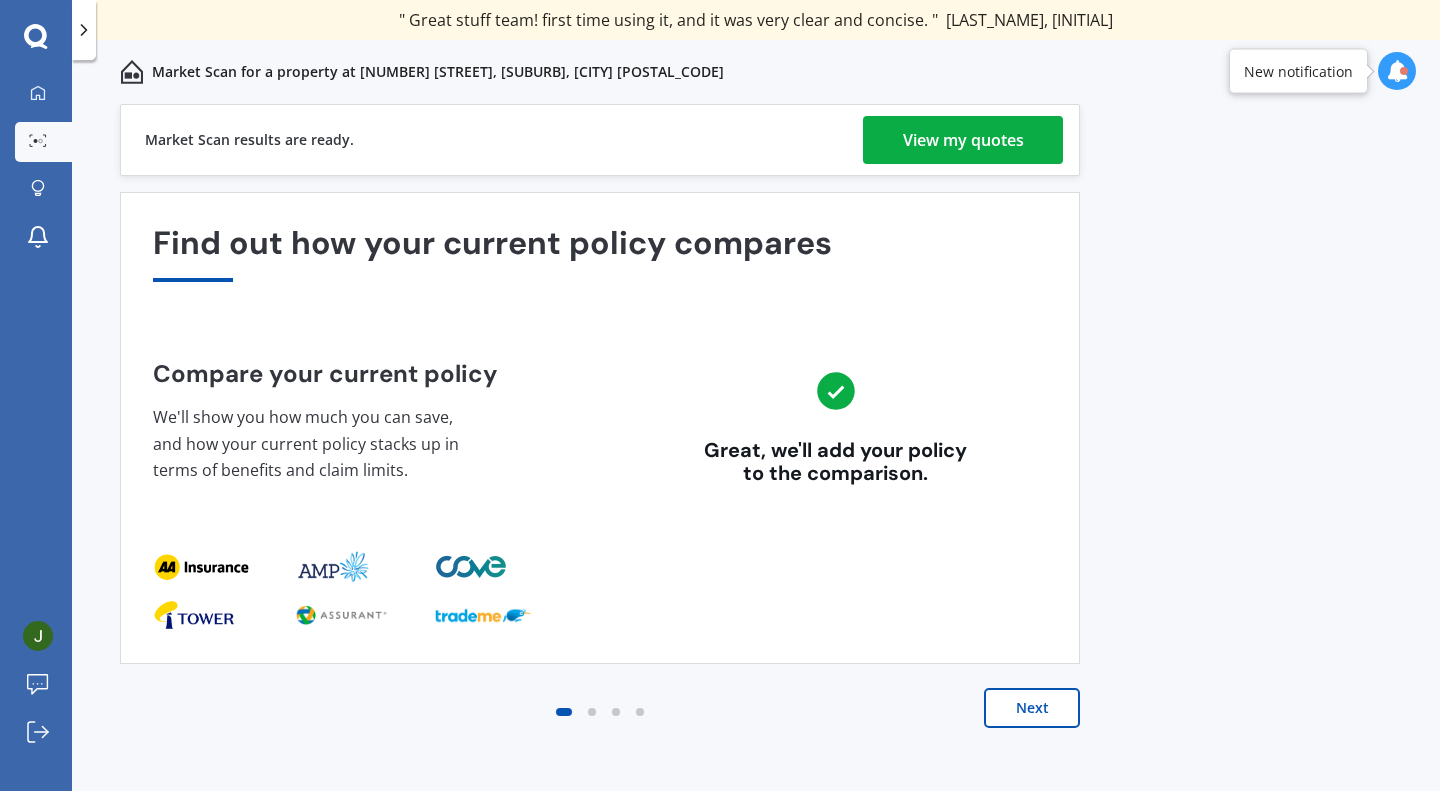 click on "View my quotes" at bounding box center [963, 140] 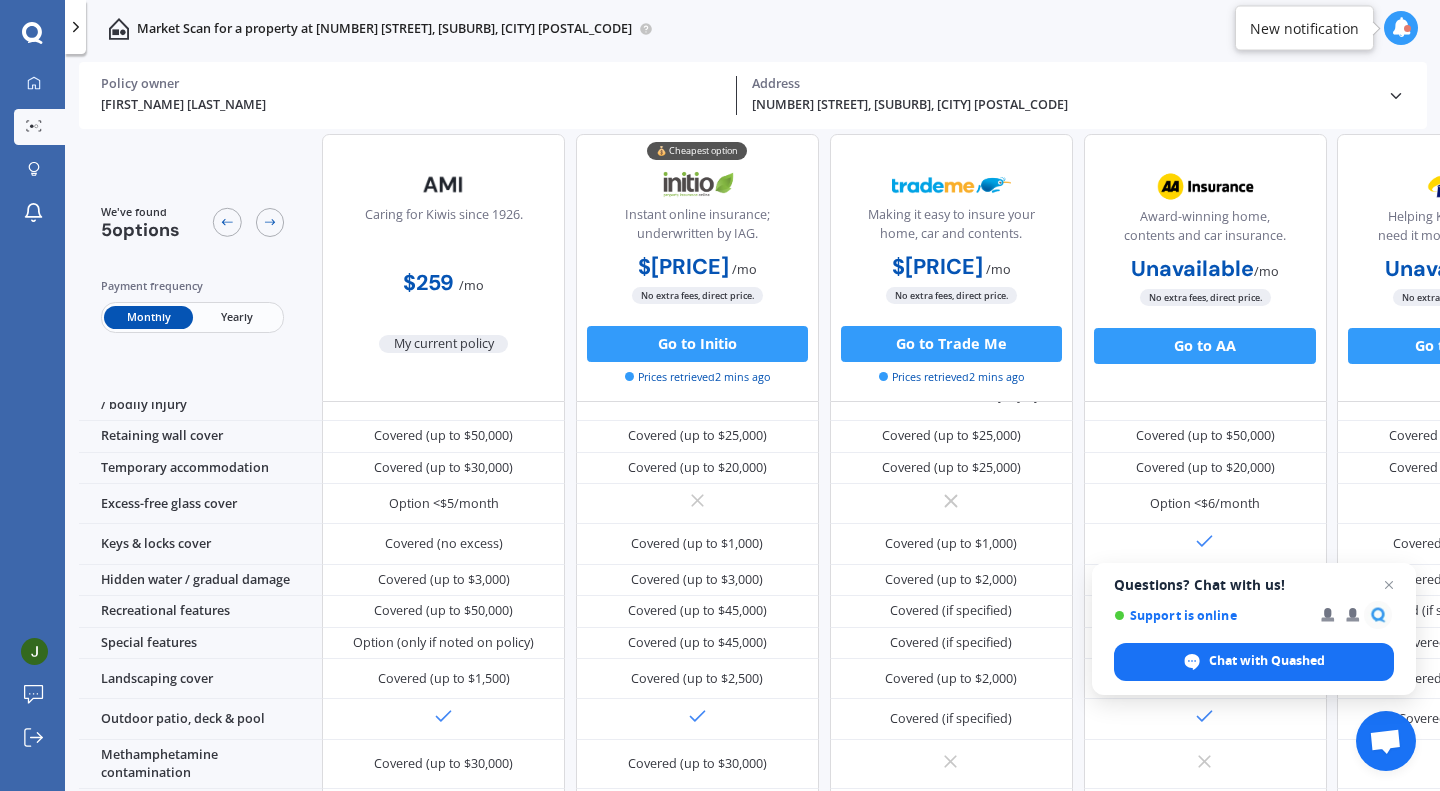 scroll, scrollTop: 248, scrollLeft: 0, axis: vertical 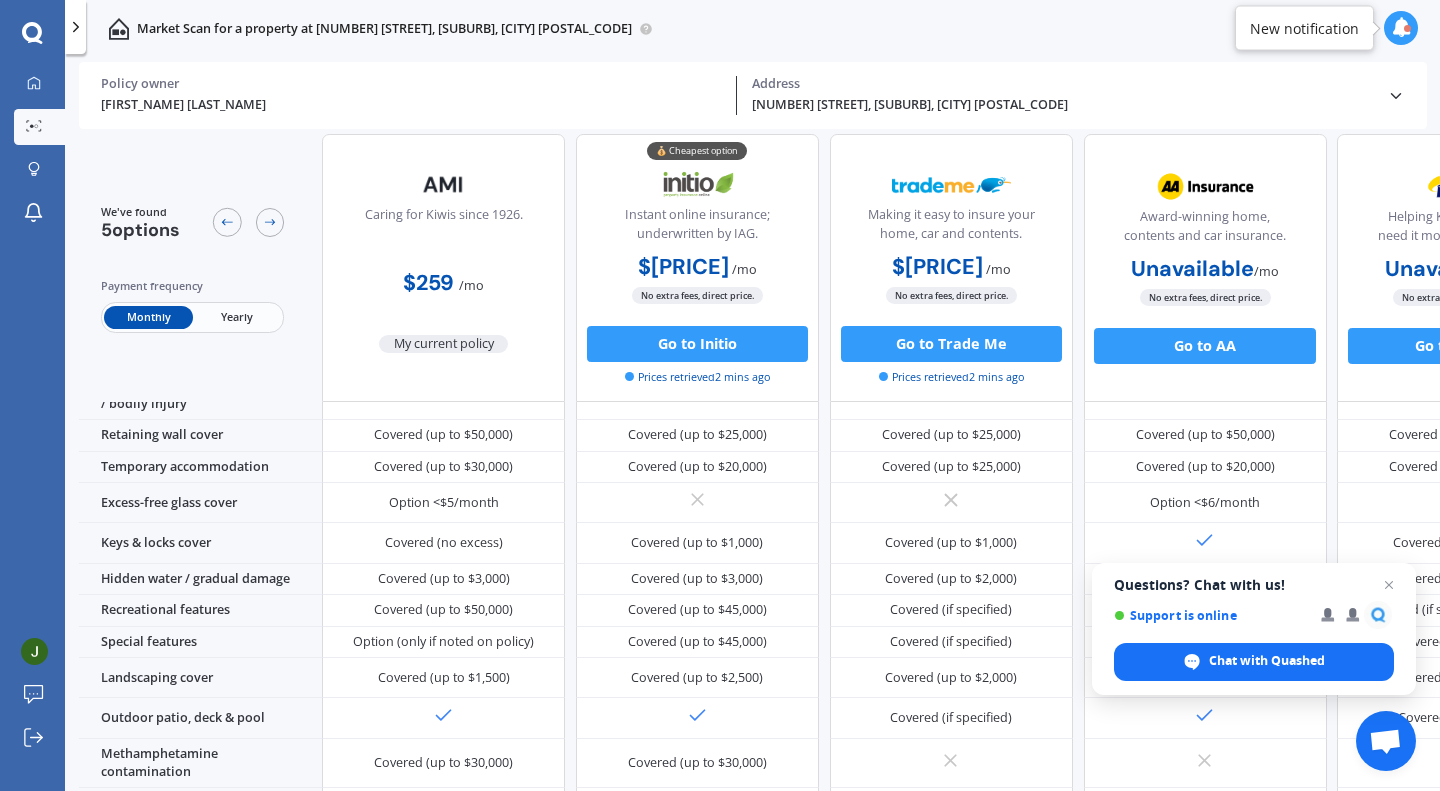 click at bounding box center (1389, 585) 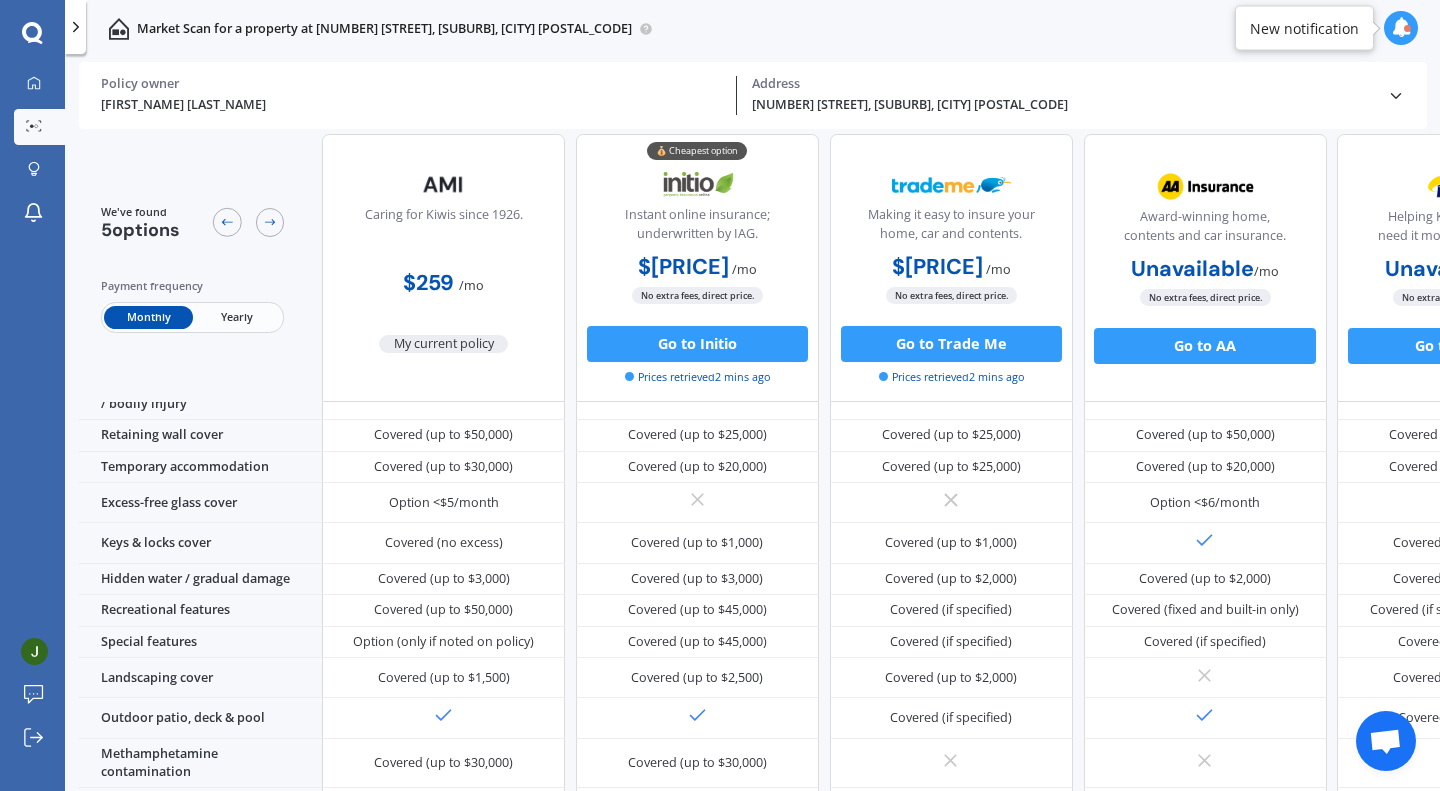 scroll, scrollTop: 0, scrollLeft: 0, axis: both 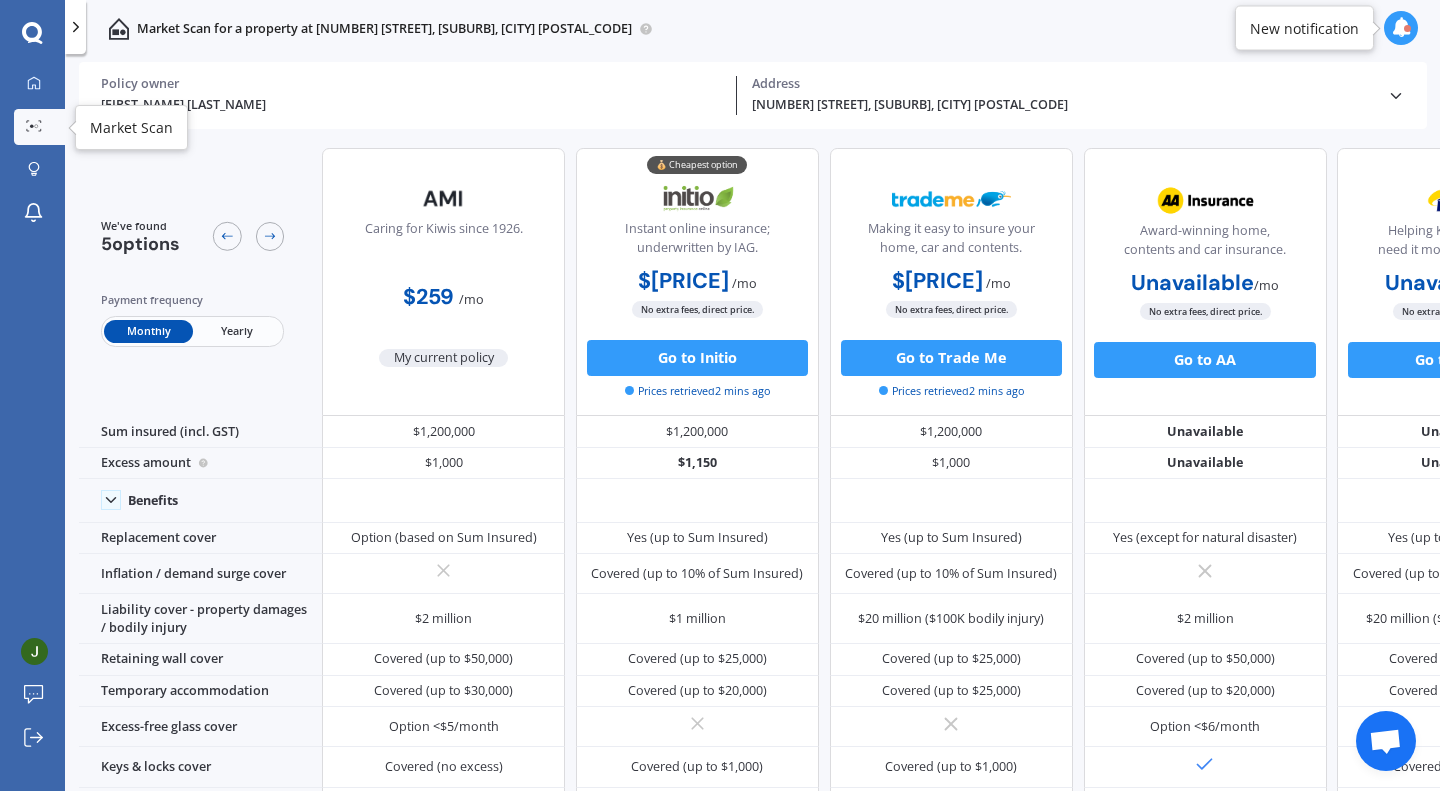 click 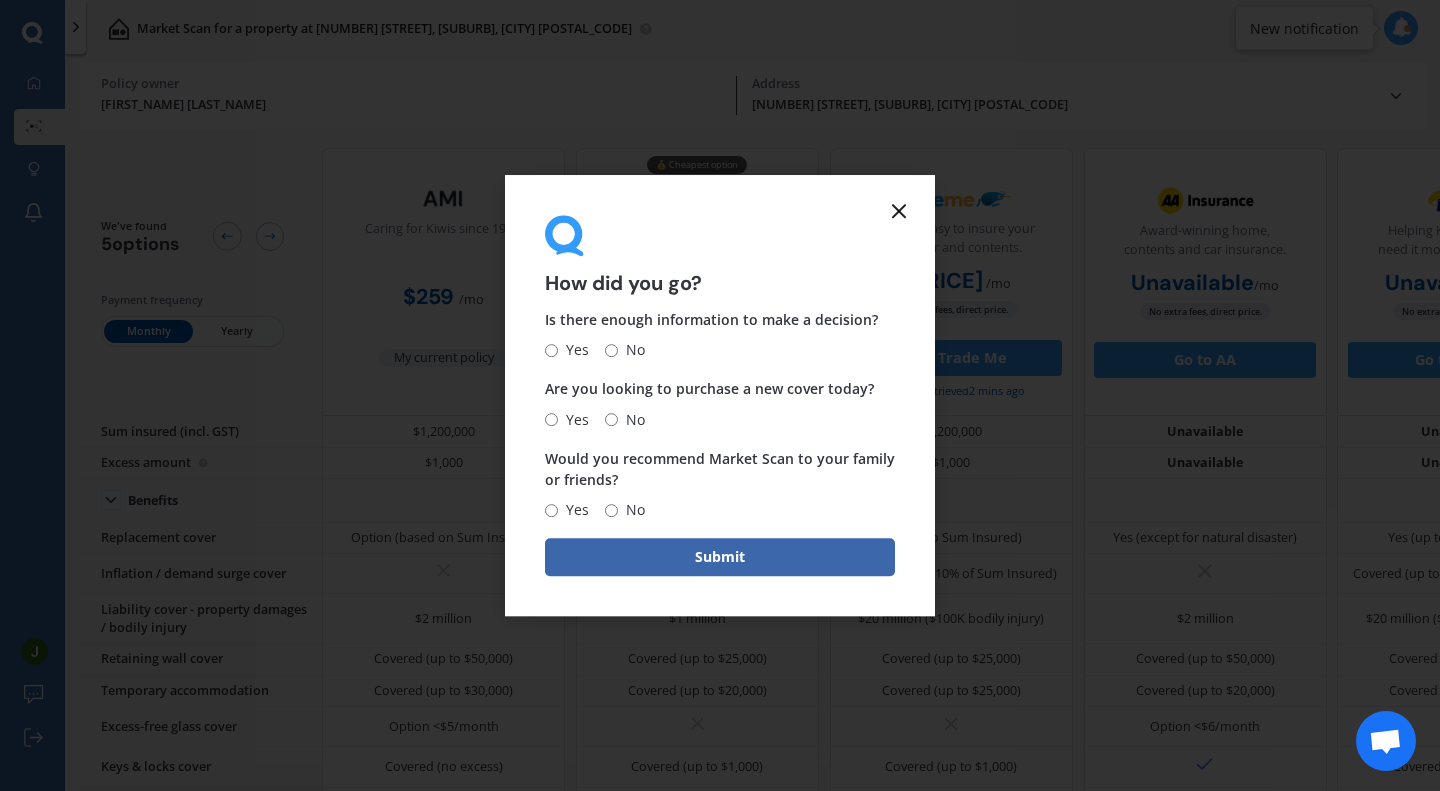 click on "No" at bounding box center (625, 420) 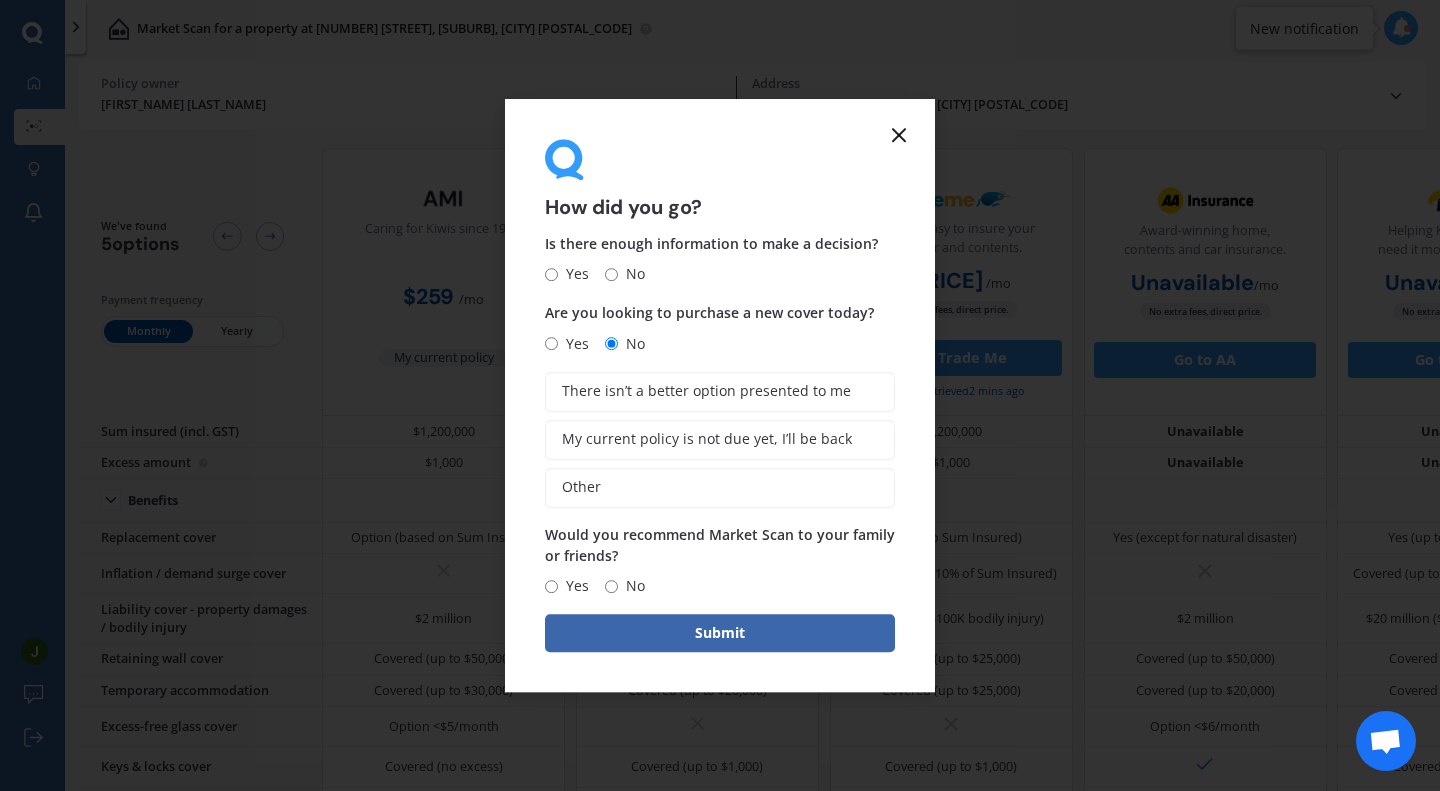click on "There isn’t a better option presented to me" at bounding box center (706, 391) 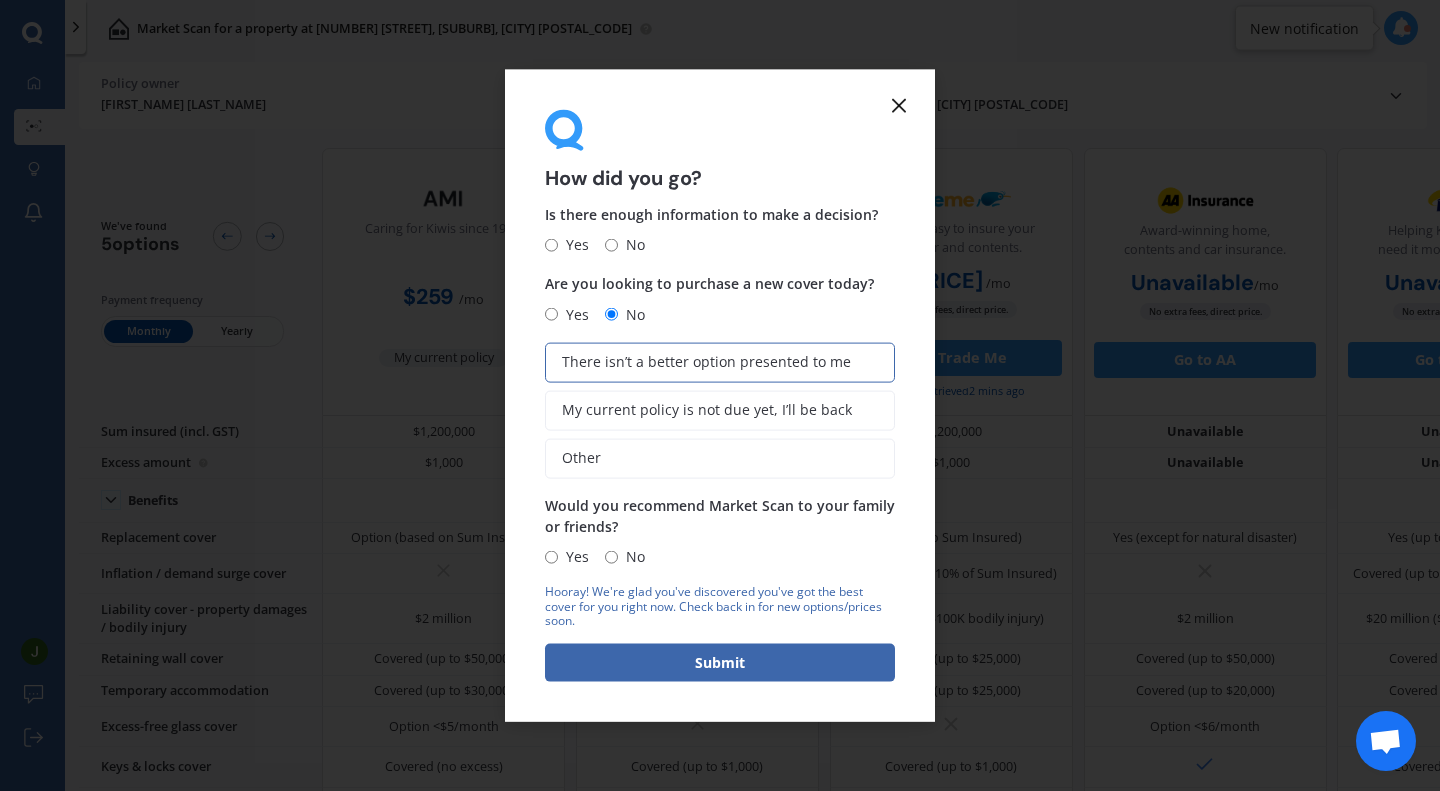 click on "Yes" at bounding box center (551, 556) 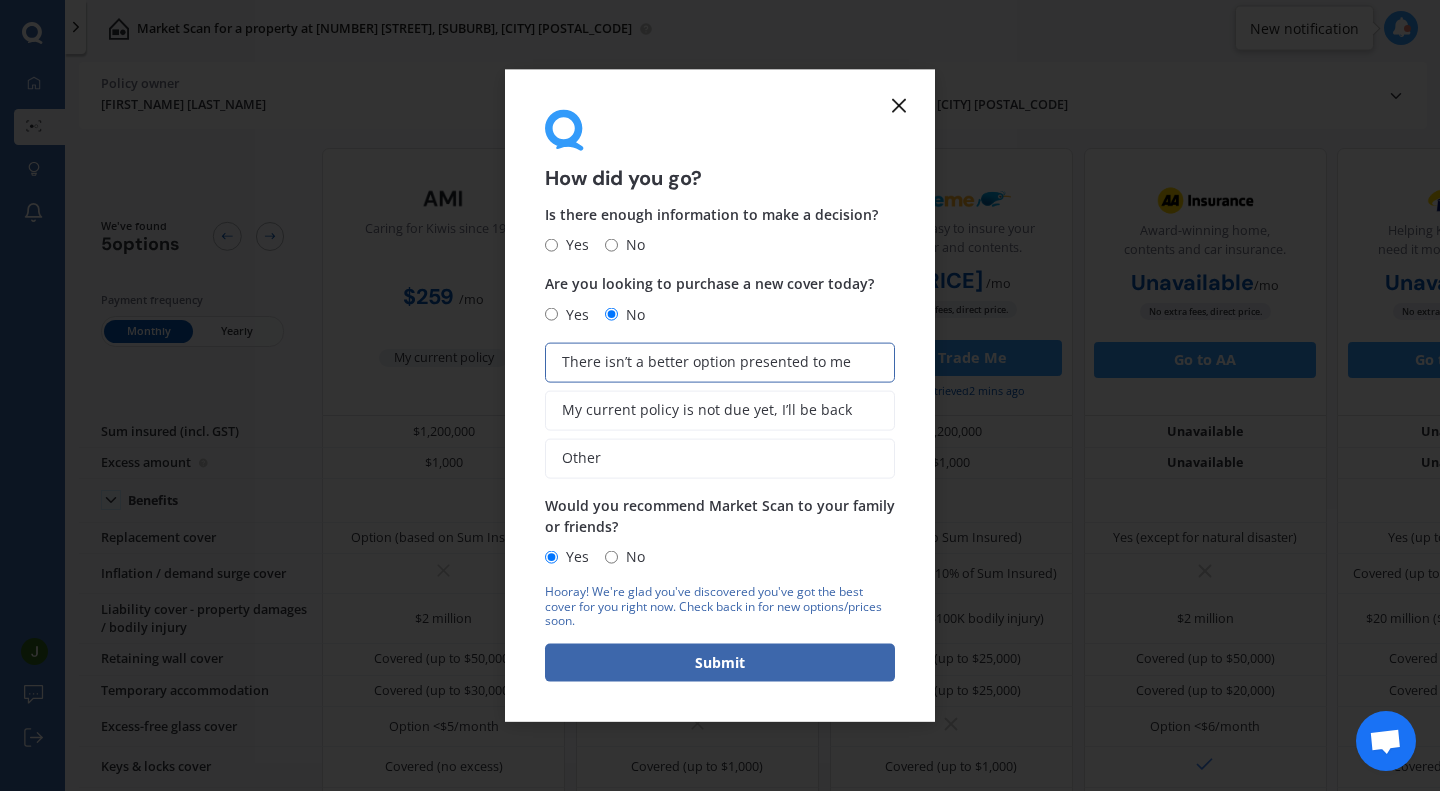 click on "Yes" at bounding box center (551, 244) 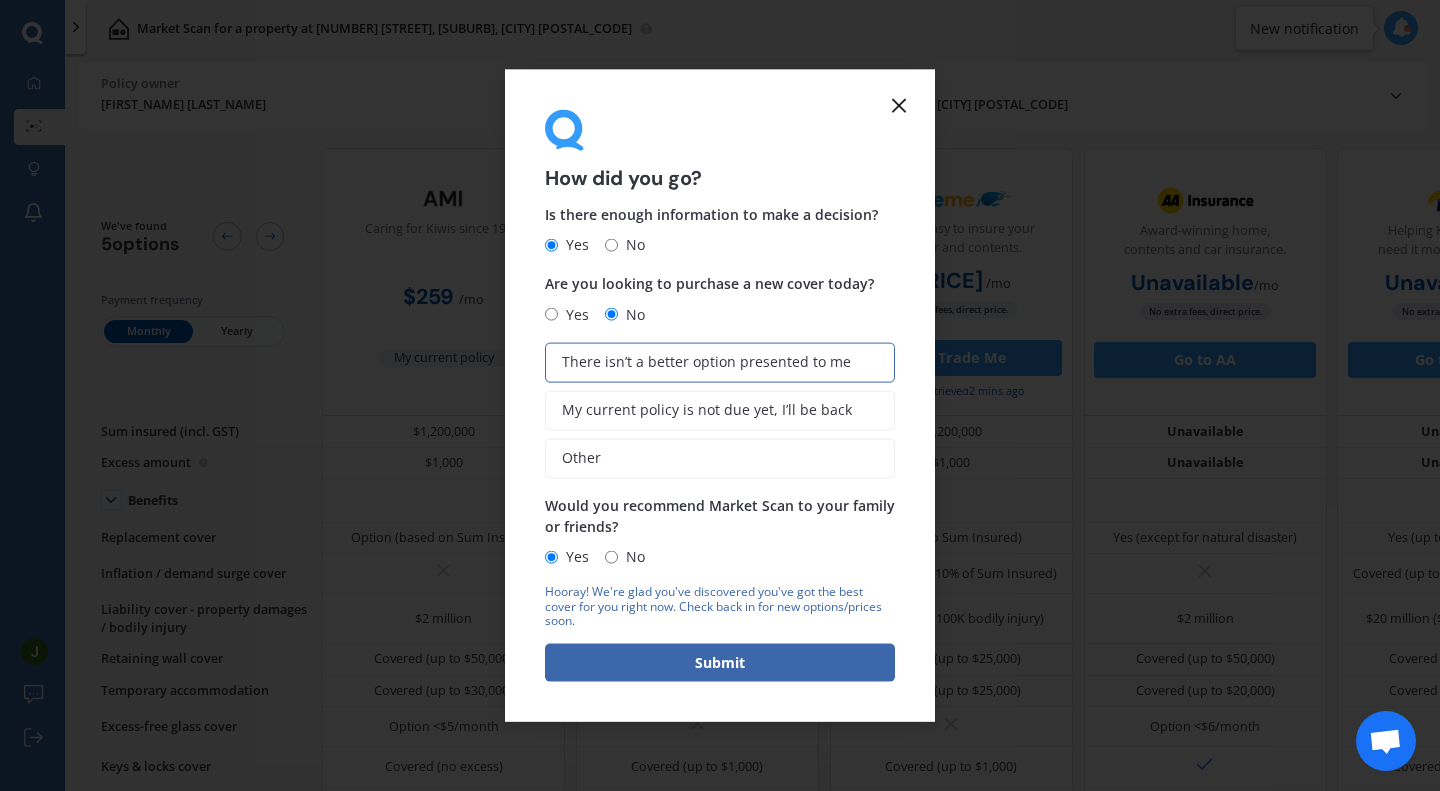 click on "Submit" at bounding box center [720, 663] 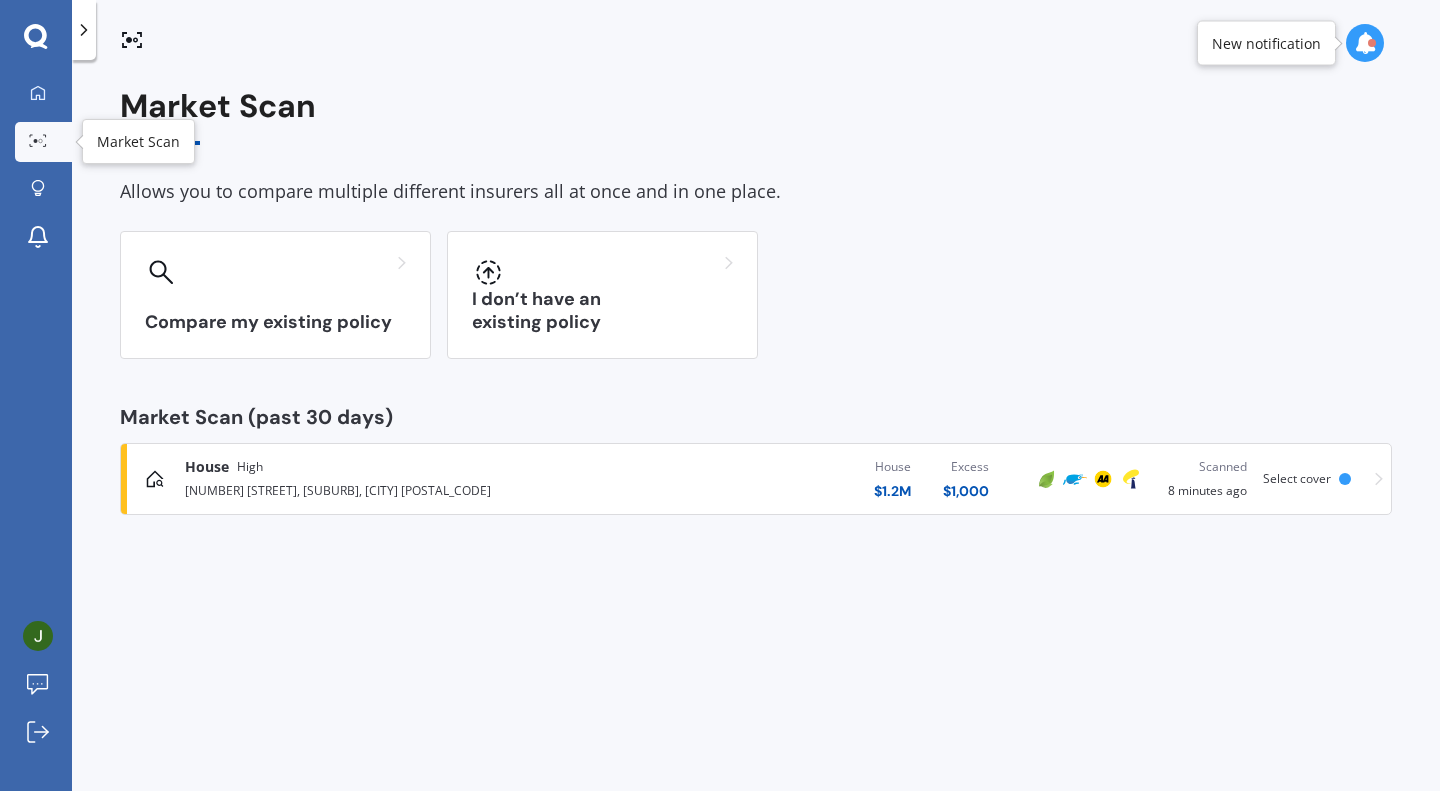 click on "Market Scan" at bounding box center (43, 142) 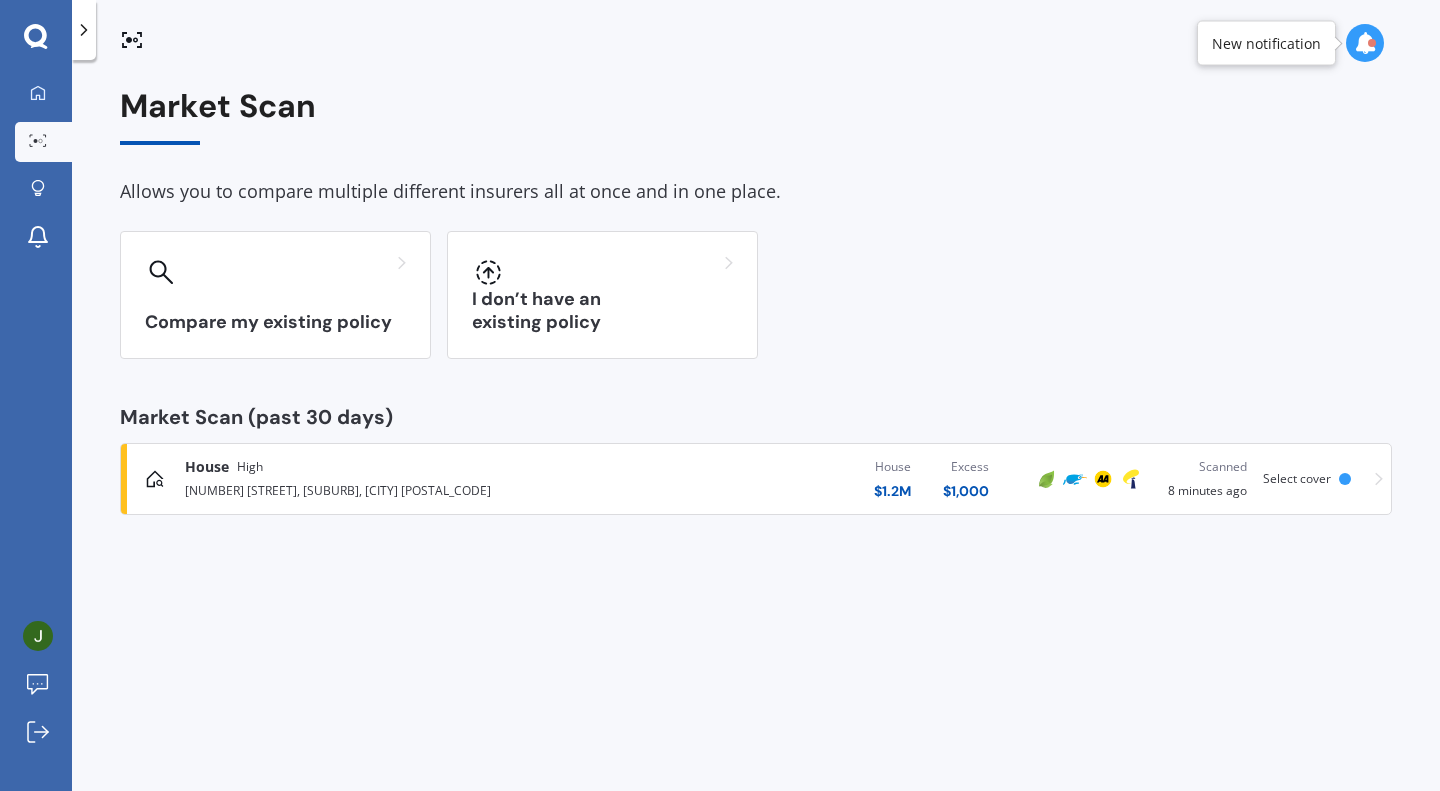 click on "Market Scan Allows you to compare multiple different insurers all at once and in one place. Compare my existing policy I don’t have an existing policy Market Scan (past 30 days) House High [NUMBER] [STREET], [SUBURB], [CITY] [POSTAL_CODE] House $[PRICE] Excess $[PRICE] Scanned 8 minutes ago Select cover" at bounding box center [756, 301] 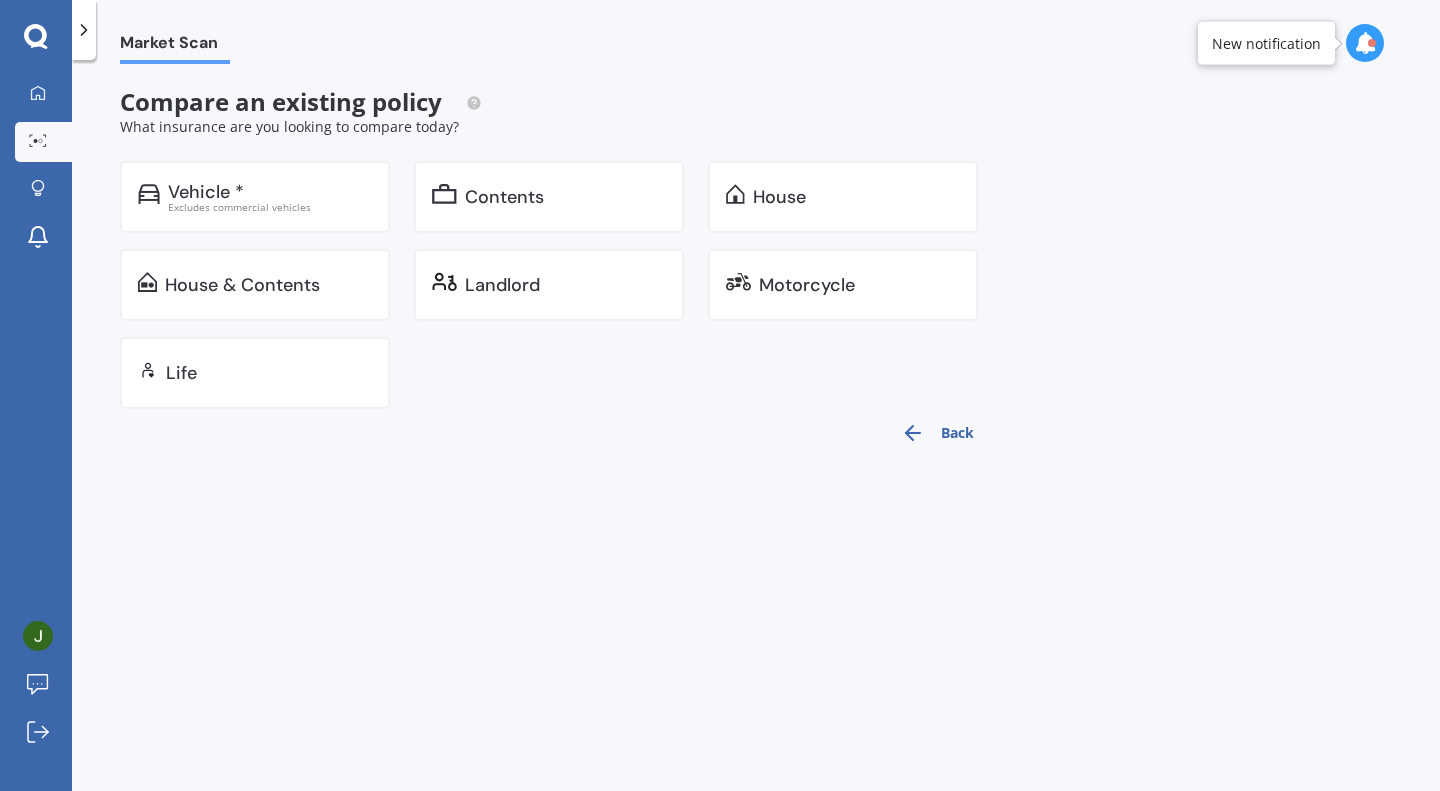 click on "Vehicle *" at bounding box center (270, 192) 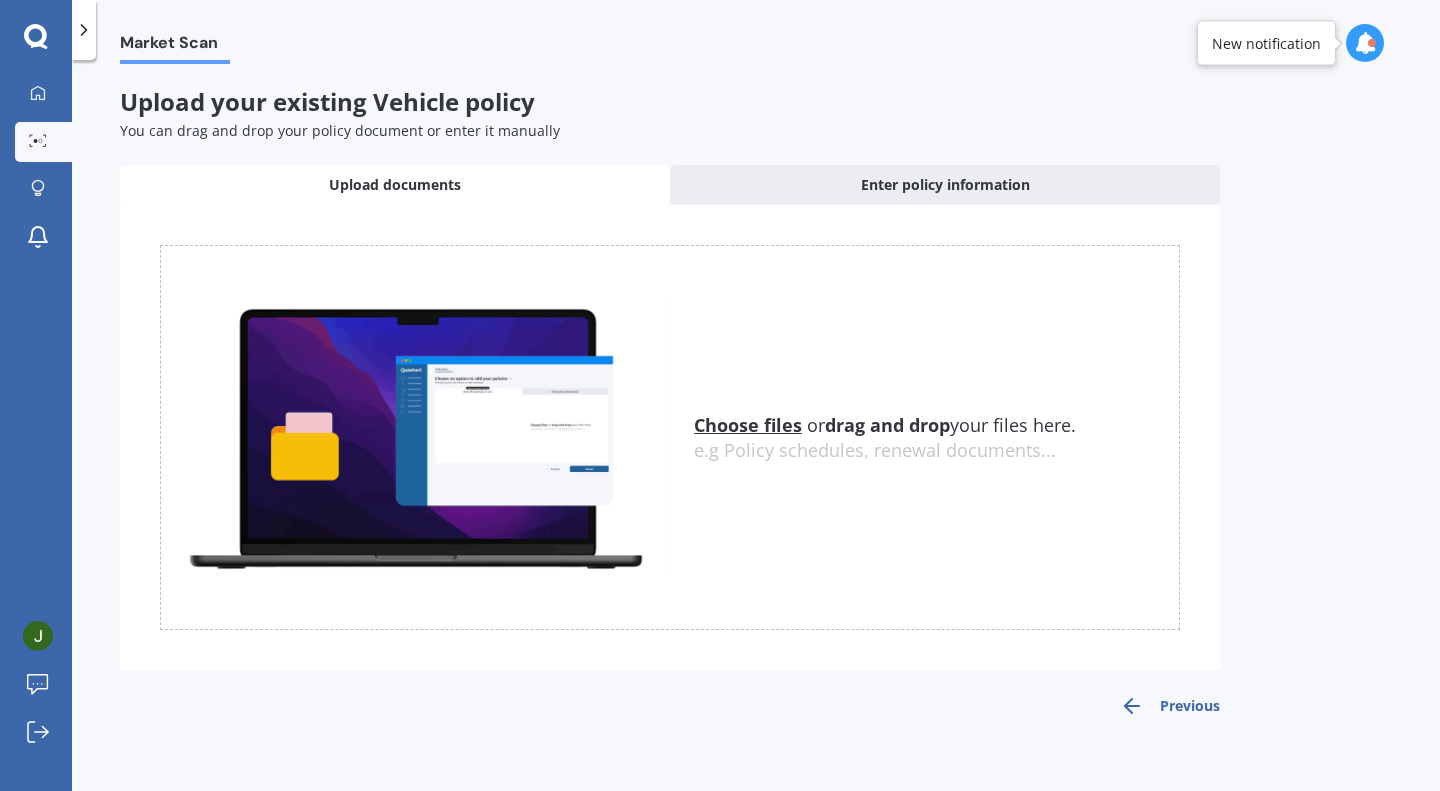 click on "Enter policy information" at bounding box center [945, 185] 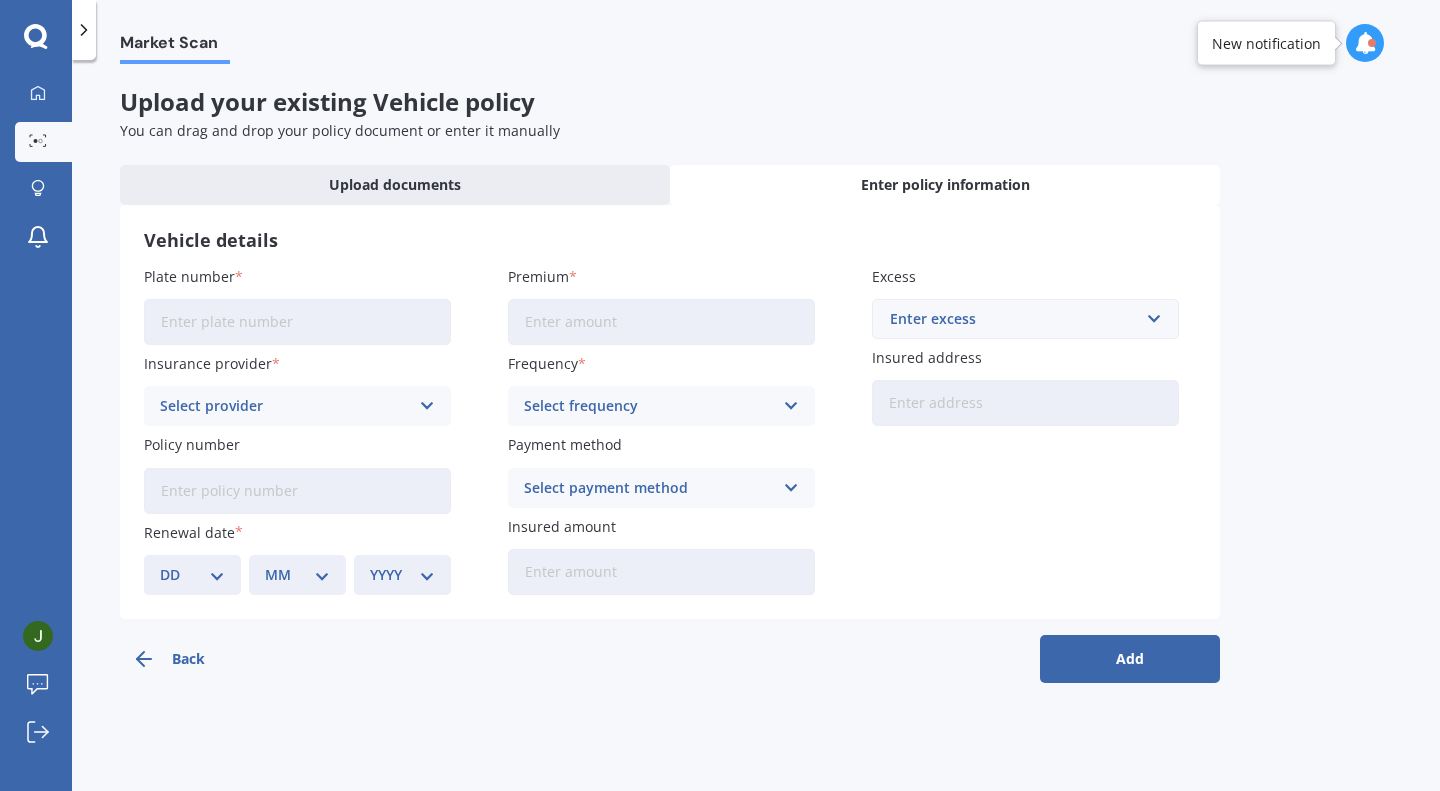 click on "Plate number" at bounding box center [297, 322] 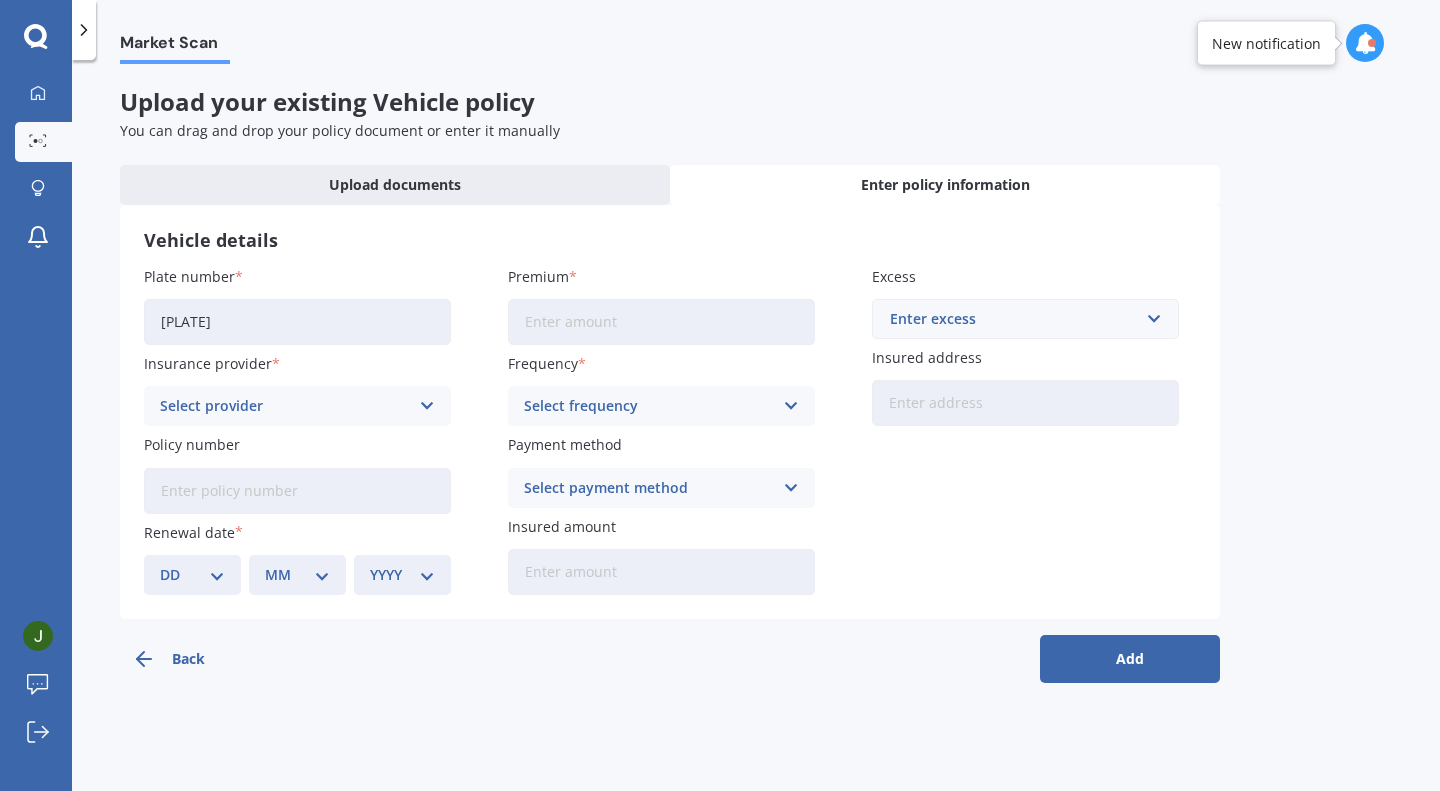 type on "[PLATE]" 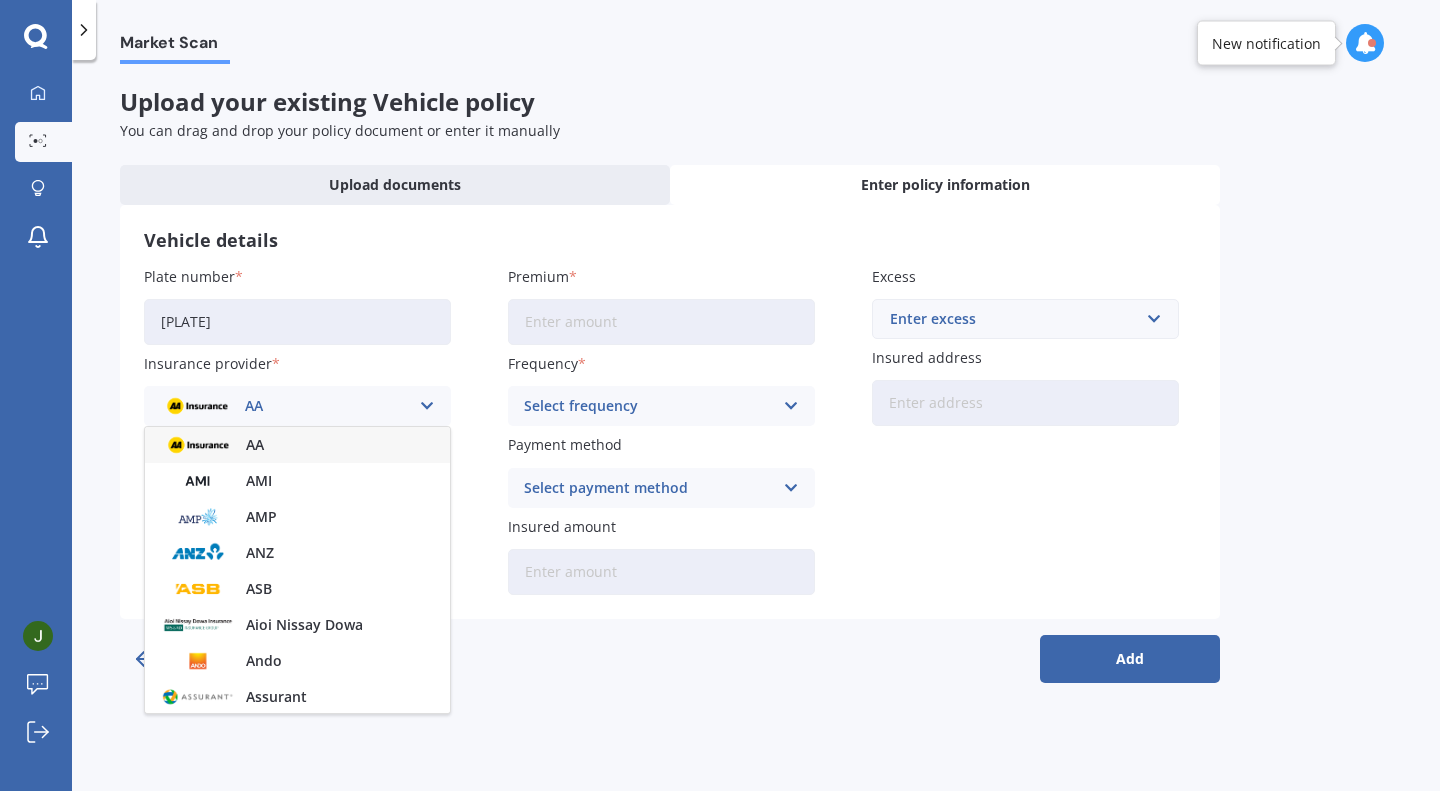 click on "AMI" at bounding box center [297, 481] 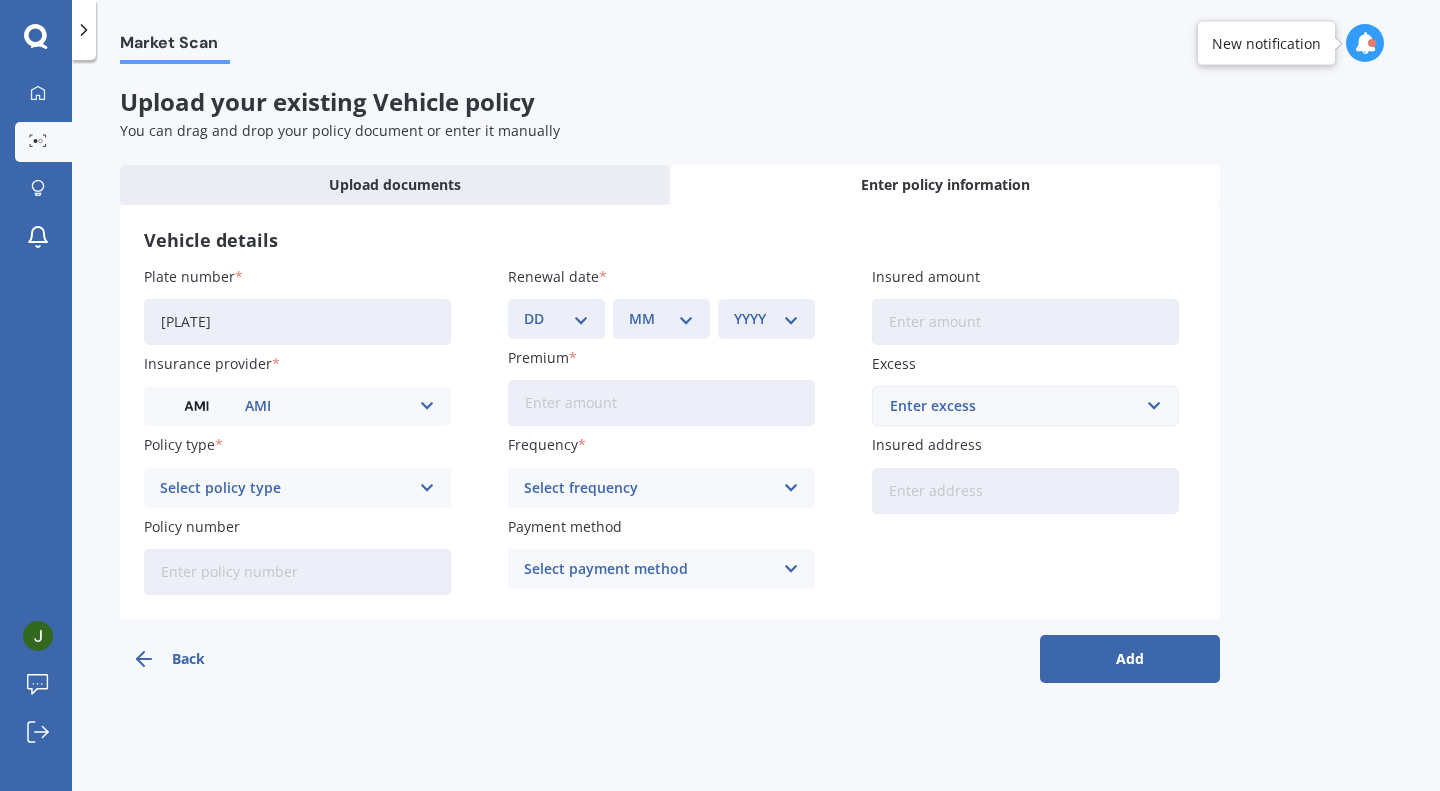 click on "Select policy type Third Party Third Party, Fire & Theft Comprehensive" at bounding box center (297, 488) 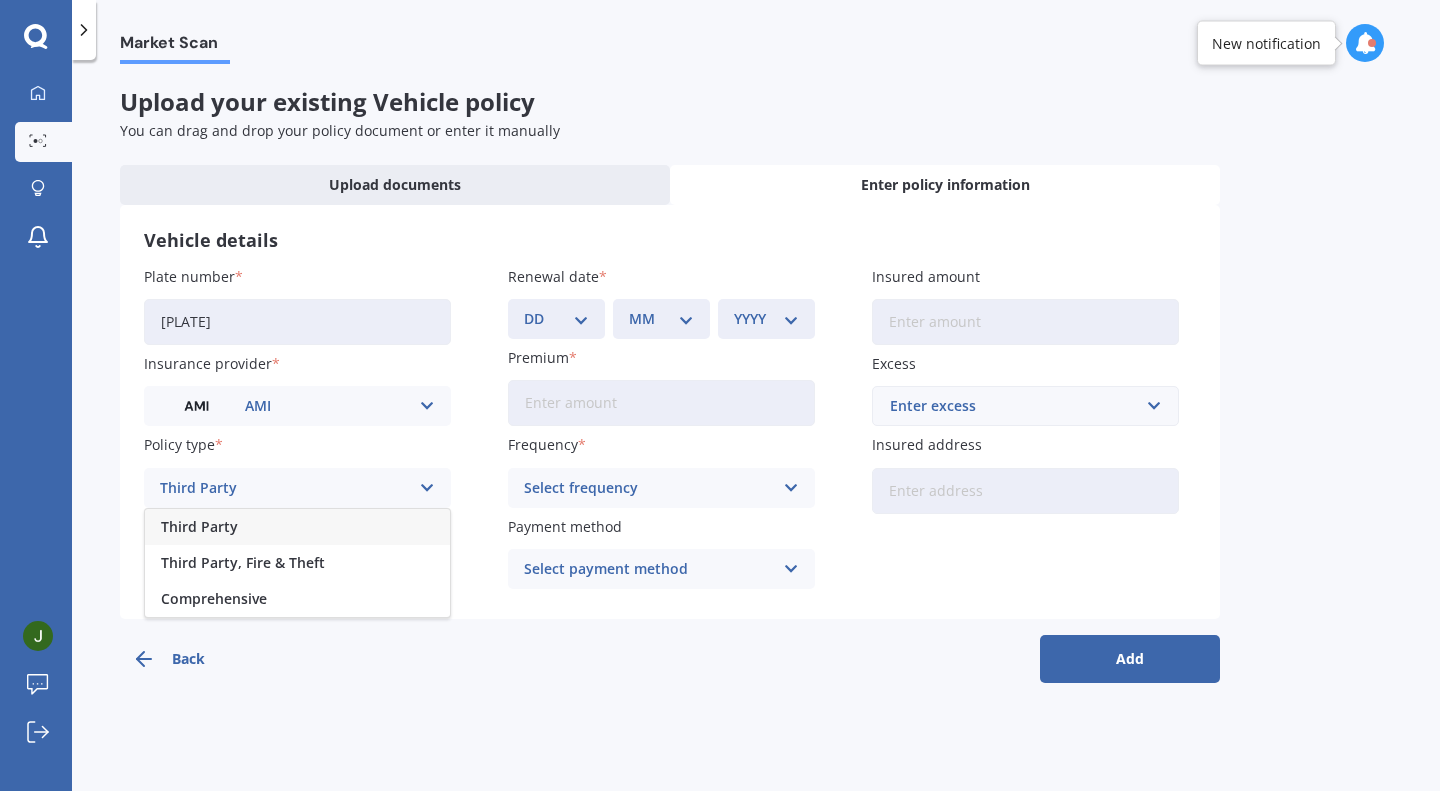 click on "Comprehensive" at bounding box center (297, 599) 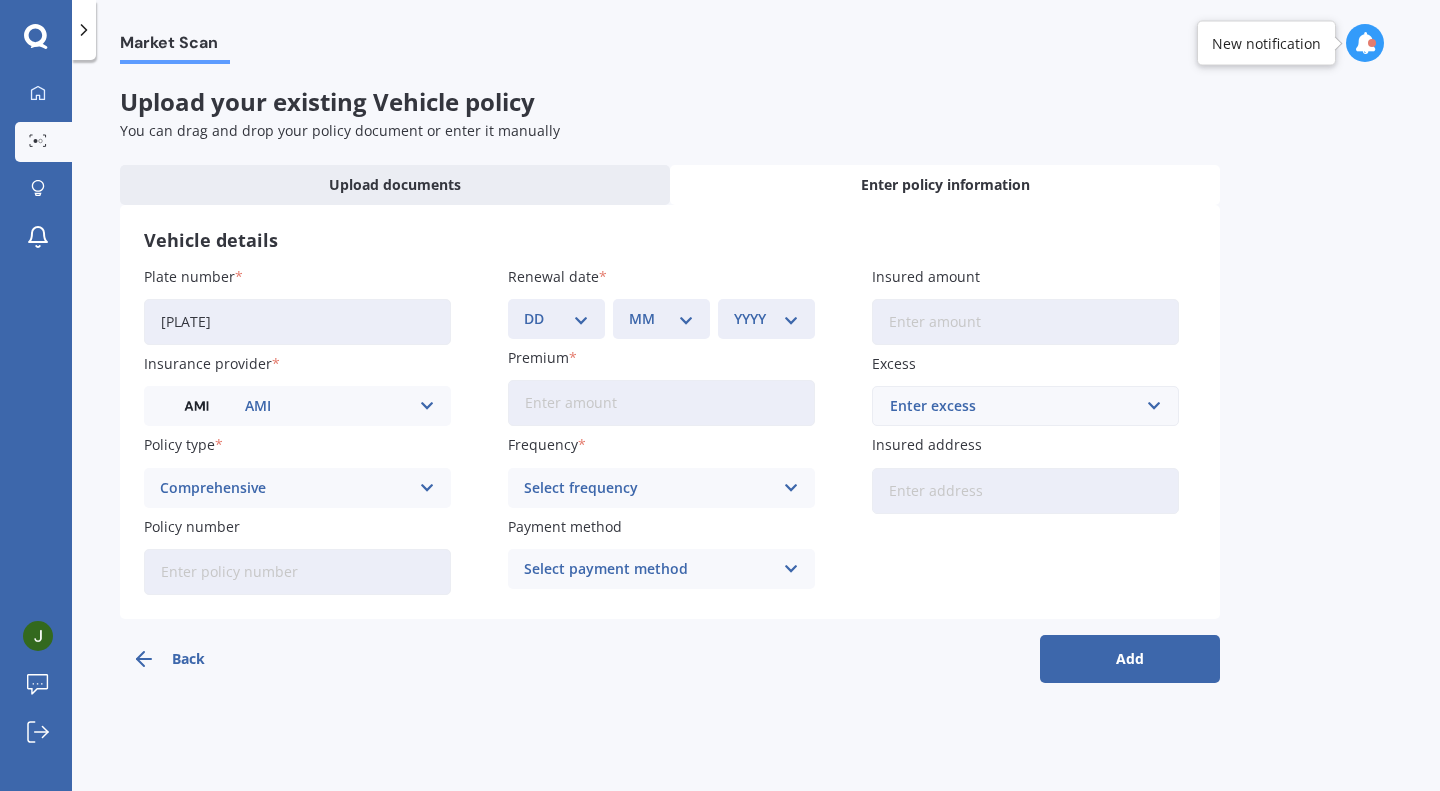 click on "Policy number" at bounding box center [297, 572] 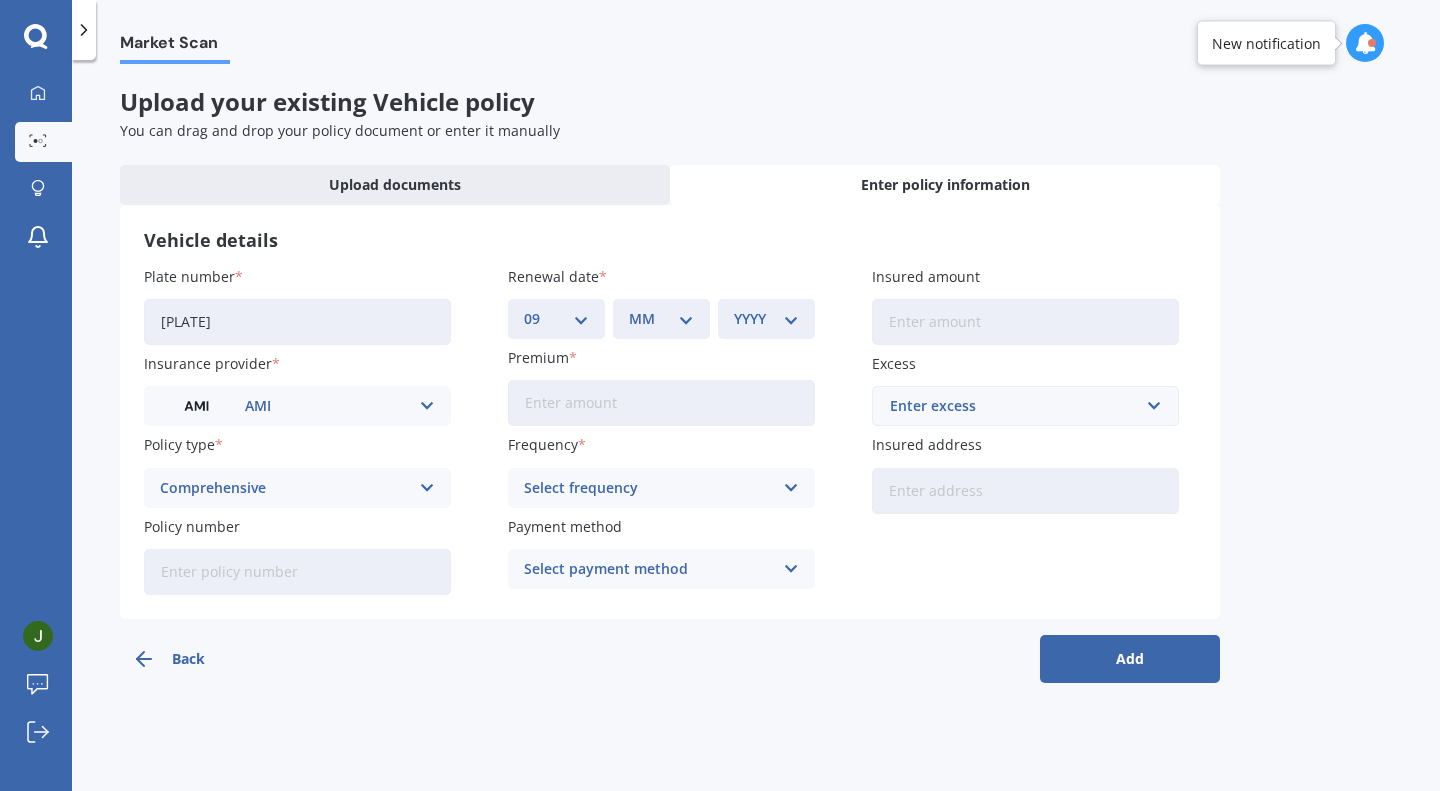 click on "DD 01 02 03 04 05 06 07 08 09 10 11 12 13 14 15 16 17 18 19 20 21 22 23 24 25 26 27 28 29 30 31" at bounding box center (556, 319) 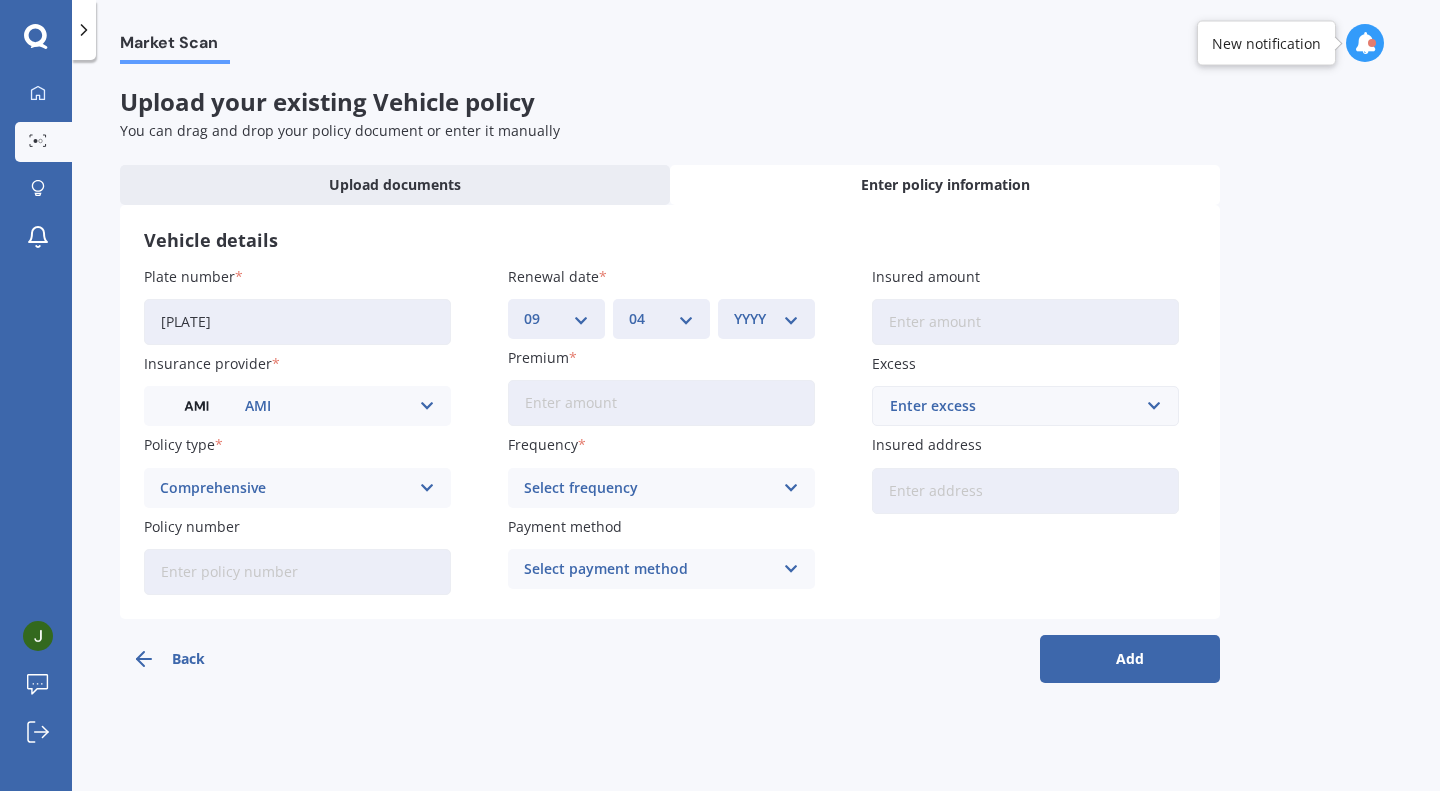 click on "MM 01 02 03 04 05 06 07 08 09 10 11 12" at bounding box center [661, 319] 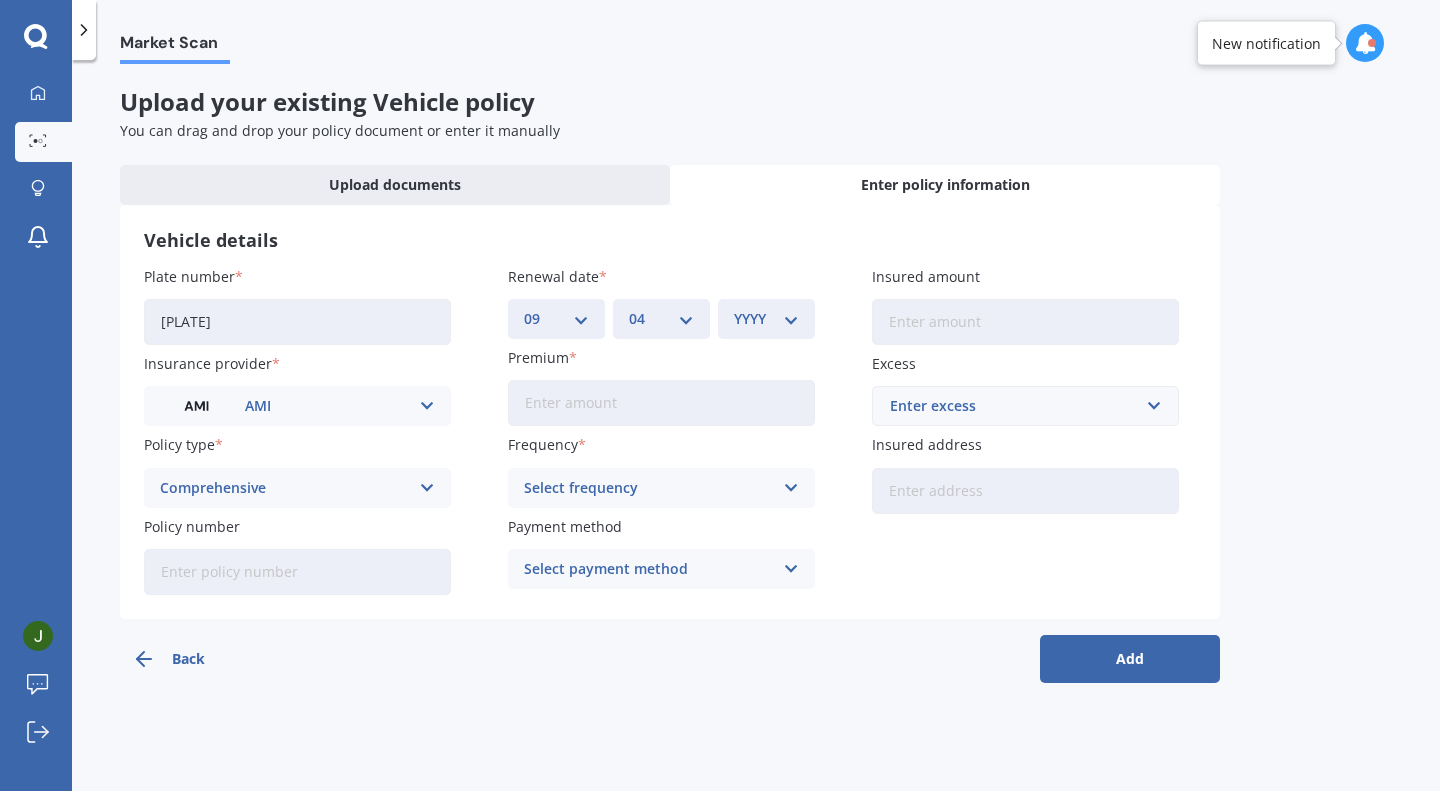 select on "2026" 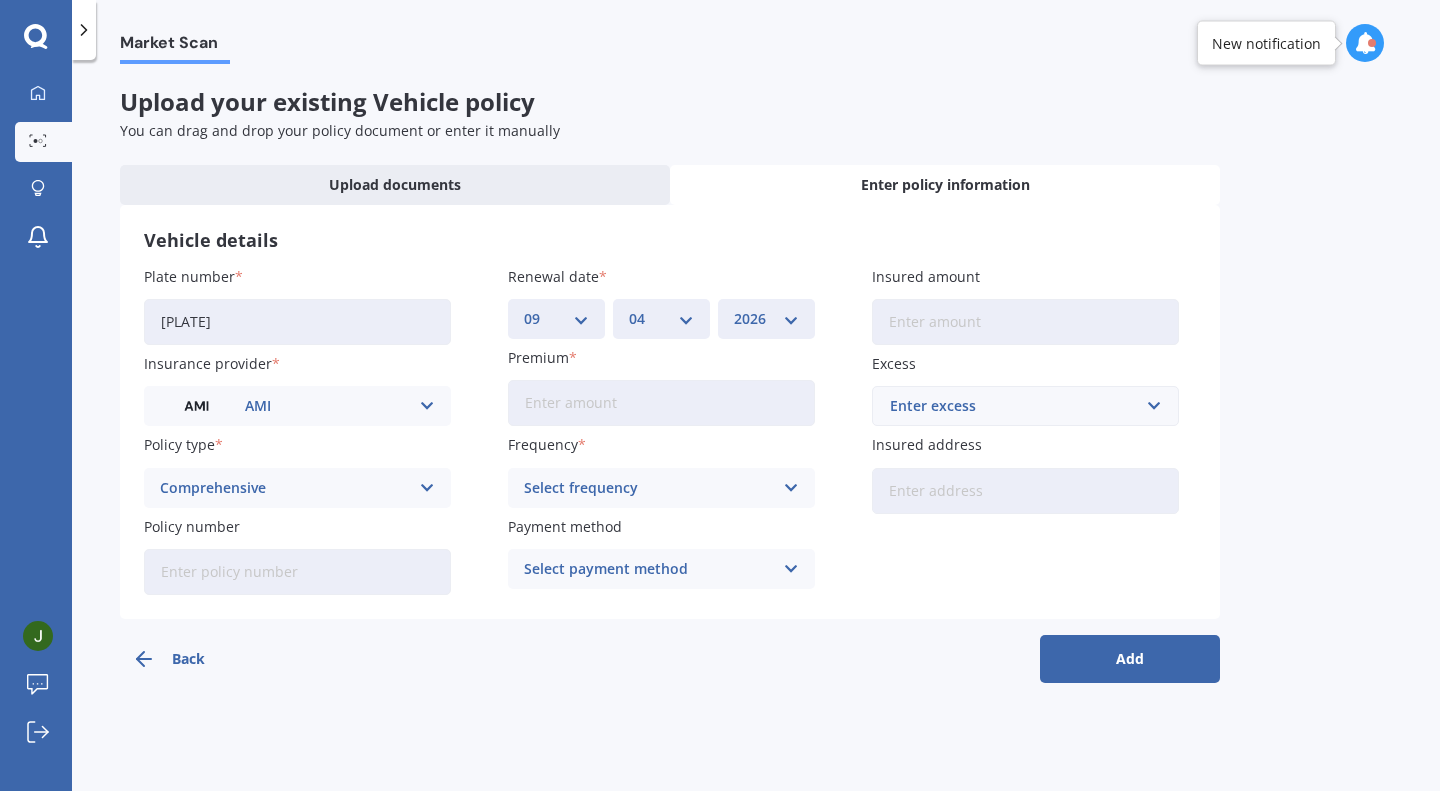click on "YYYY 2027 2026 2025 2024 2023 2022 2021 2020 2019 2018 2017 2016 2015 2014 2013 2012 2011 2010 2009 2008 2007 2006 2005 2004 2003 2002 2001 2000 1999 1998 1997 1996 1995 1994 1993 1992 1991 1990 1989 1988 1987 1986 1985 1984 1983 1982 1981 1980 1979 1978 1977 1976 1975 1974 1973 1972 1971 1970 1969 1968 1967 1966 1965 1964 1963 1962 1961 1960 1959 1958 1957 1956 1955 1954 1953 1952 1951 1950 1949 1948 1947 1946 1945 1944 1943 1942 1941 1940 1939 1938 1937 1936 1935 1934 1933 1932 1931 1930 1929 1928" at bounding box center [766, 319] 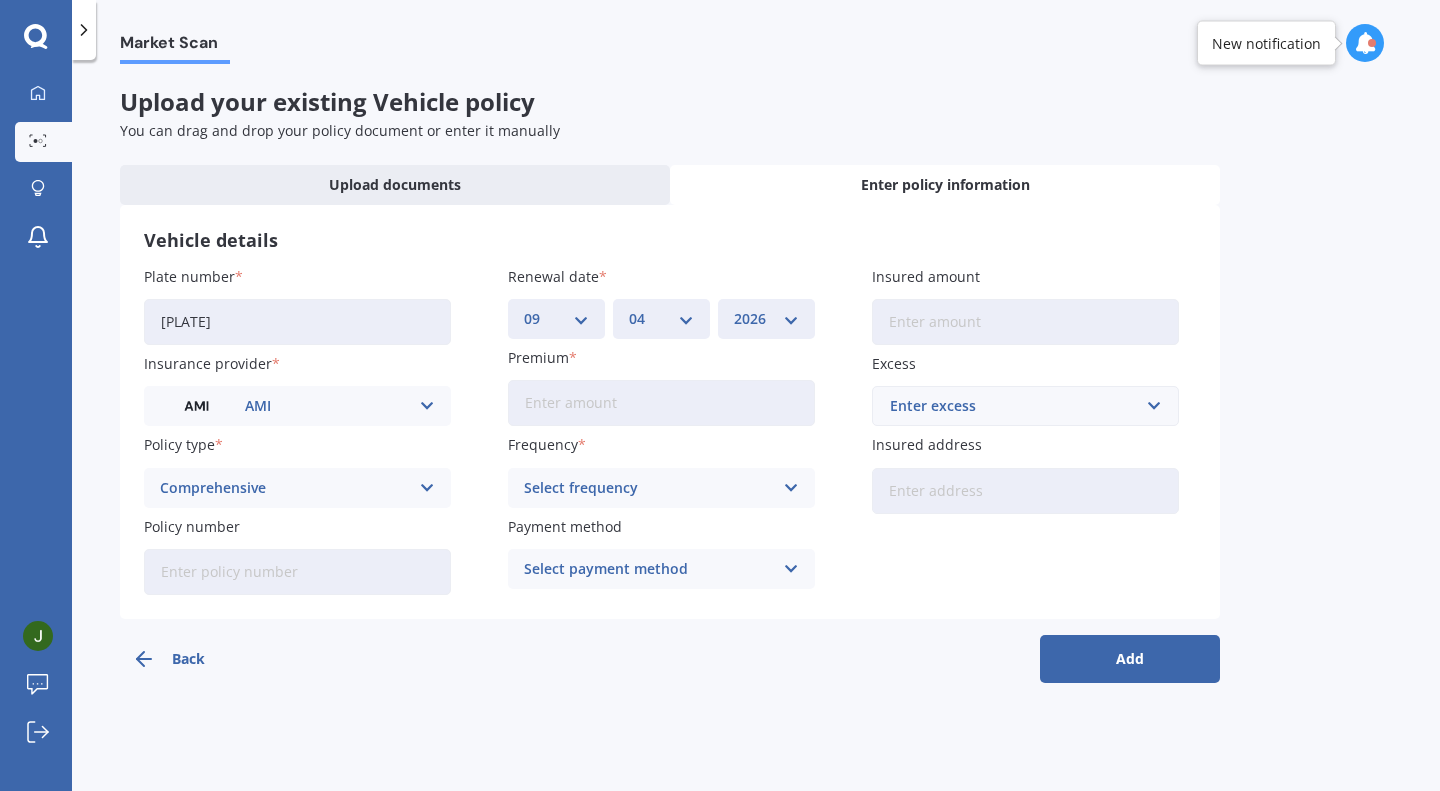 click on "Premium" at bounding box center (661, 403) 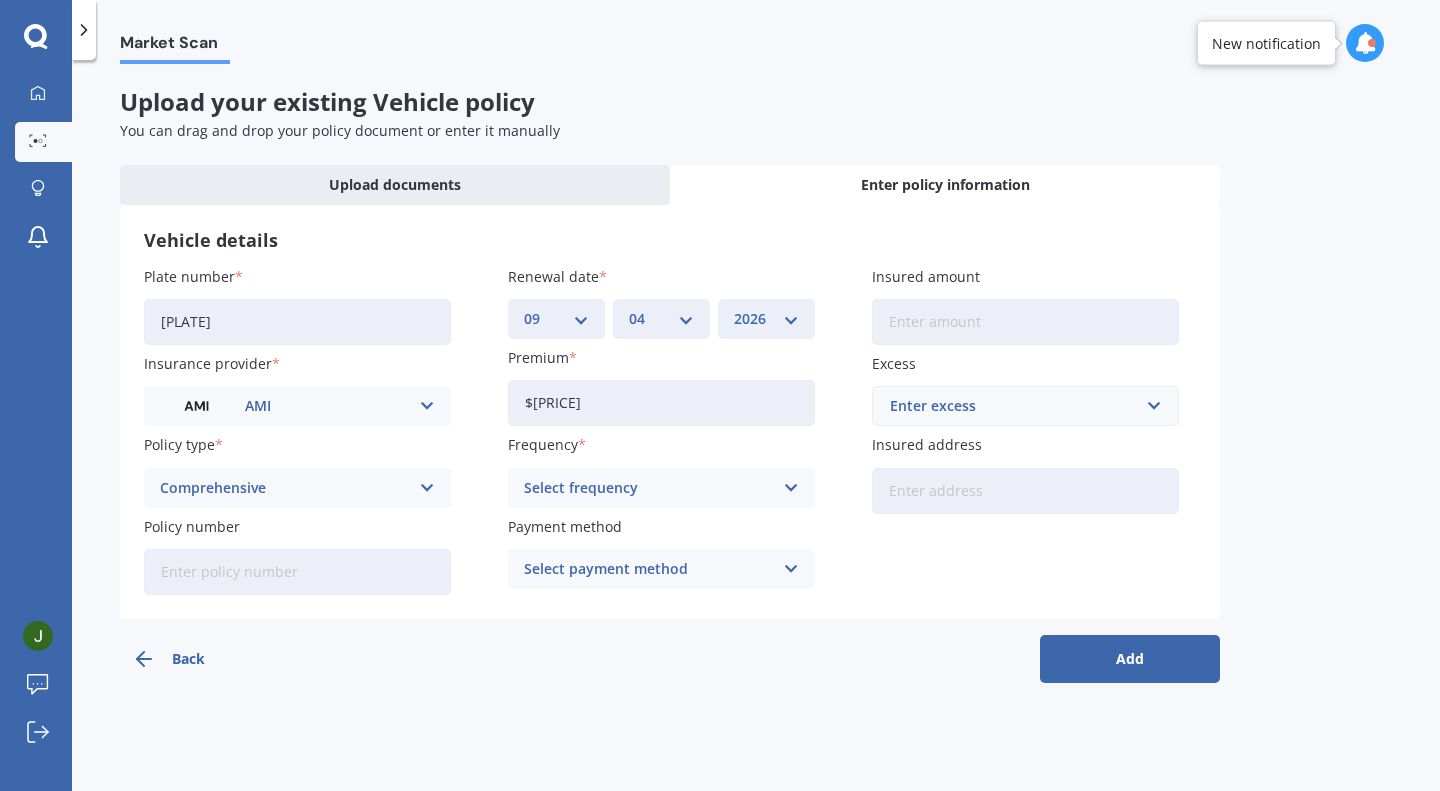 type on "$[PRICE]" 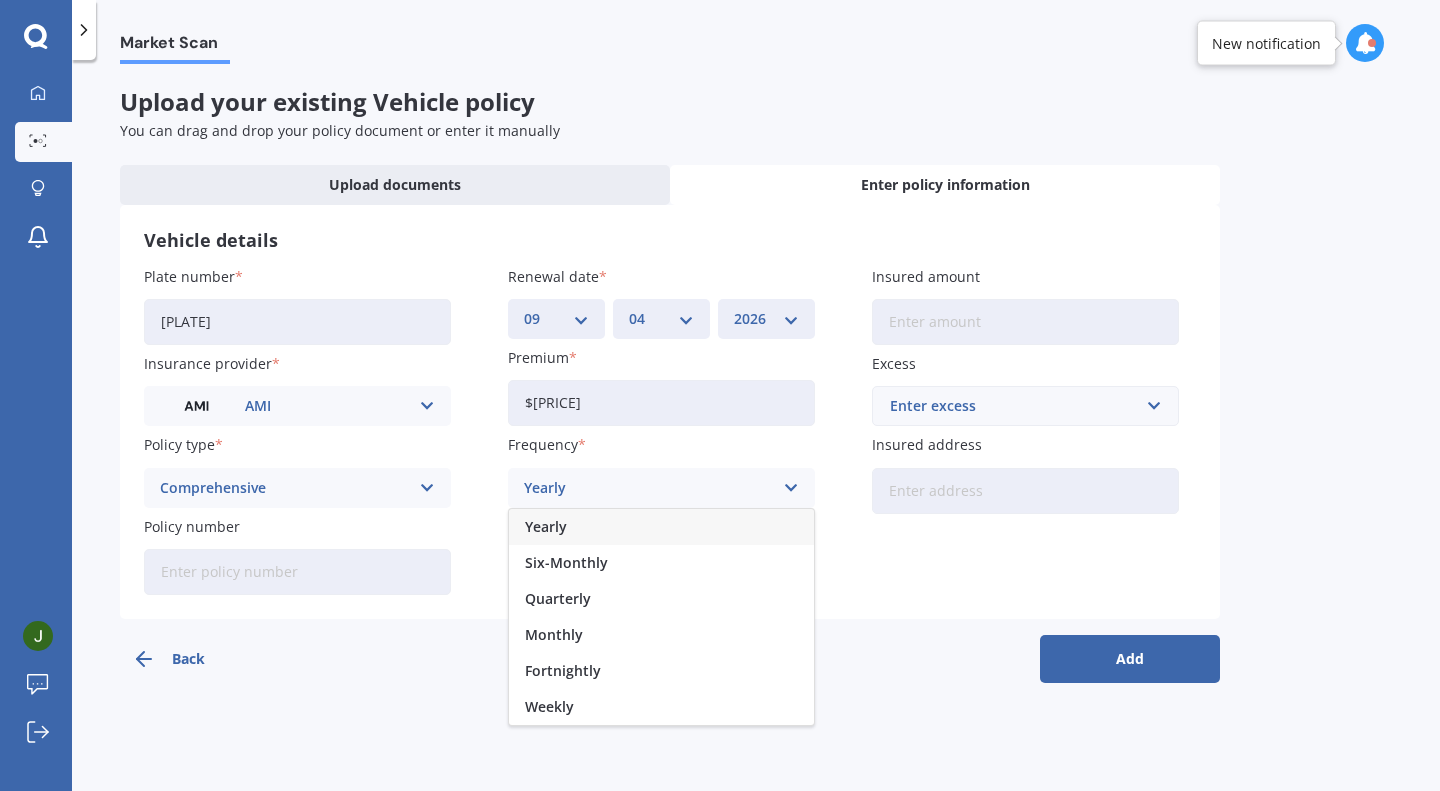 click on "Monthly" at bounding box center (661, 635) 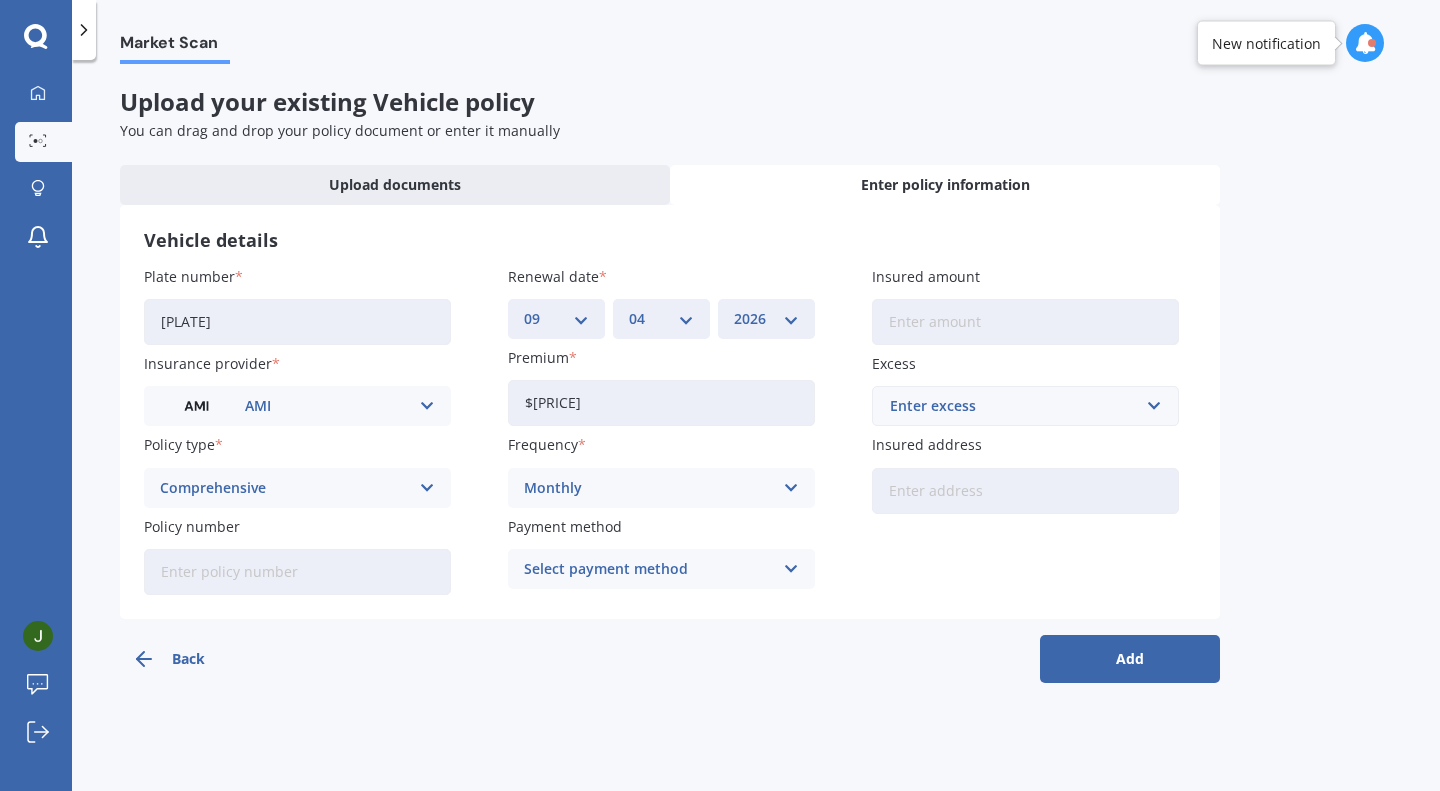 click on "Select payment method" at bounding box center [648, 569] 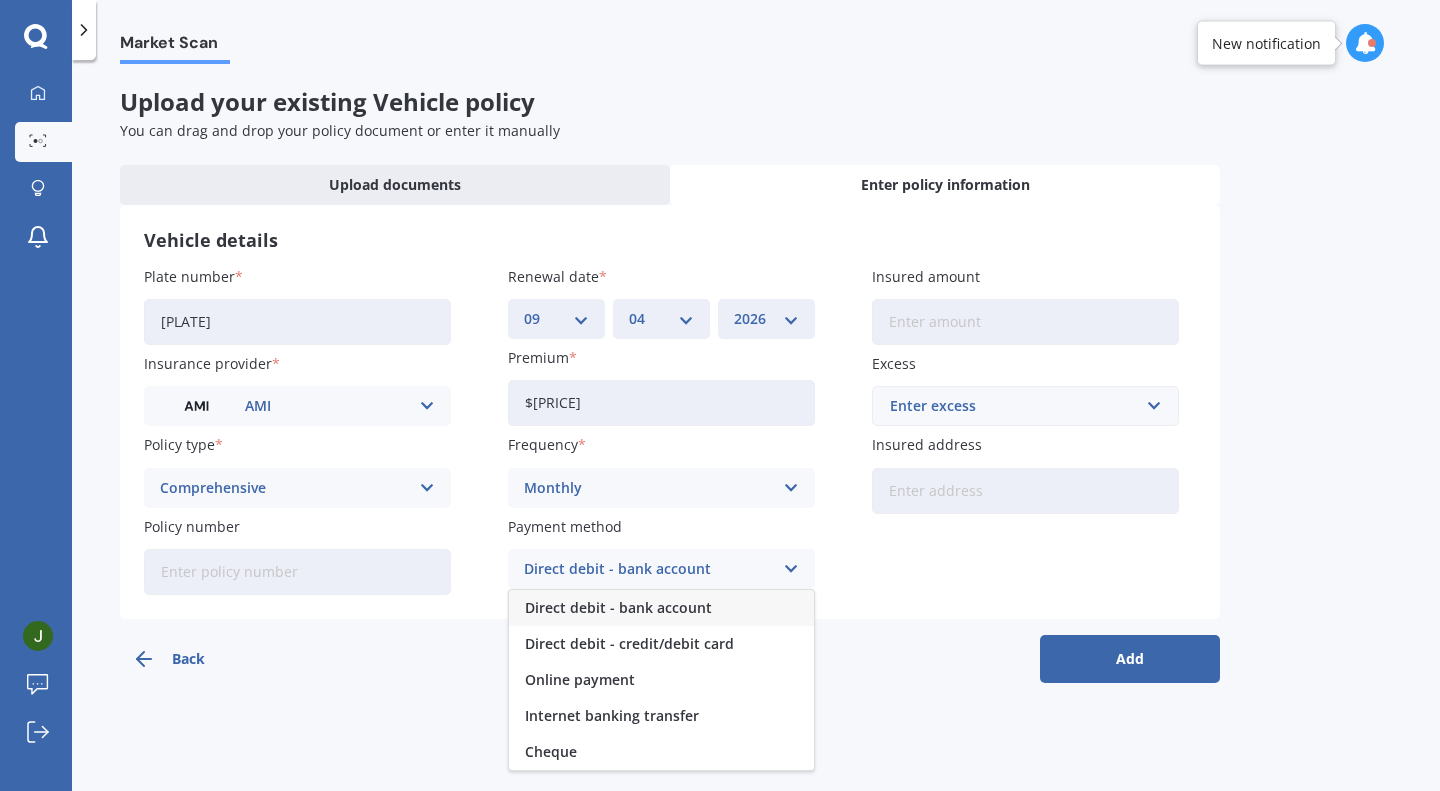 click on "Direct debit - credit/debit card" at bounding box center [661, 644] 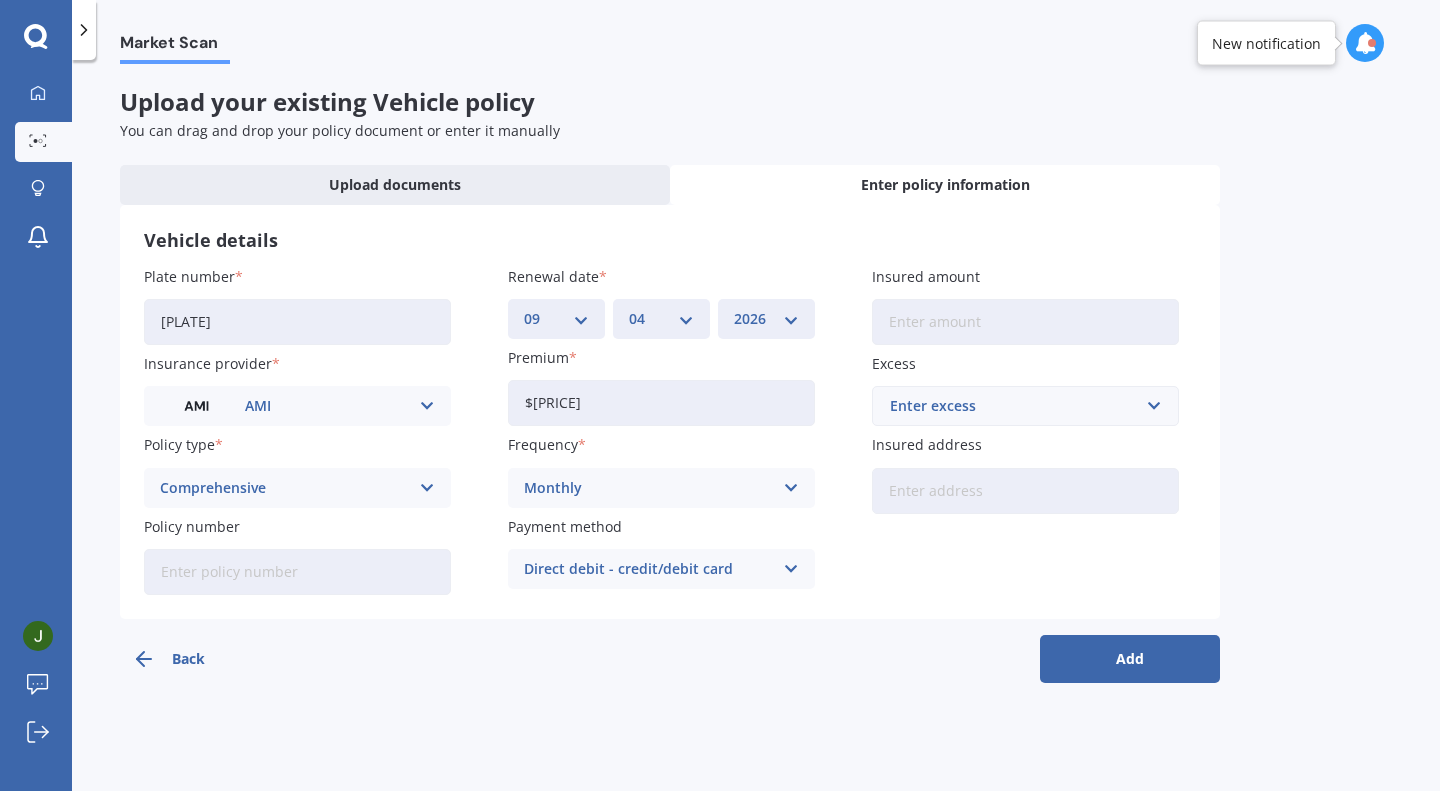 click on "Market Scan Upload your existing Vehicle policy You can drag and drop your policy document or enter it manually Upload documents Enter policy information Vehicle details Plate number [PLATE] Insurance provider AMI AA AMI AMP ANZ ASB Aioi Nissay Dowa Ando Assurant Autosure BNZ Co-Operative Bank Cove FMG Initio Kiwibank Lantern Lumley MAS NAC NZI Other Provident SBS Star Insure State Swann TSB Tower Trade Me Insurance Vero Westpac YOUI Policy type Comprehensive Third Party Third Party, Fire & Theft Comprehensive Policy number Renewal date DD 01 02 03 04 05 06 07 08 09 10 11 12 13 14 15 16 17 18 19 20 21 22 23 24 25 26 27 28 29 30 31 MM 01 02 03 04 05 06 07 08 09 10 11 12 YYYY 2027 2026 2025 2024 2023 2022 2021 2020 2019 2018 2017 2016 2015 2014 2013 2012 2011 2010 2009 2008 2007 2006 2005 2004 2003 2002 2001 2000 1999 1998 1997 1996 1995 1994 1993 1992 1991 1990 1989 1988 1987 1986 1985 1984 1983 1982 1981 1980 1979 1978 1977 1976 1975 1974 1973 1972 1971 1970 1969 1968 1967 1966 1965 1964 1963 1962 1961 1960" at bounding box center [756, 429] 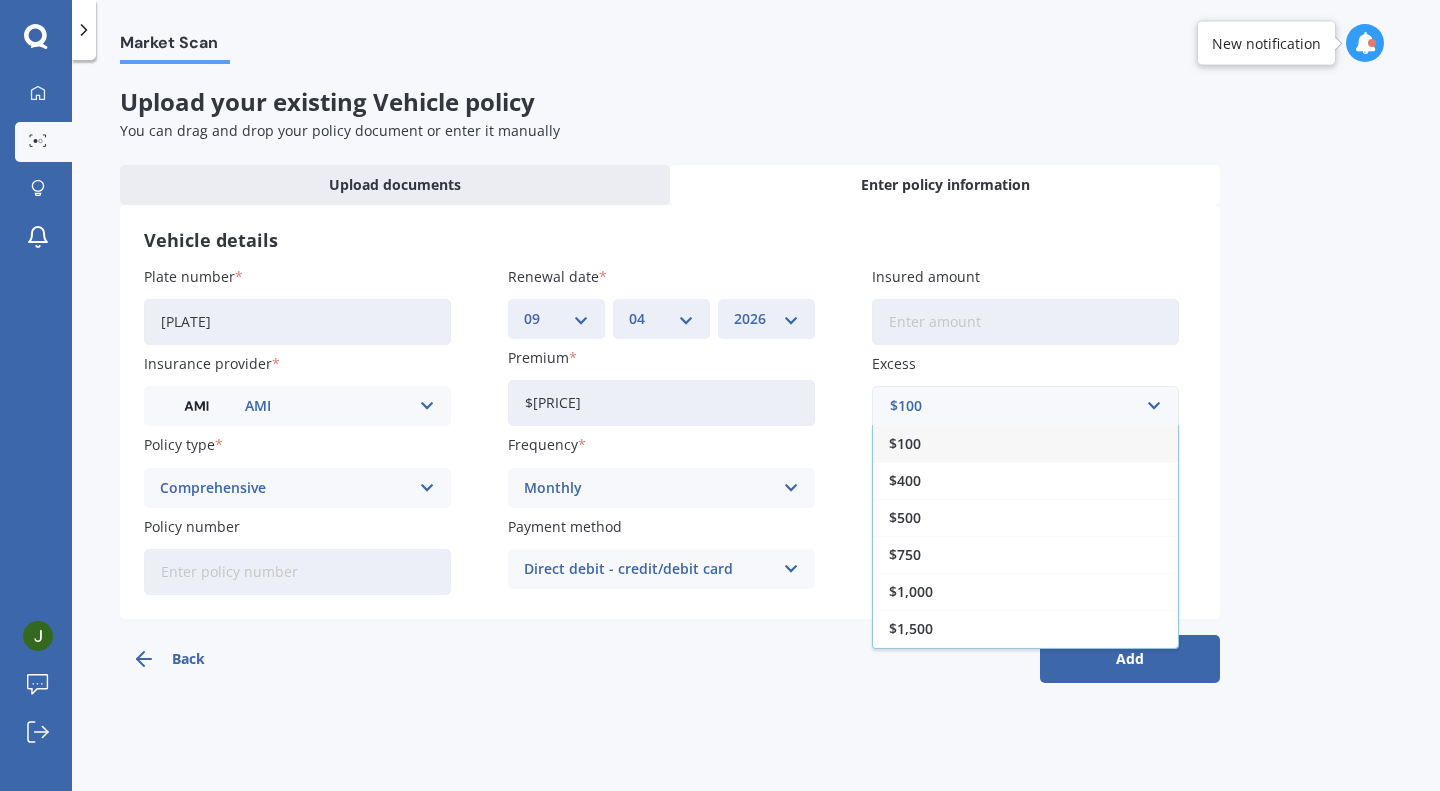 click on "$500" at bounding box center (1025, 517) 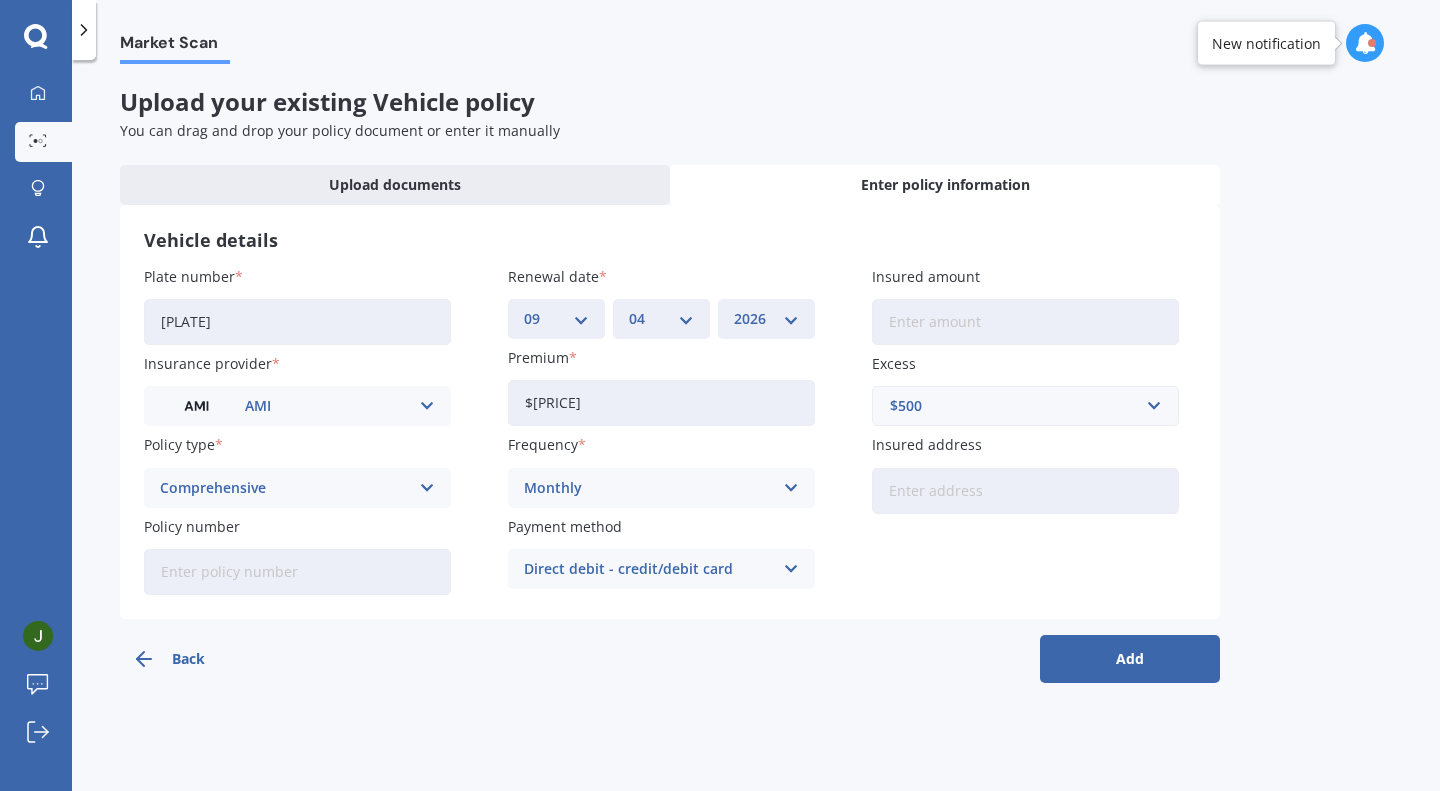click on "Insured address" at bounding box center [1025, 491] 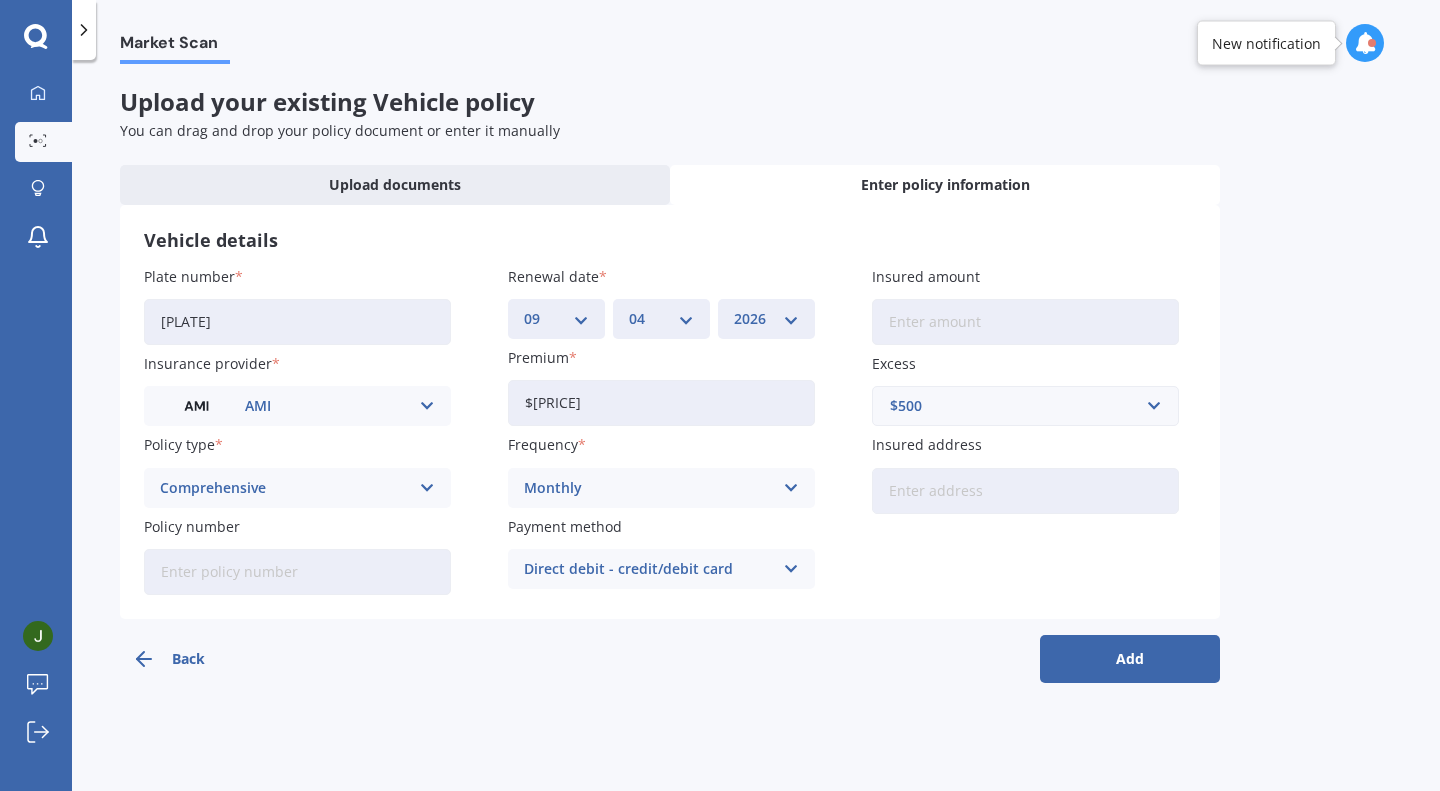 click on "Insured address" at bounding box center (1025, 491) 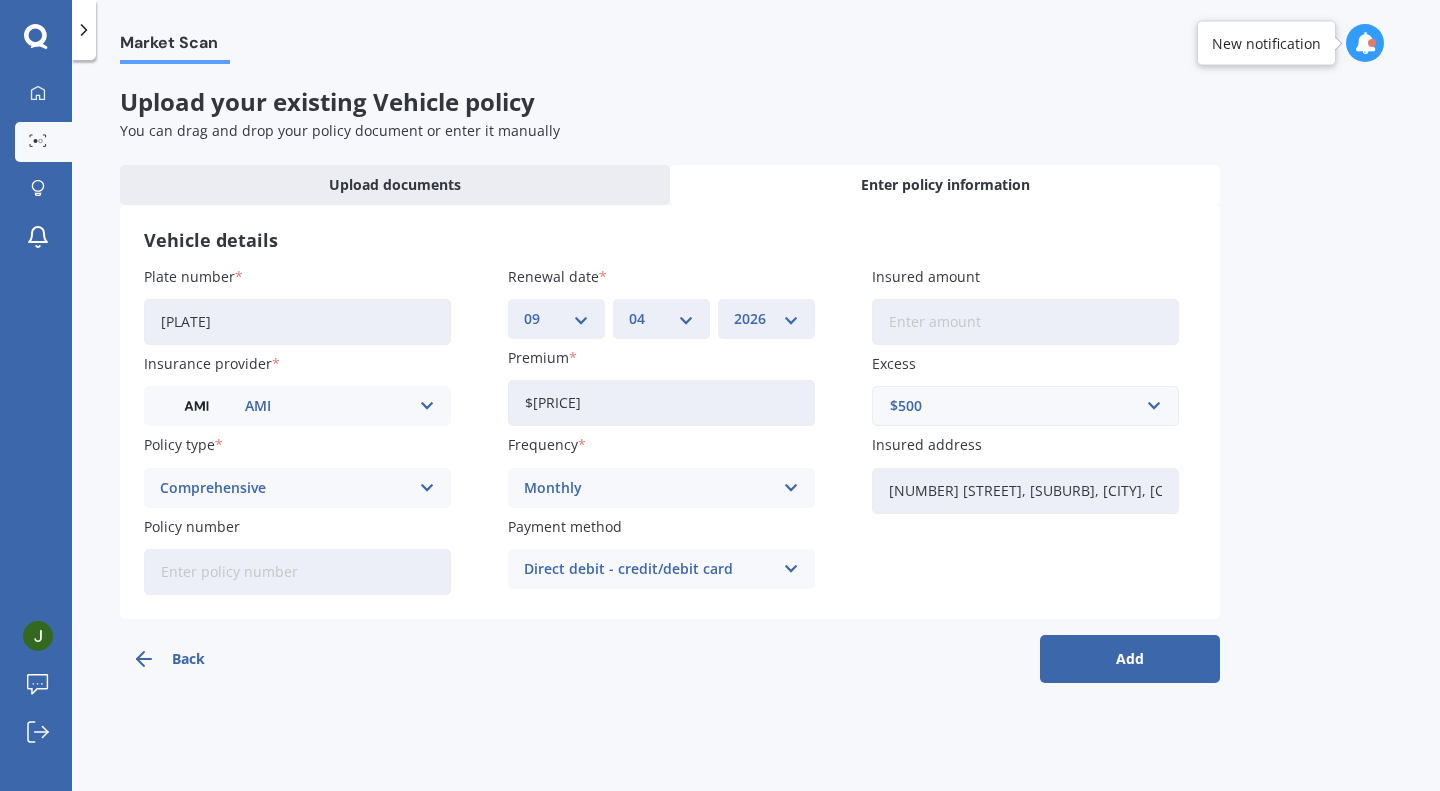 type on "[NUMBER] [STREET], [SUBURB], [CITY] [POSTAL_CODE]" 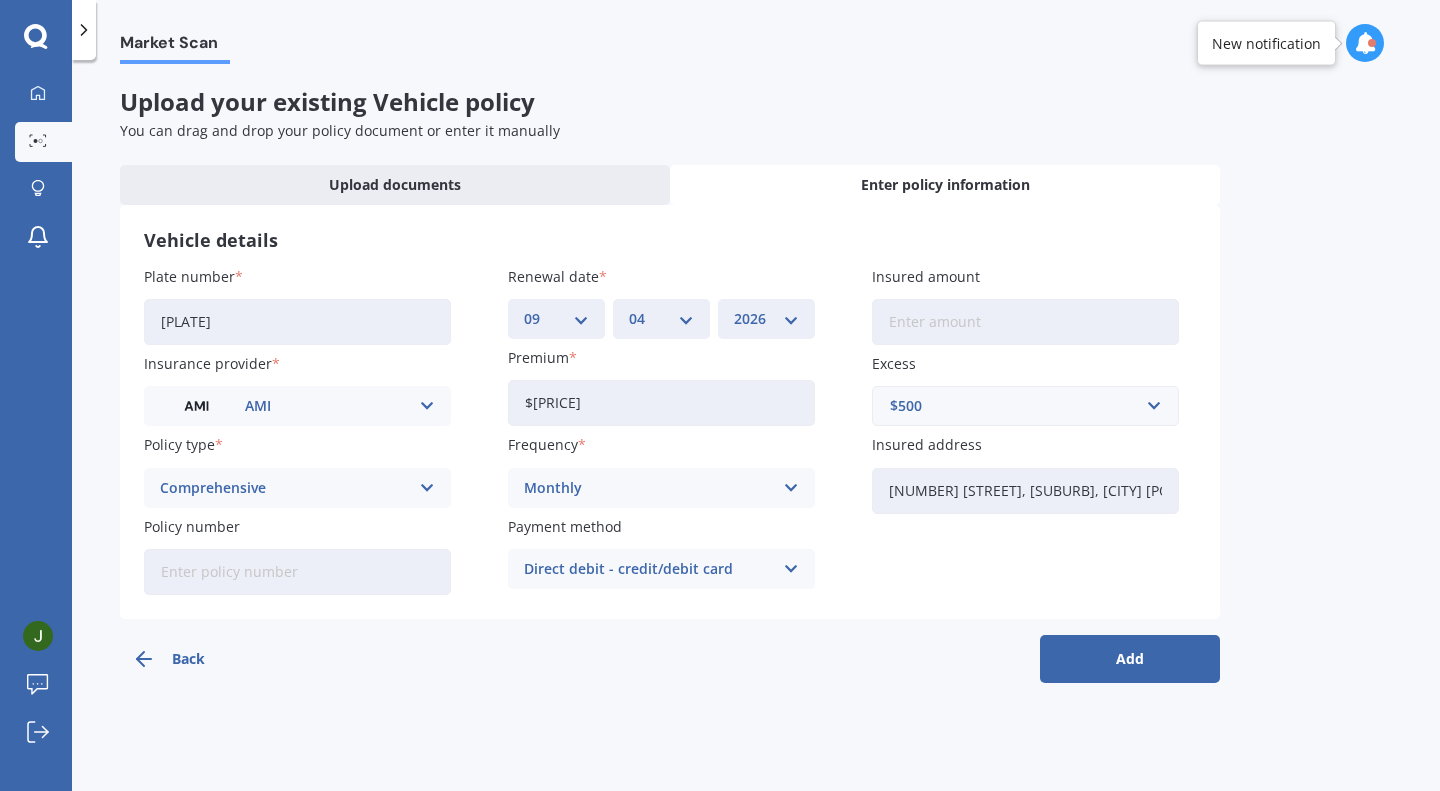 click on "Insured amount" at bounding box center (1025, 322) 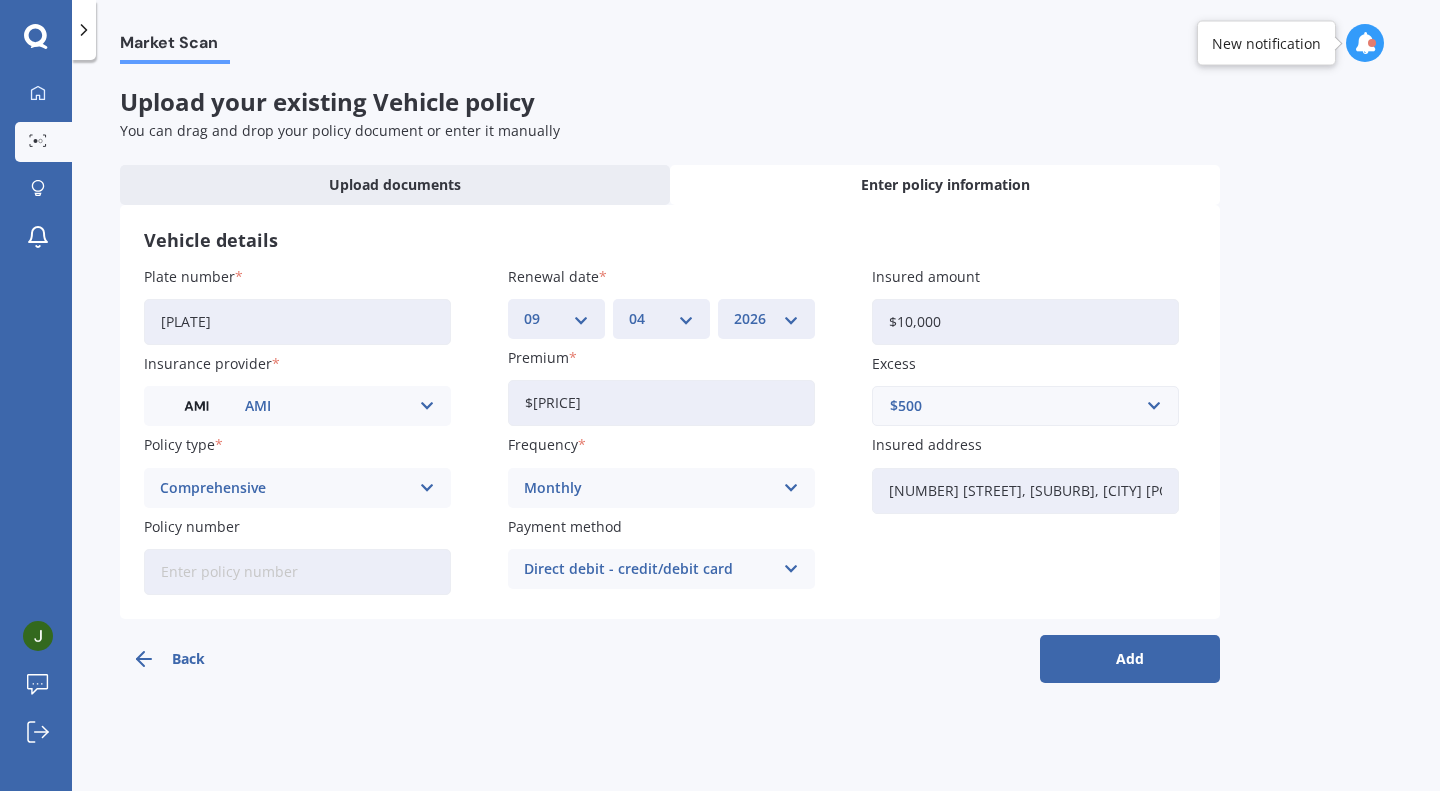 type on "$10,000" 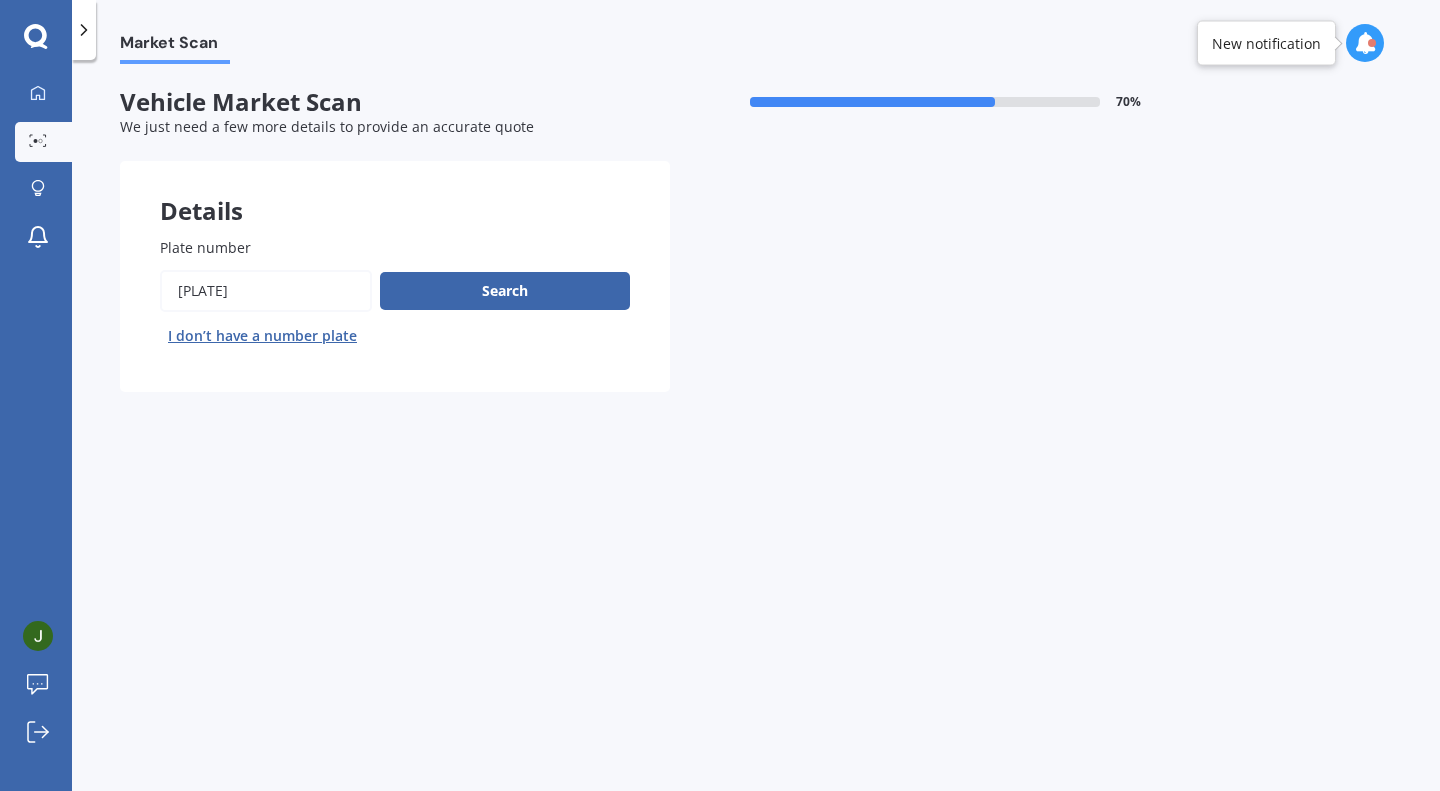 click on "Search" at bounding box center (505, 291) 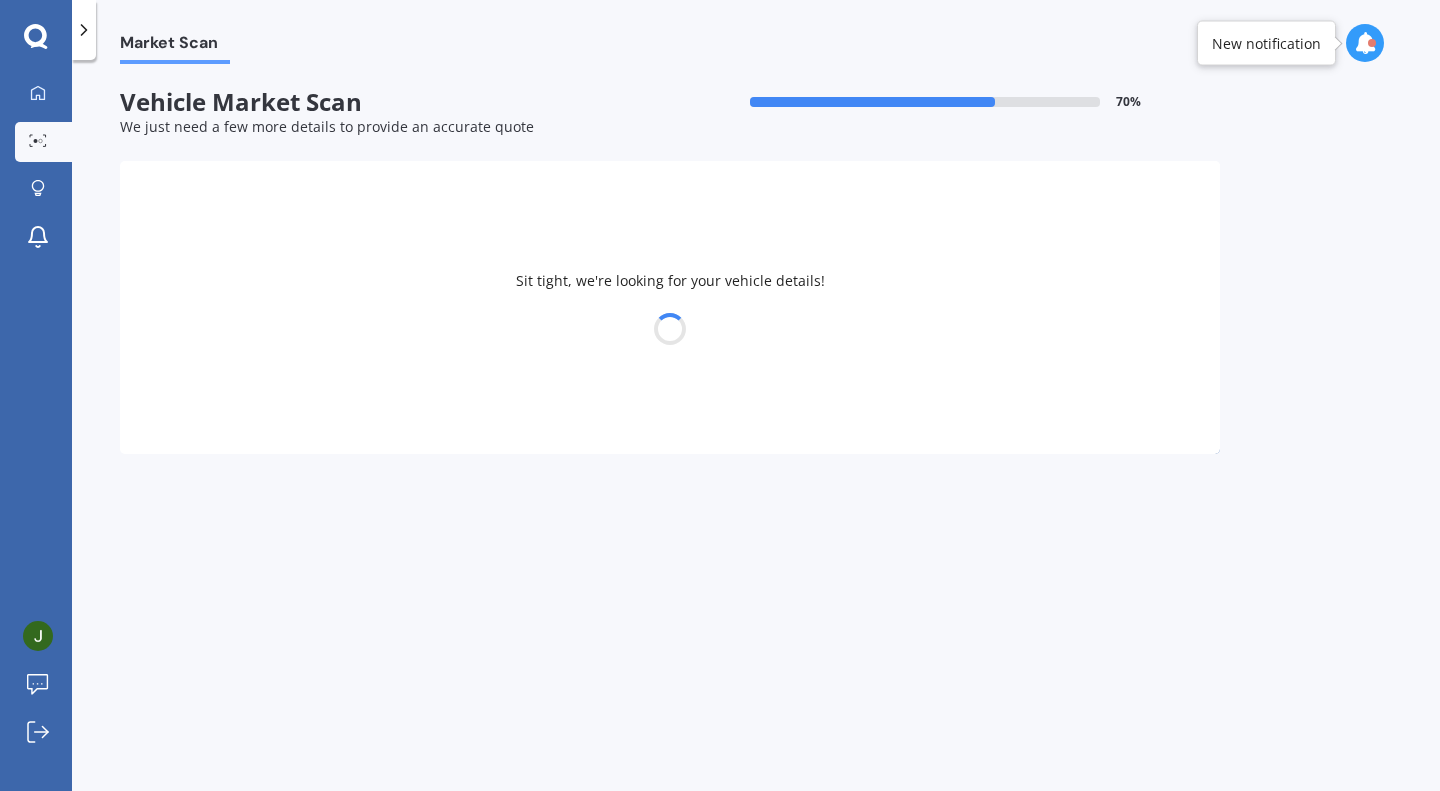 select on "TOYOTA" 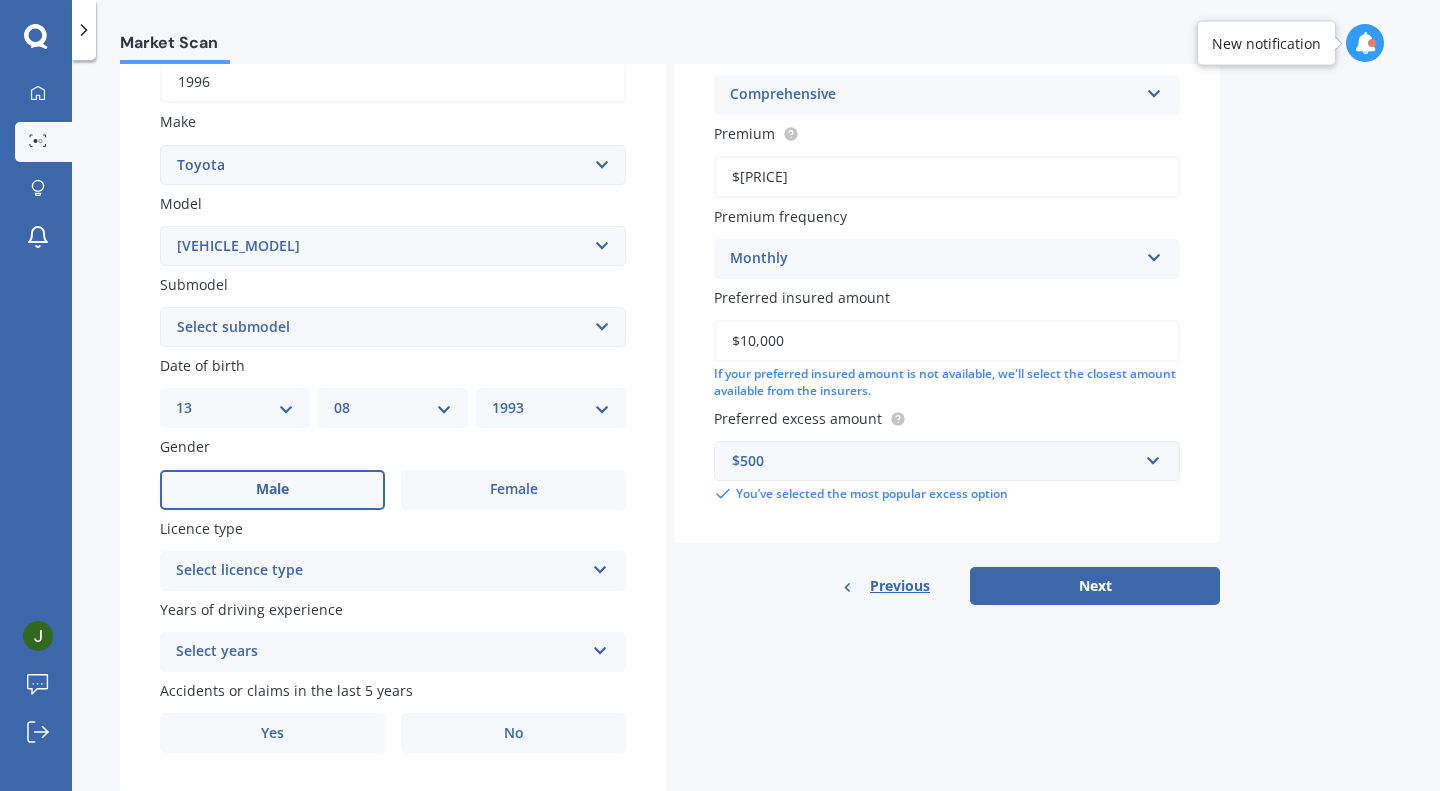 scroll, scrollTop: 356, scrollLeft: 0, axis: vertical 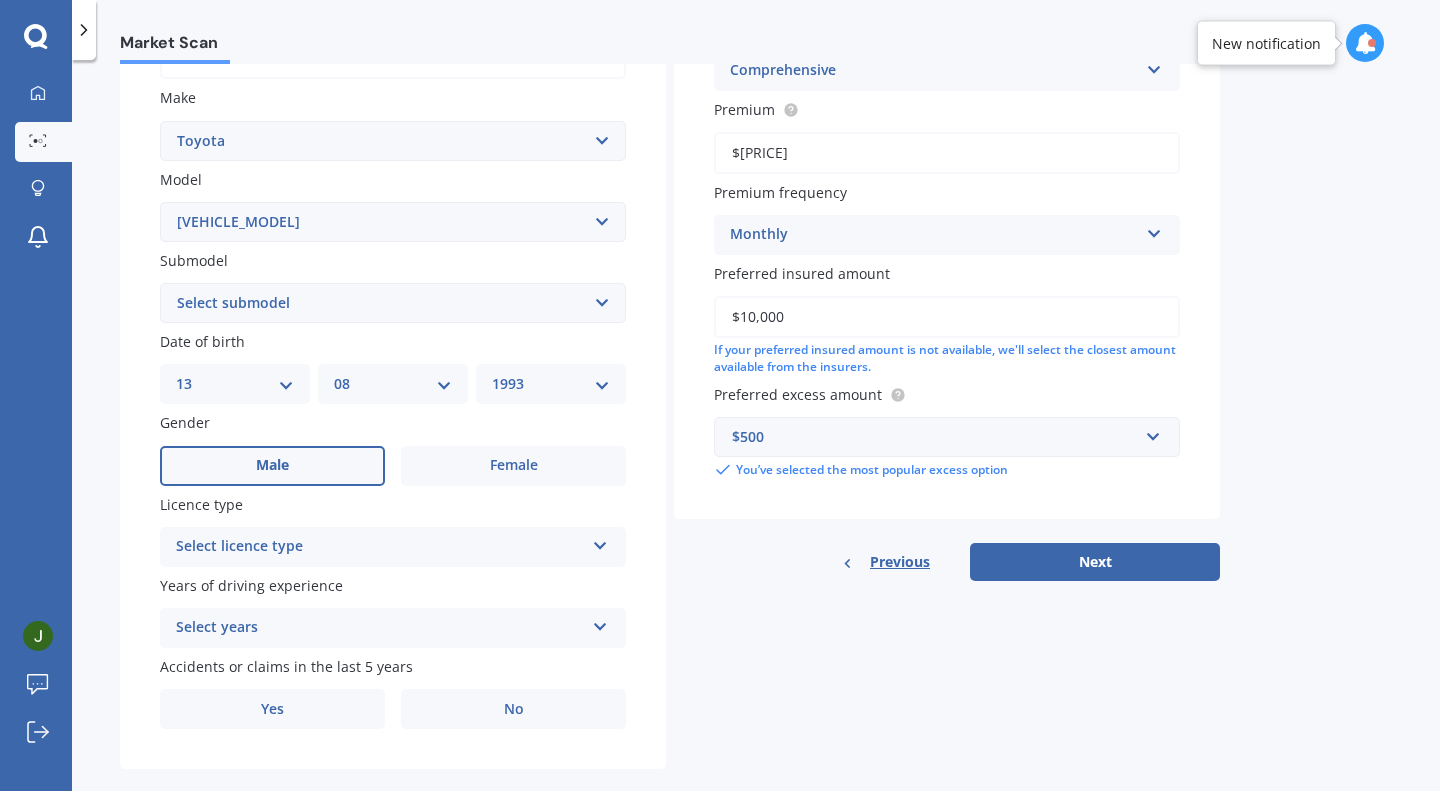 click on "Select licence type" at bounding box center [380, 547] 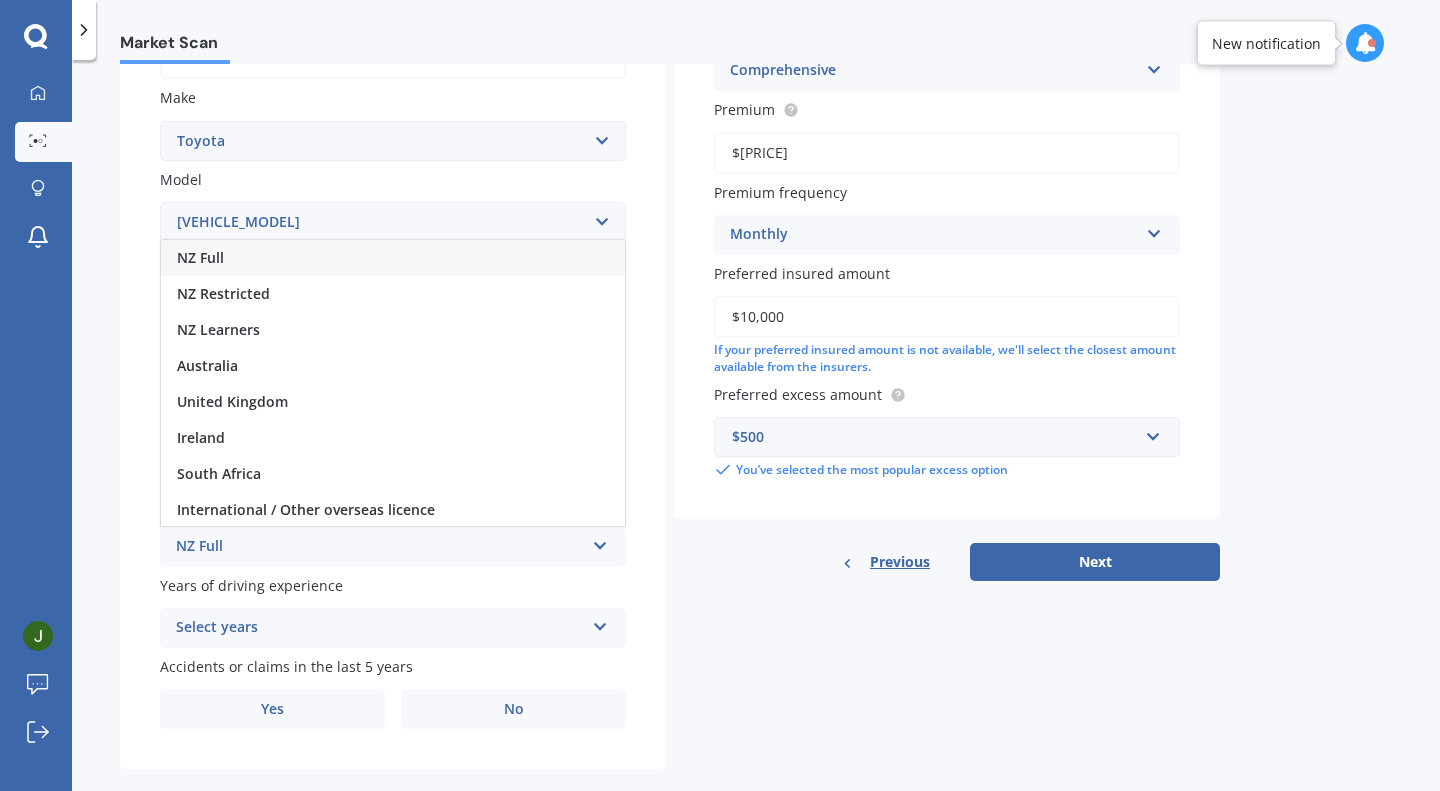 click on "NZ Full" at bounding box center (393, 258) 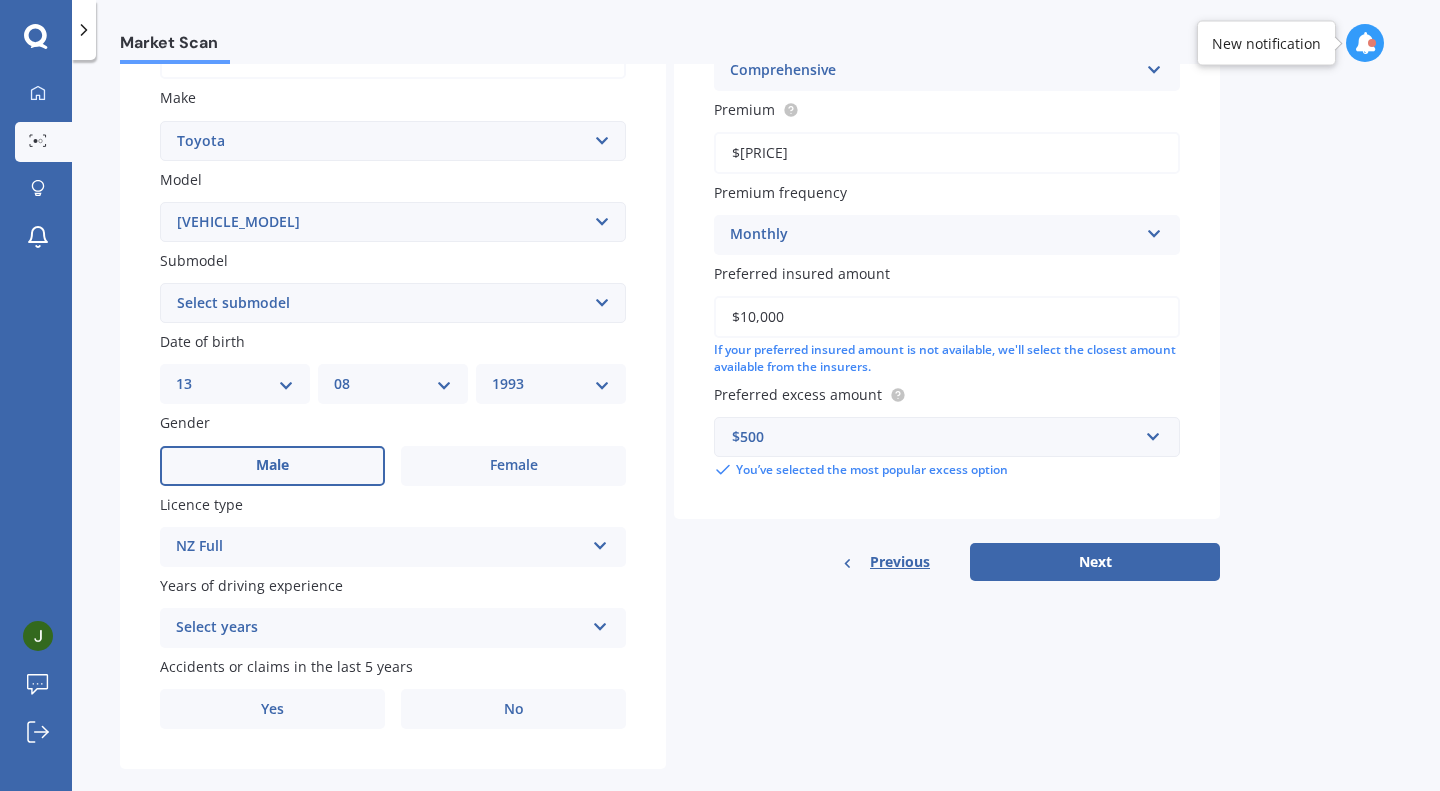 click on "Select years" at bounding box center [380, 628] 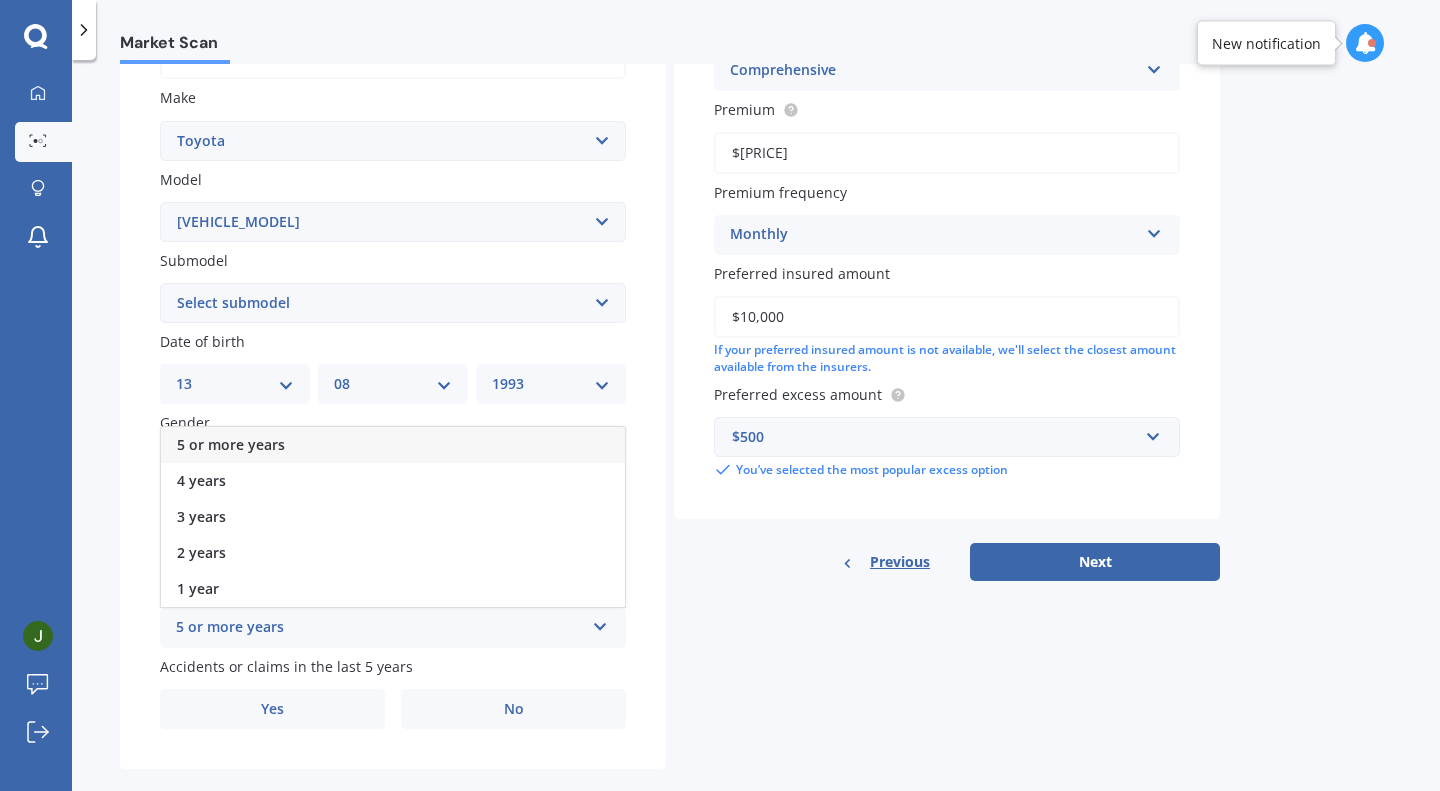 click on "5 or more years" at bounding box center (393, 445) 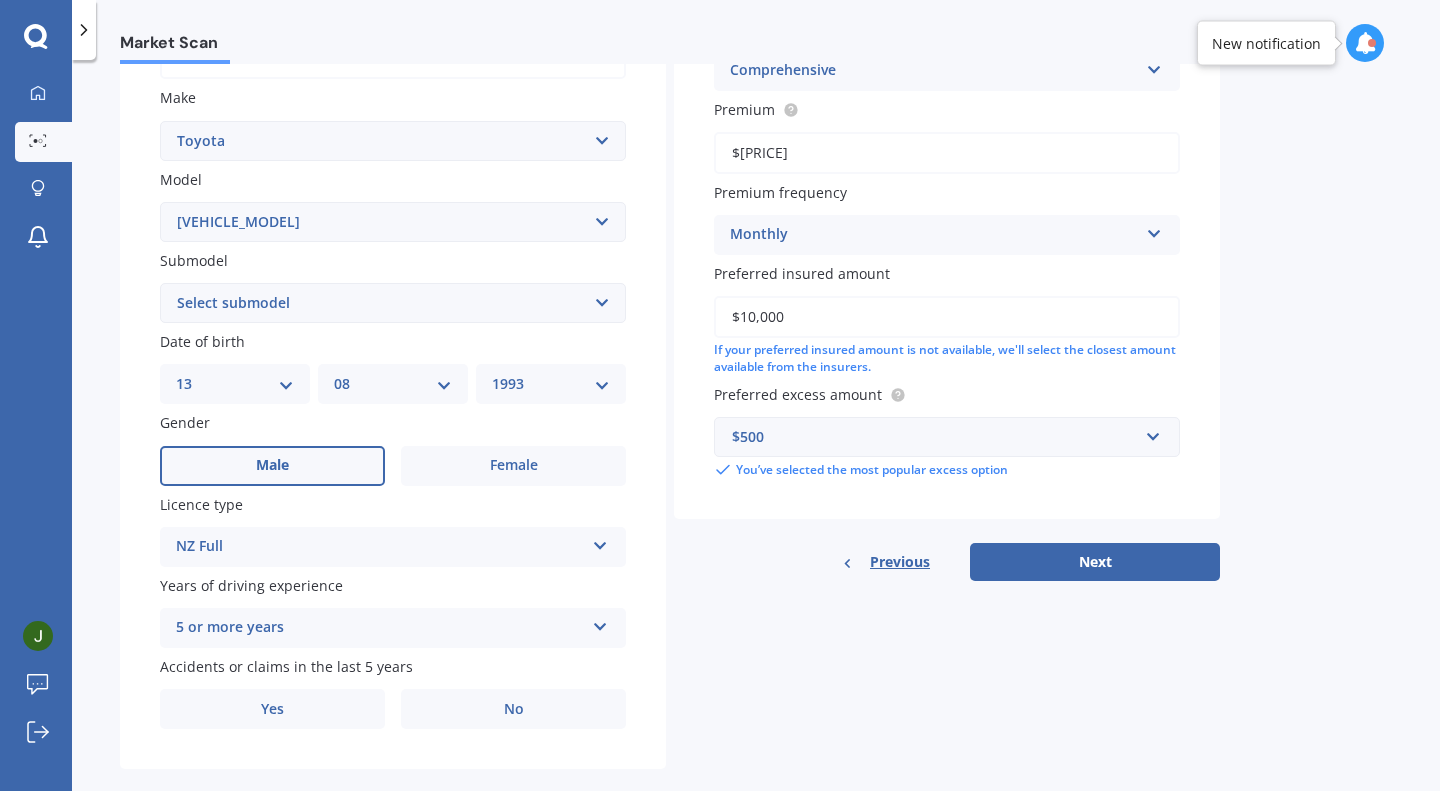 click on "No" at bounding box center [513, 709] 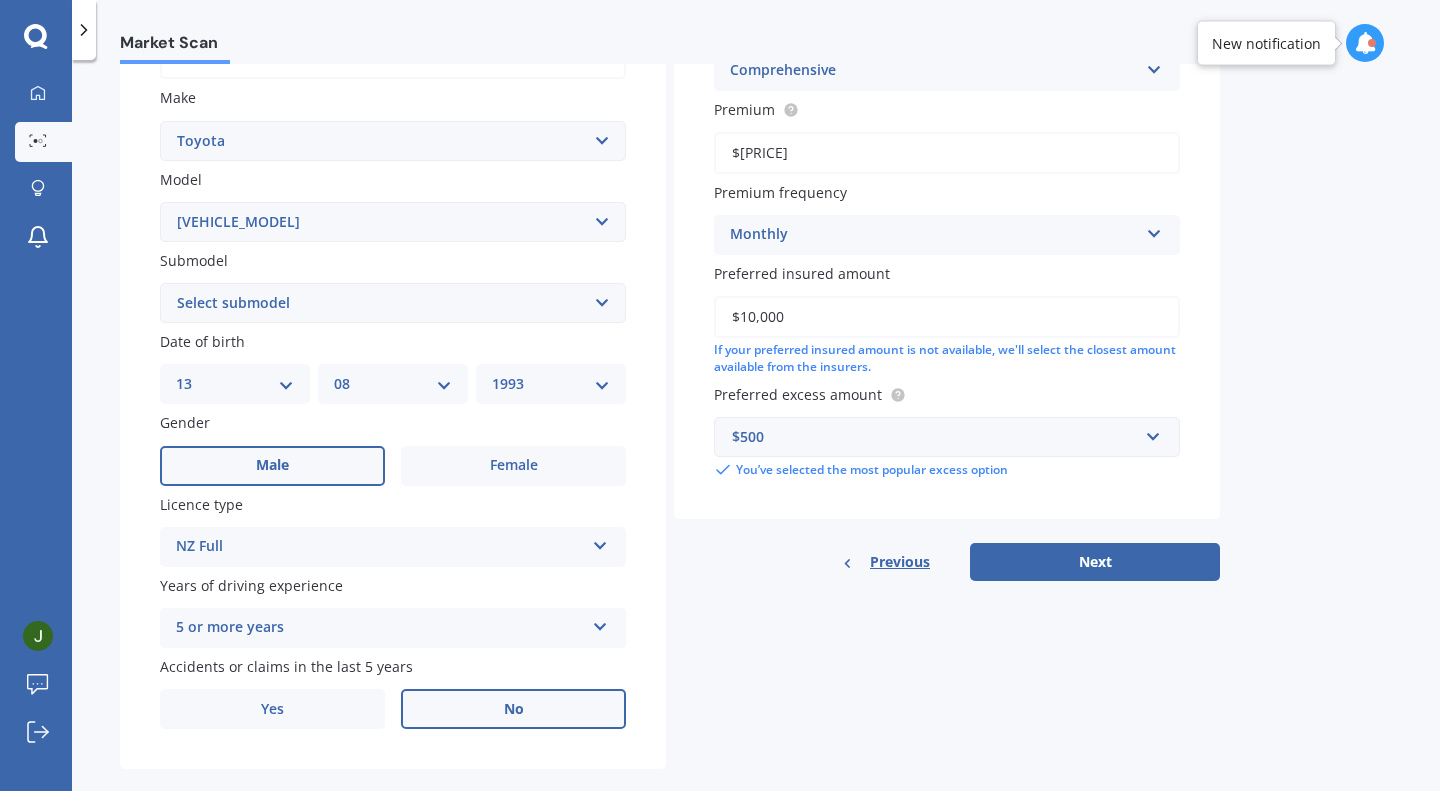 click on "Next" at bounding box center (1095, 562) 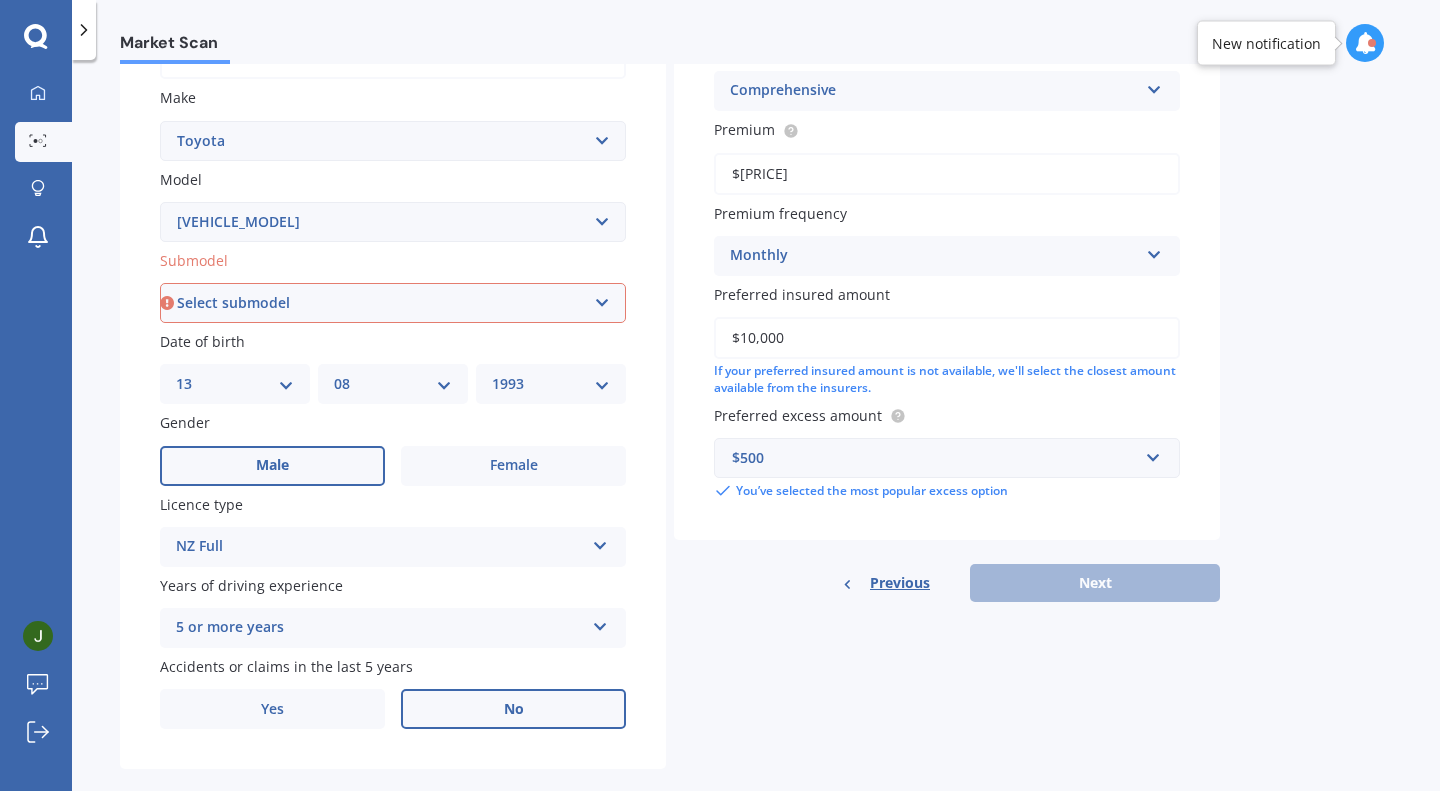 click on "Select submodel (All other) 4WD SWB Hard Top Diesel Diesel 4.2 4WD Diesel 4.5 4WD Petrol 4WD SWB Hard Top Petrol Petrol 4WD SWB Soft Top Prado 2.4 Turbo Diesel Prado 2.7 Petrol Prado 2.8 Turbo Diesel Prado 3.0 RV Prado 3.0 VX Prado 4.0 VX Petrol Prado SR5 V6 Prado SWB RX Prado TX Turbo Diesel Turbo Diesel 4.5 4WD Wagon GX Diesel Wagon GX Turbo Wagon RV Wagon VX Turbo" at bounding box center (393, 303) 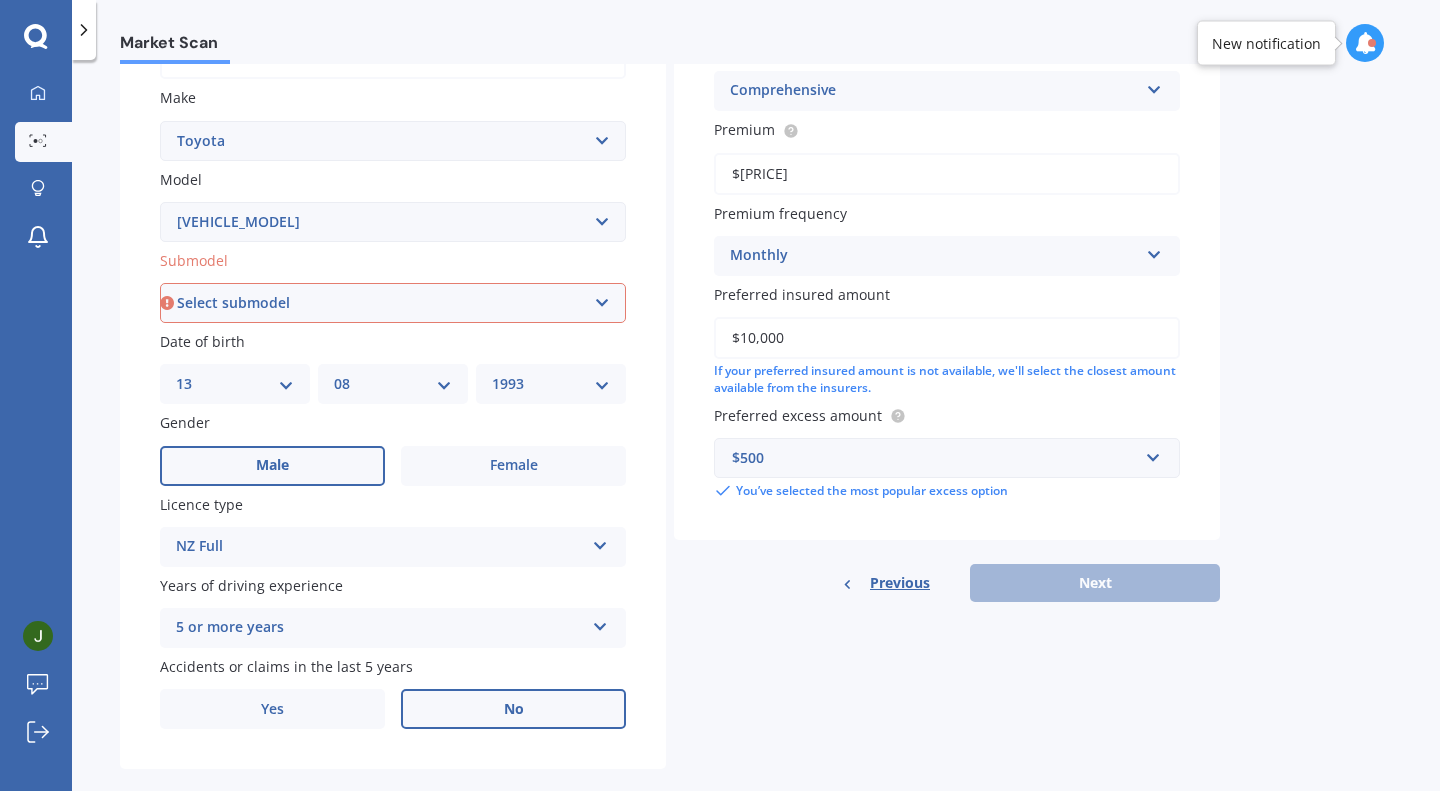 select on "[VEHICLE_MODEL]" 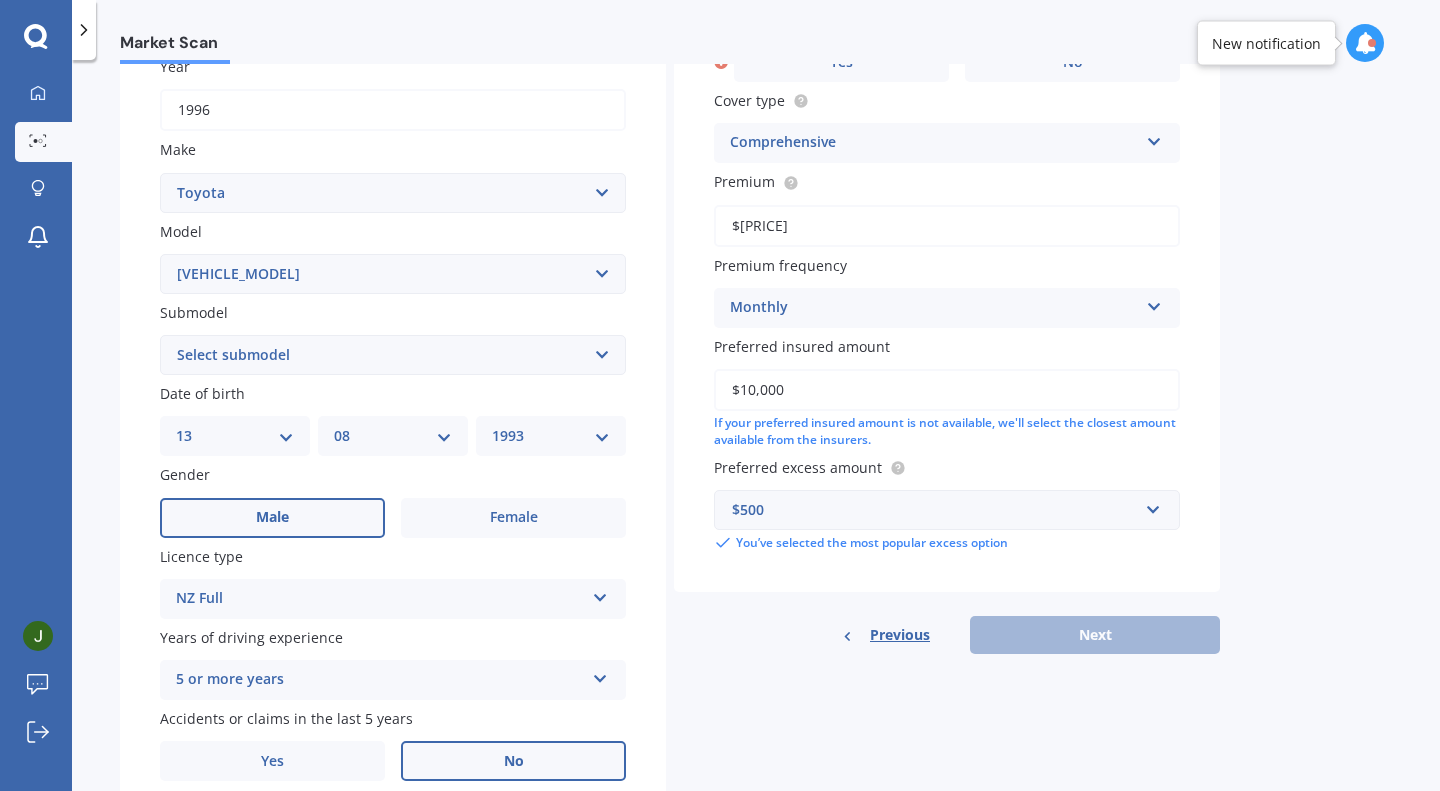 scroll, scrollTop: 137, scrollLeft: 0, axis: vertical 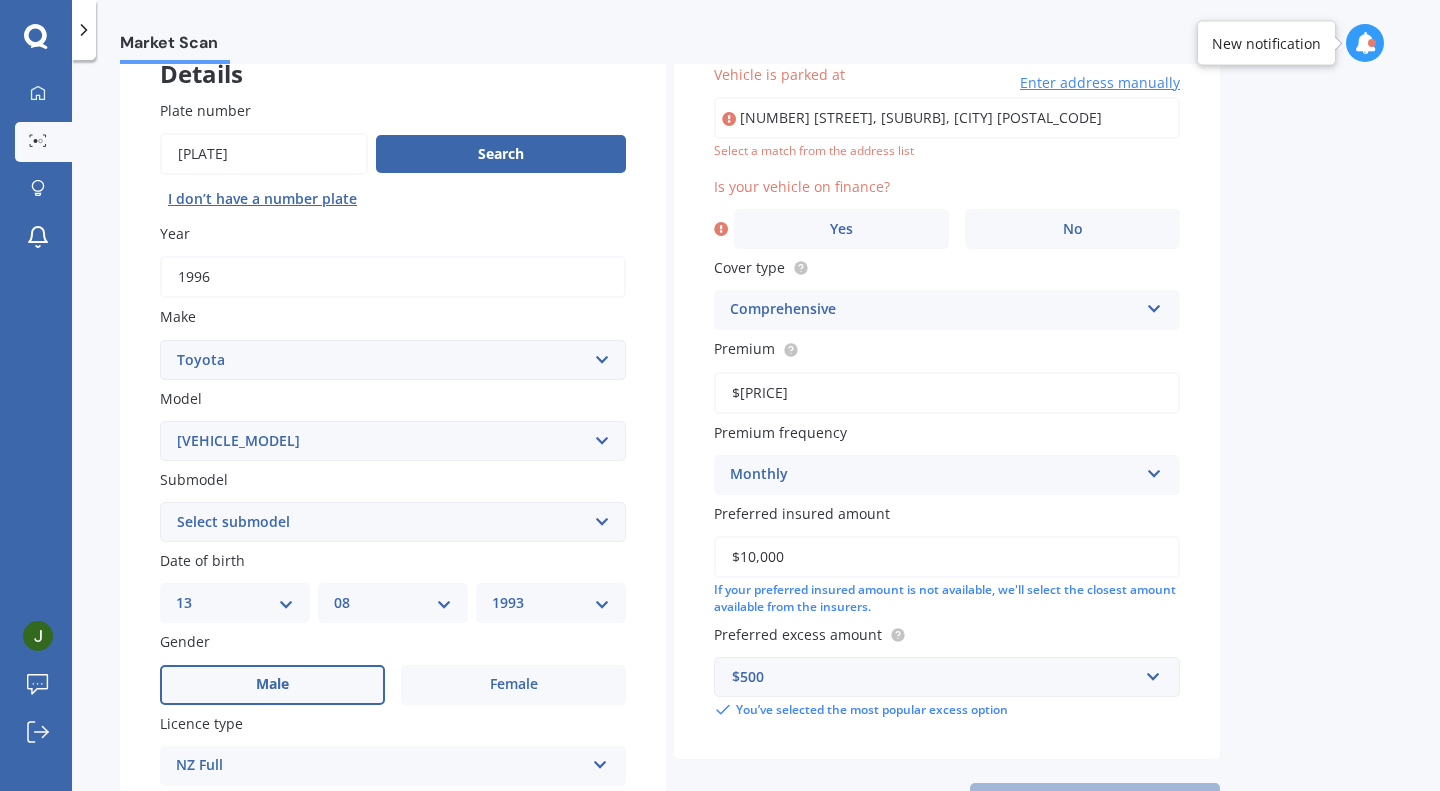 click on "Market Scan Vehicle Market Scan 70 % We just need a few more details to provide an accurate quote Details Plate number Search I don’t have a number plate Year [YEAR] Make Select make AC ALFA ROMEO ASTON MARTIN AUDI AUSTIN BEDFORD Bentley BMW BYD CADILLAC CAN-AM CHERY CHEVROLET CHRYSLER Citroen CRUISEAIR CUPRA DAEWOO DAIHATSU DAIMLER DAMON DIAHATSU DODGE EXOCET FACTORY FIVE FERRARI FIAT Fiord FLEETWOOD FORD FOTON FRASER GEELY GENESIS GEORGIE BOY GMC GREAT WALL GWM HAVAL HILLMAN HINO HOLDEN HOLIDAY RAMBLER HONDA HUMMER HYUNDAI INFINITI ISUZU IVECO JAC JAECOO JAGUAR JEEP KGM KIA LADA LAMBORGHINI LANCIA LANDROVER LDV LEAPMOTOR LEXUS LINCOLN LOTUS LUNAR M.G M.G. MAHINDRA MASERATI MAZDA MCLAREN MERCEDES AMG Mercedes Benz MERCEDES-AMG MERCURY MINI Mitsubishi MORGAN MORRIS NEWMAR Nissan OMODA OPEL OXFORD PEUGEOT Plymouth Polestar PONTIAC PORSCHE PROTON RAM Range Rover Rayne RENAULT ROLLS ROYCE ROVER SAAB SATURN SEAT SHELBY SKODA SMART SSANGYONG SUBARU SUZUKI TATA TESLA TIFFIN Toyota TRIUMPH TVR Vauxhall VOLKSWAGEN ZX" at bounding box center [756, 429] 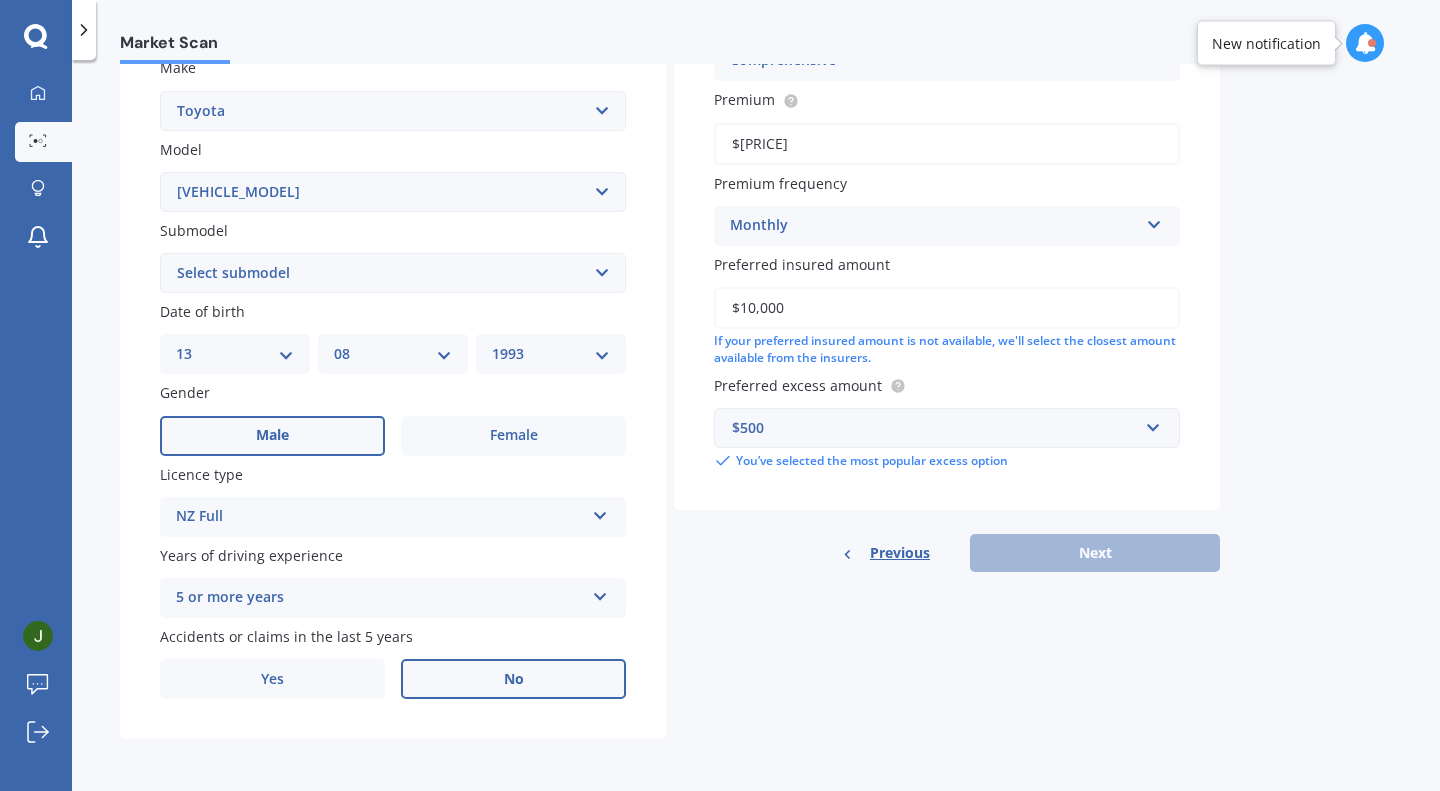 click on "Details Plate number Search I don’t have a number plate Year [YEAR] Make Select make AC ALFA ROMEO ASTON MARTIN AUDI AUSTIN BEDFORD Bentley BMW BYD CADILLAC CAN-AM CHERY CHEVROLET CHRYSLER Citroen CRUISEAIR CUPRA DAEWOO DAIHATSU DAIMLER DAMON DIAHATSU DODGE EXOCET FACTORY FIVE FERRARI FIAT Fiord FLEETWOOD FORD FOTON FRASER GEELY GENESIS GEORGIE BOY GMC GREAT WALL GWM HAVAL HILLMAN HINO HOLDEN HOLIDAY RAMBLER HONDA HUMMER HYUNDAI INFINITI ISUZU IVECO JAC JAECOO JAGUAR JEEP KGM KIA LADA LAMBORGHINI LANCIA LANDROVER LDV LEAPMOTOR LEXUS LINCOLN LOTUS LUNAR M.G M.G. MAHINDRA MASERATI MAZDA MCLAREN MERCEDES AMG Mercedes Benz MERCEDES-AMG MERCURY MINI Mitsubishi MORGAN MORRIS NEWMAR Nissan OMODA OPEL OXFORD PEUGEOT Plymouth Polestar PONTIAC PORSCHE PROTON RAM Range Rover Rayne RENAULT ROLLS ROYCE ROVER SAAB SATURN SEAT SHELBY SKODA SMART SSANGYONG SUBARU SUZUKI TATA TESLA TIFFIN Toyota TRIUMPH TVR Vauxhall VOLKSWAGEN VOLVO WESTFIELD WINNEBAGO ZX Model Select model 4 Runner 86 Allex Allion Alphard Altezza Aqua Aristo" at bounding box center (670, 257) 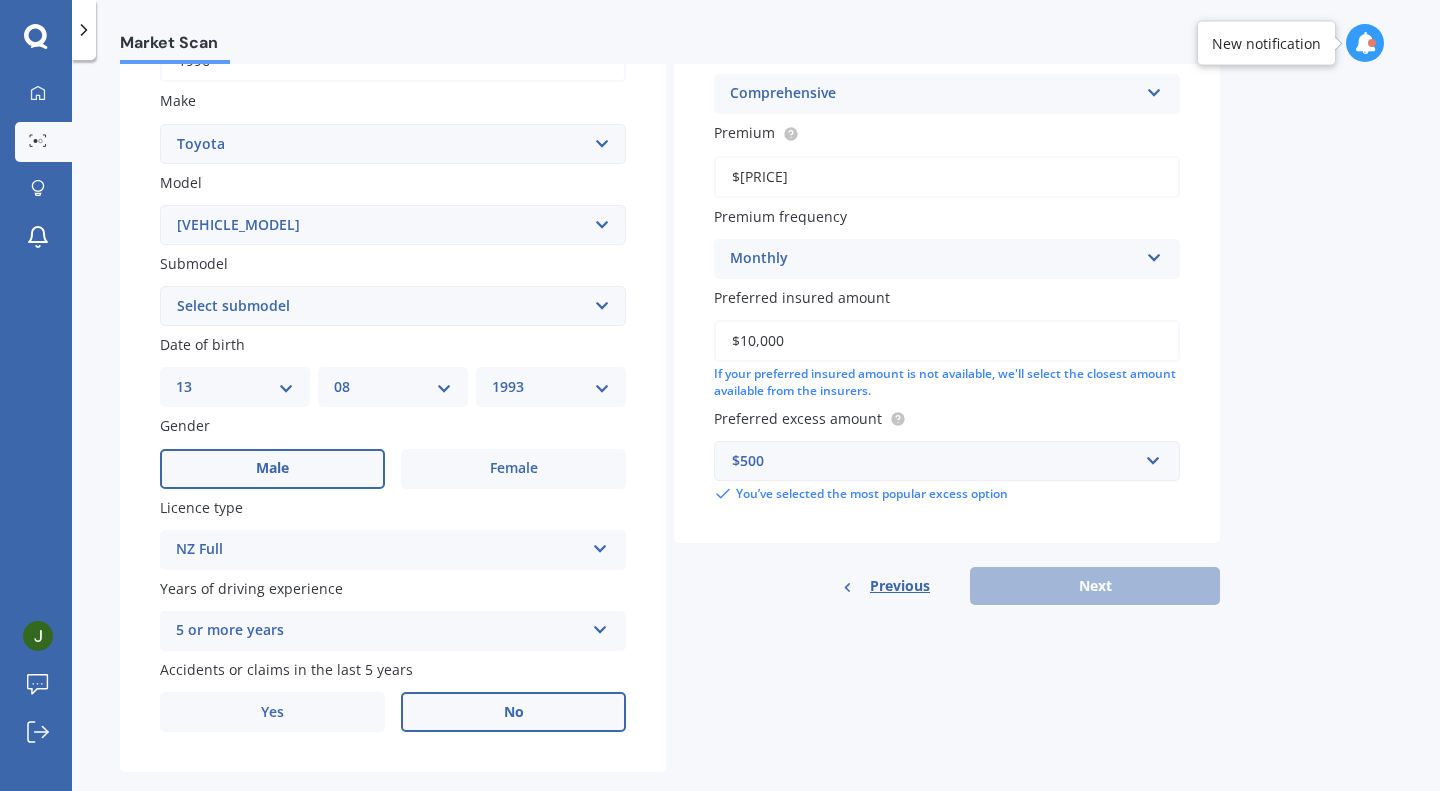 scroll, scrollTop: 391, scrollLeft: 0, axis: vertical 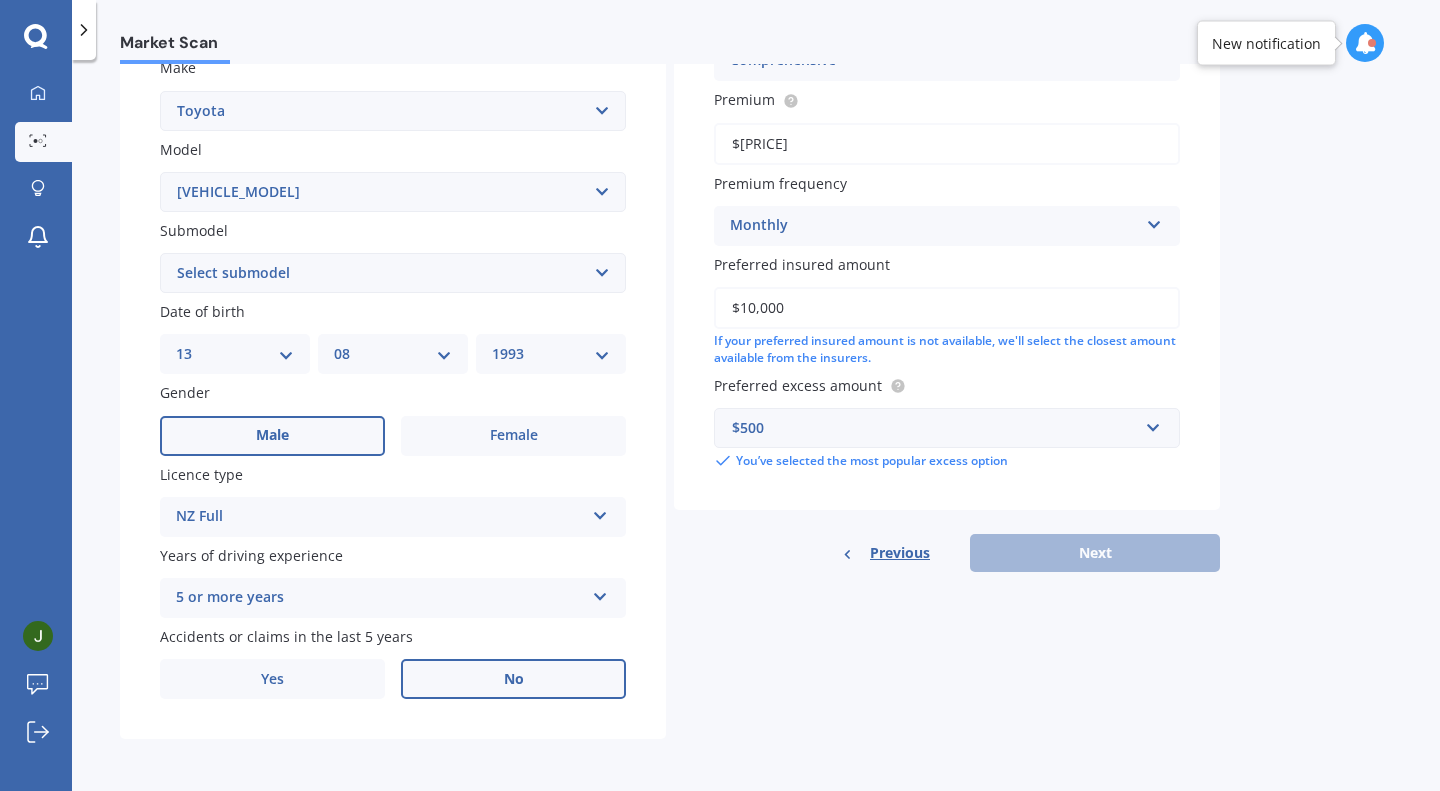 click on "Yes" at bounding box center (272, 679) 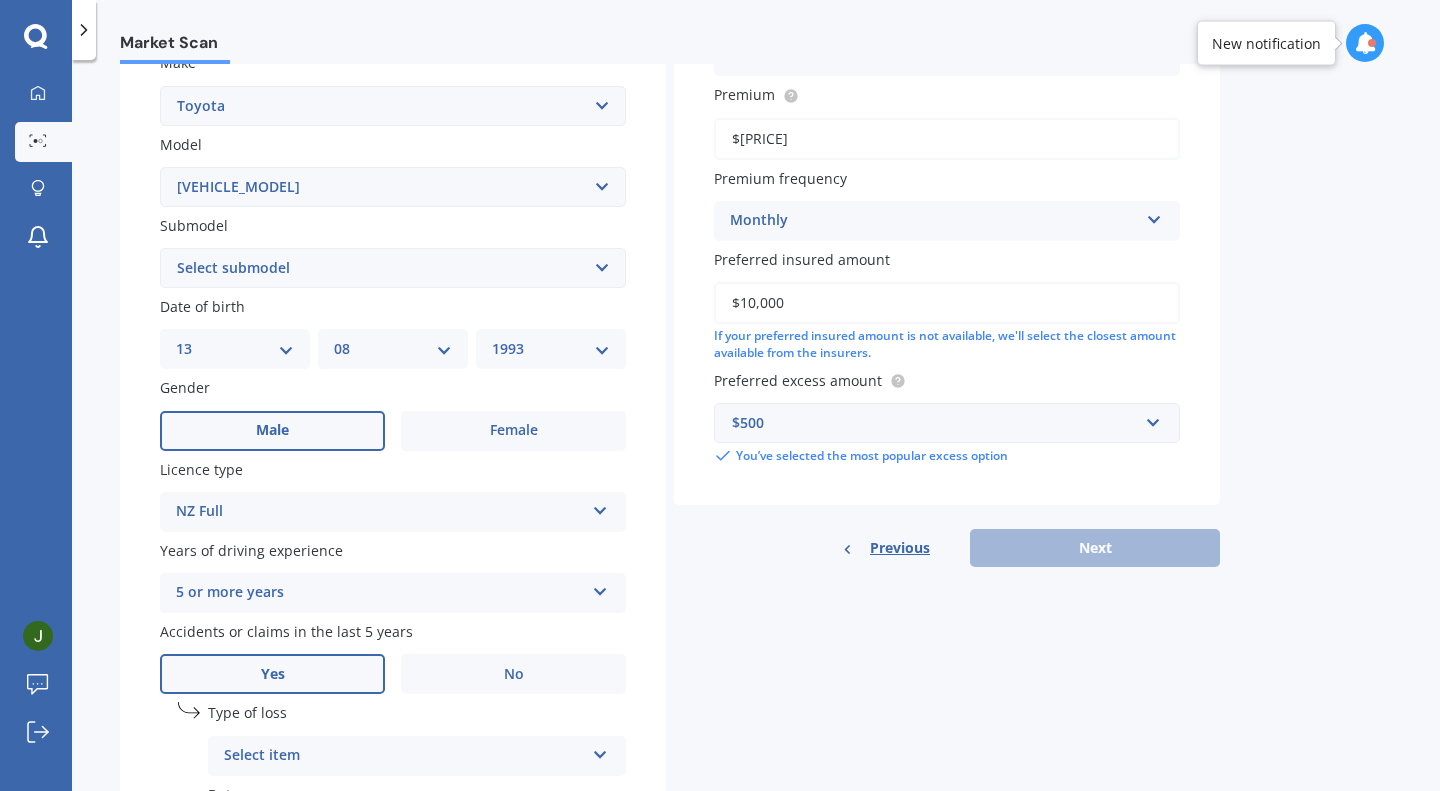 click on "No" at bounding box center [513, 674] 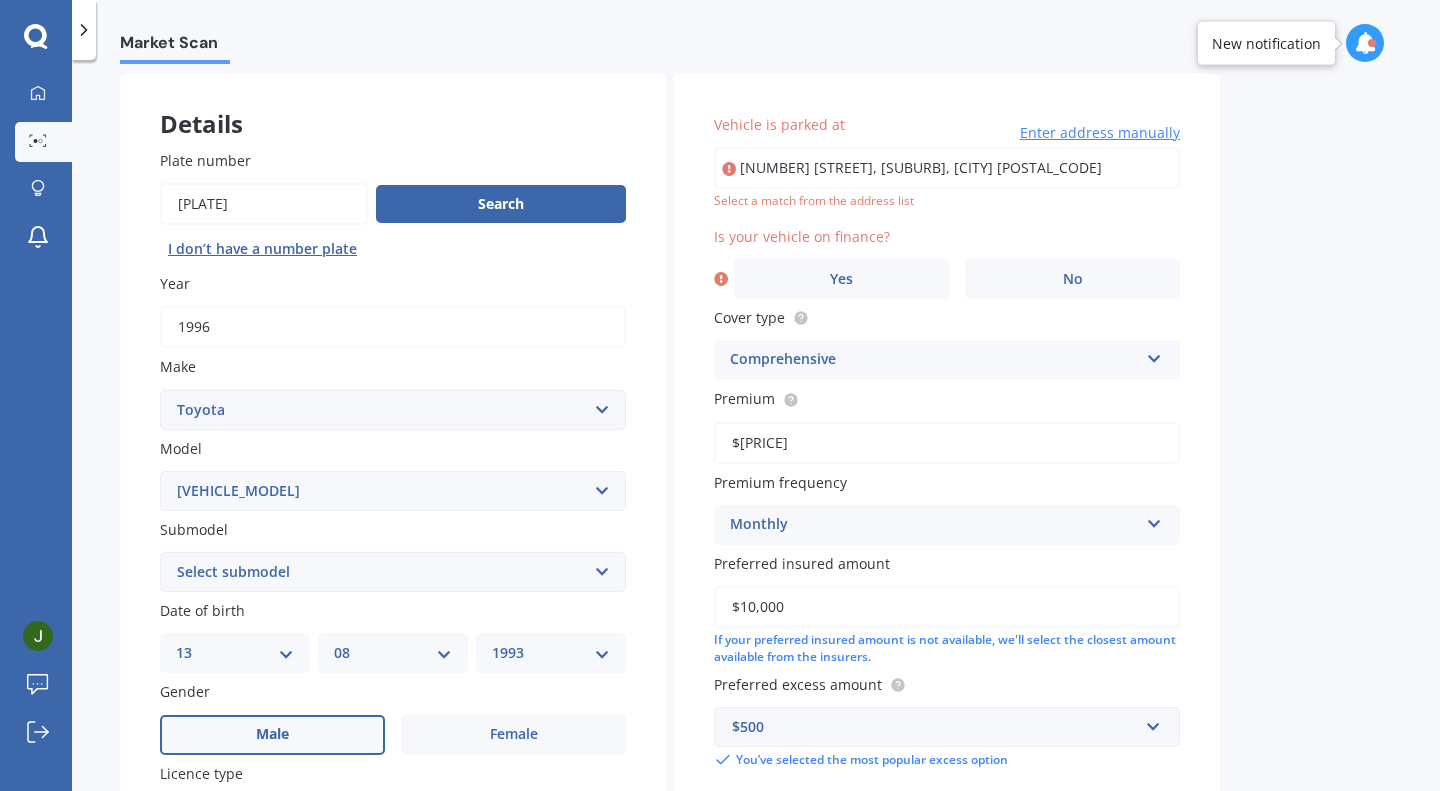 scroll, scrollTop: 86, scrollLeft: 0, axis: vertical 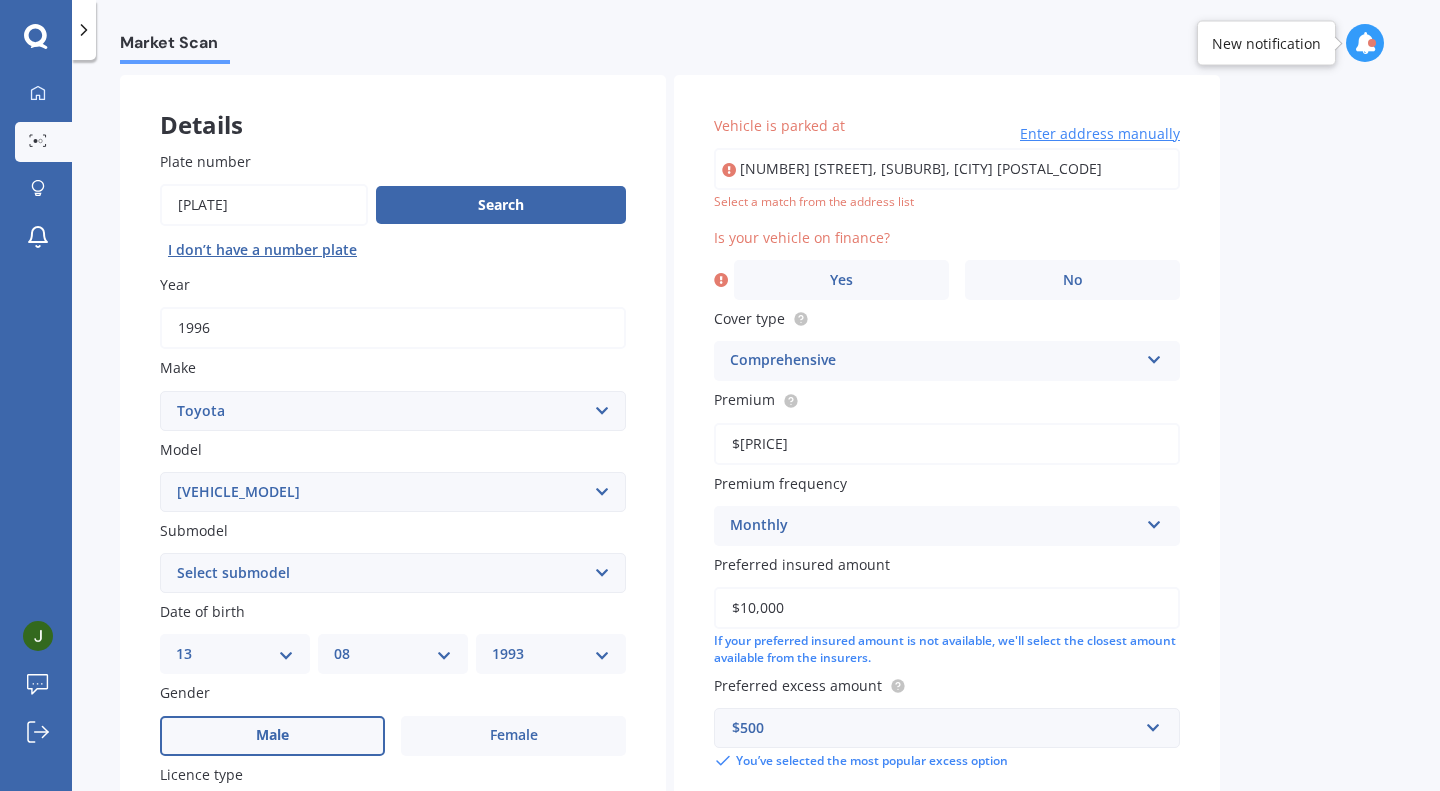 click on "No" at bounding box center (1073, 280) 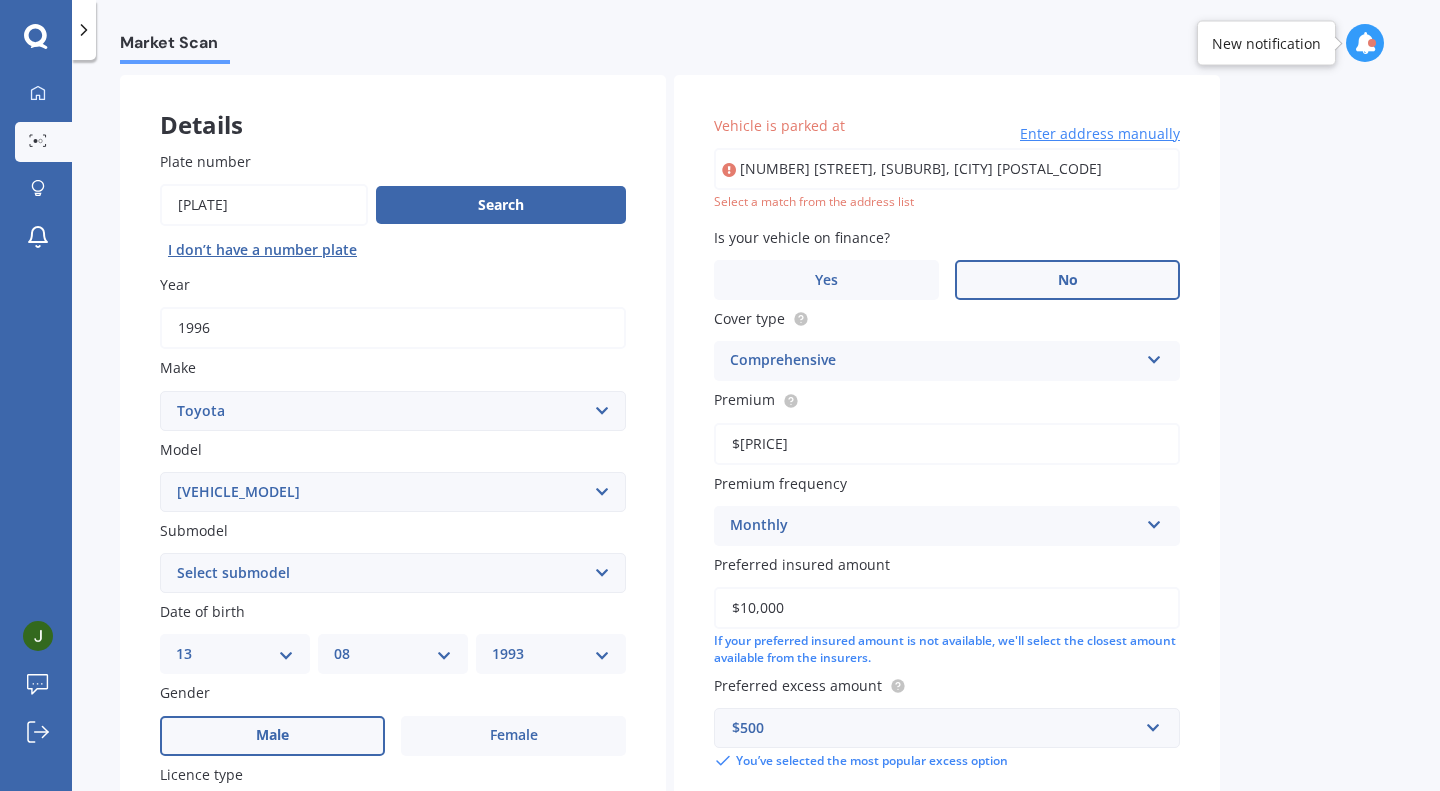 scroll, scrollTop: 391, scrollLeft: 0, axis: vertical 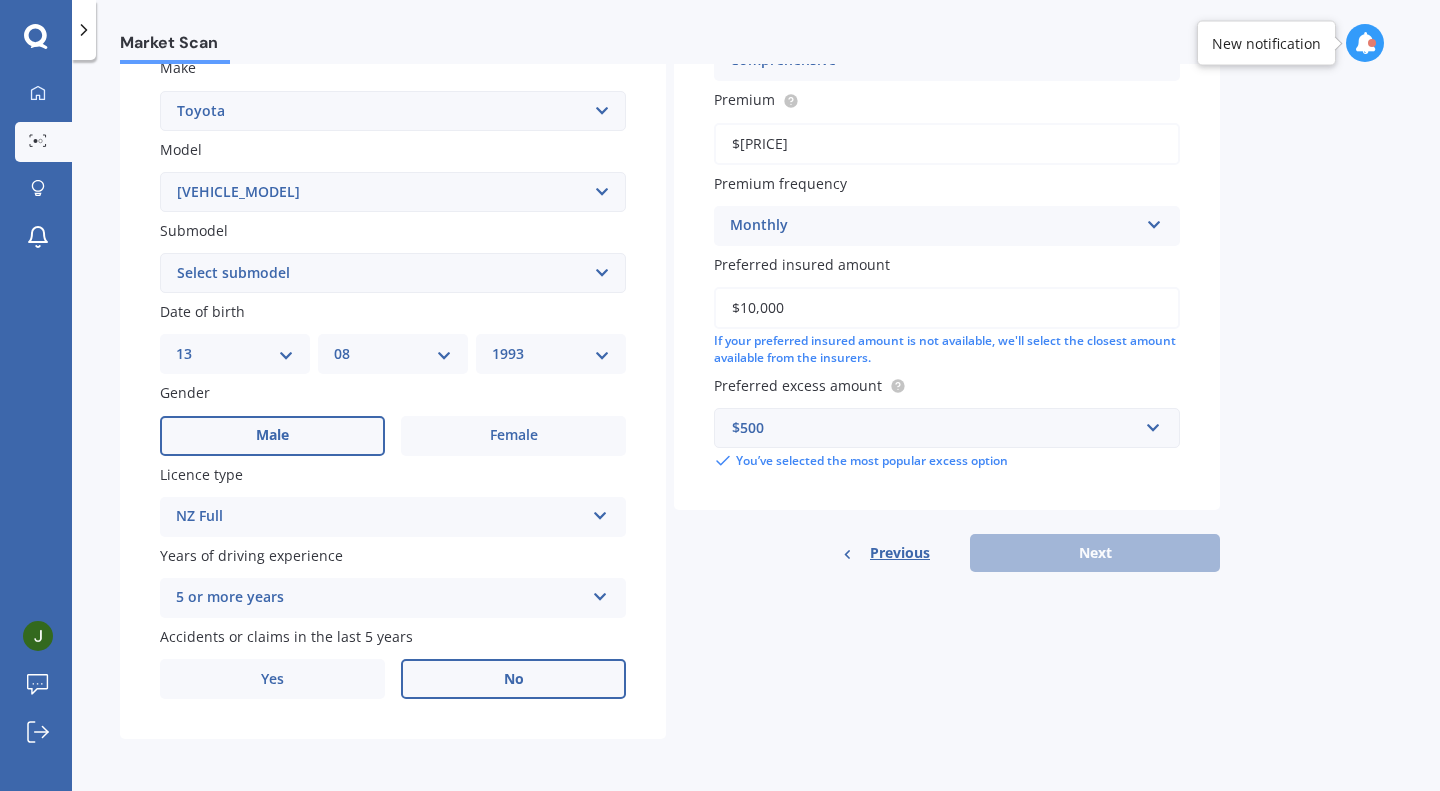click on "Previous Next" at bounding box center (947, 553) 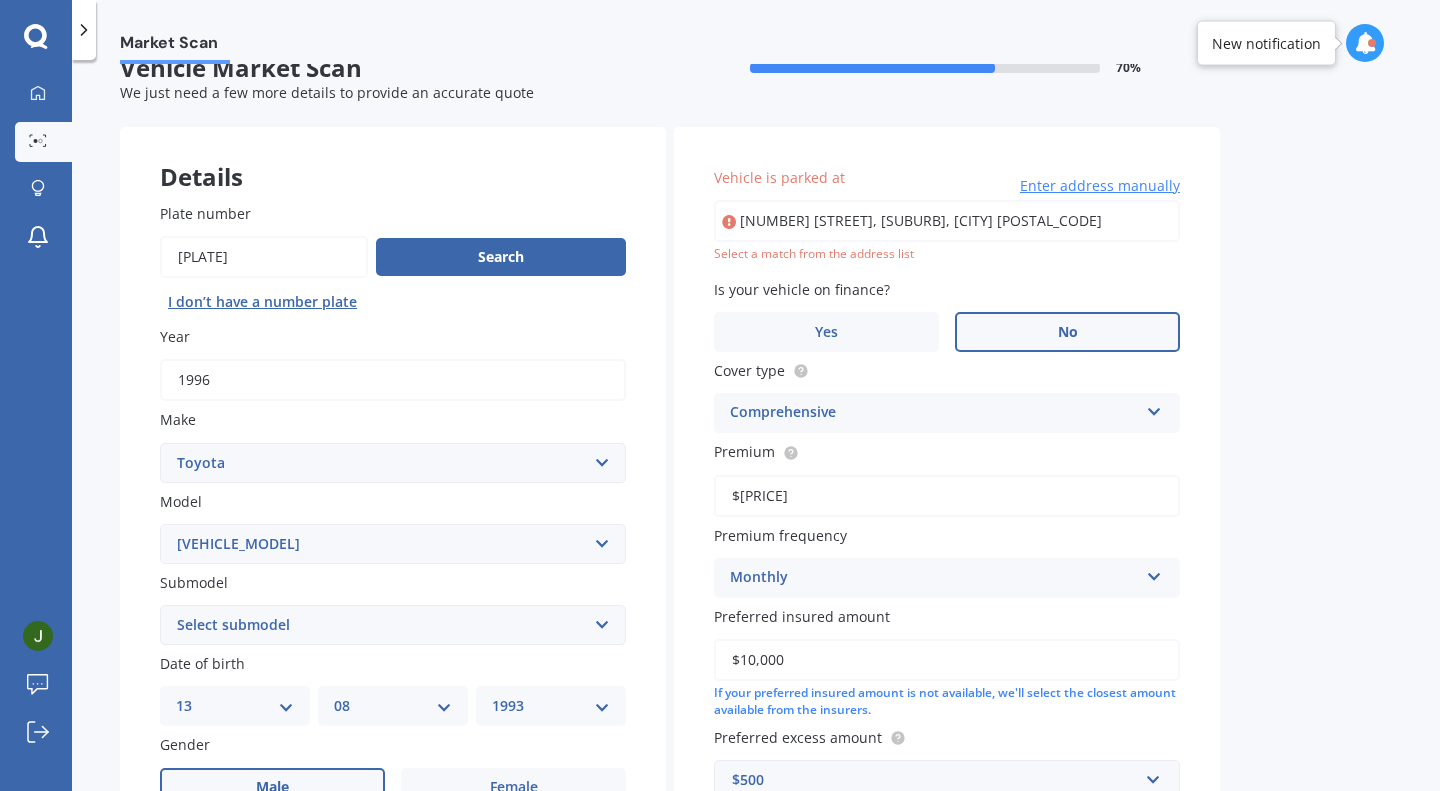 scroll, scrollTop: 33, scrollLeft: 0, axis: vertical 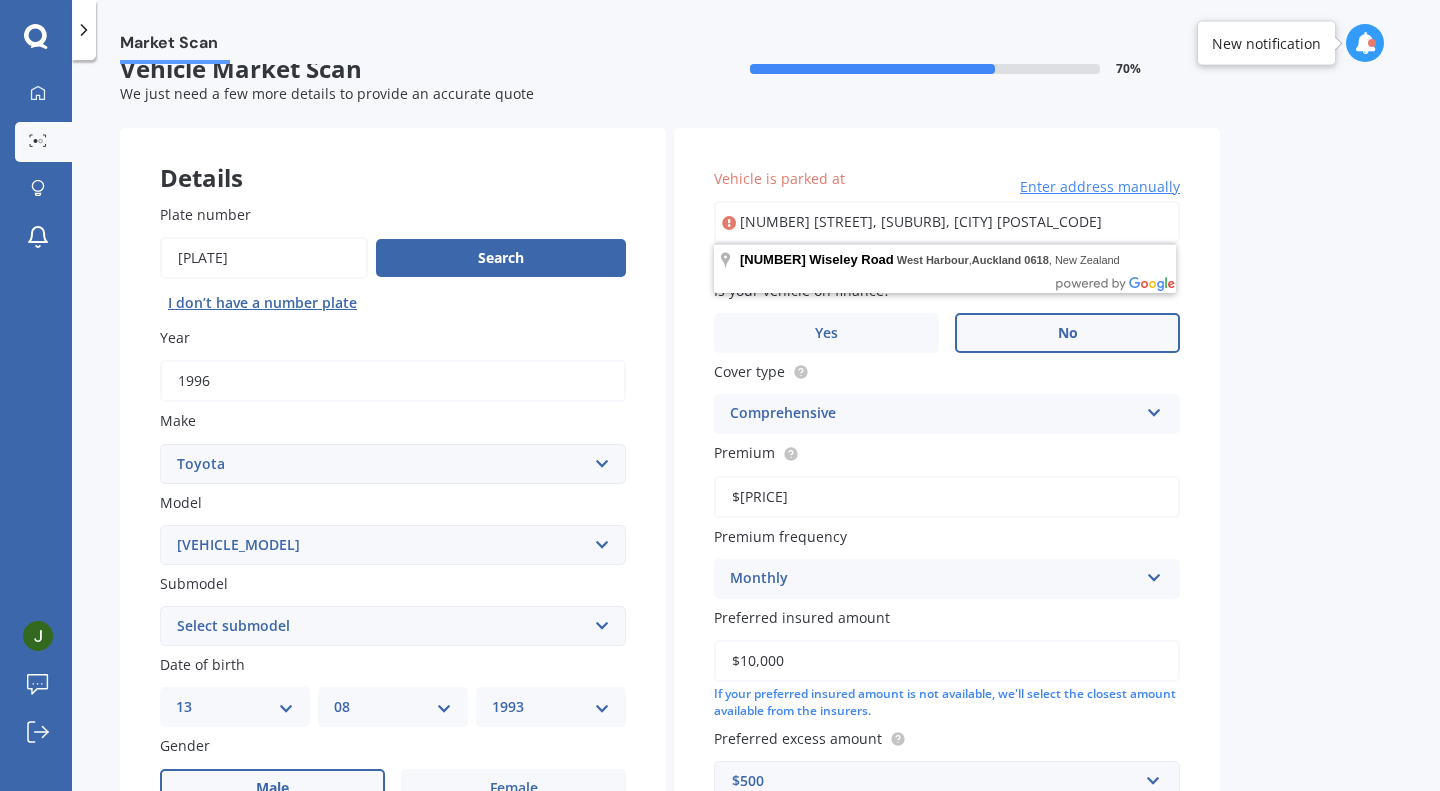 click on "[NUMBER] [STREET], [SUBURB], [CITY] [POSTAL_CODE]" at bounding box center [947, 222] 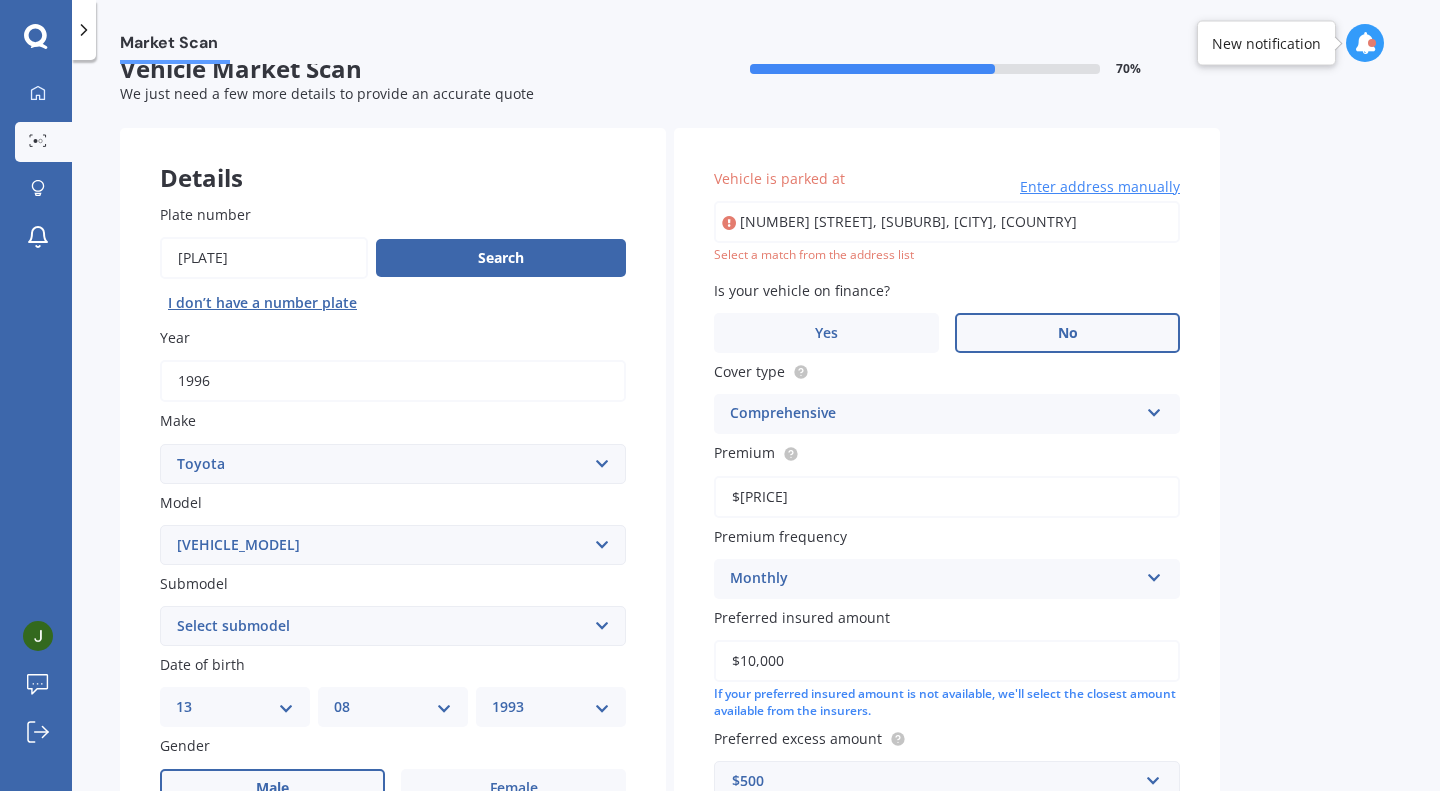 type on "[NUMBER] [STREET], [SUBURB], [CITY] [POSTAL_CODE]" 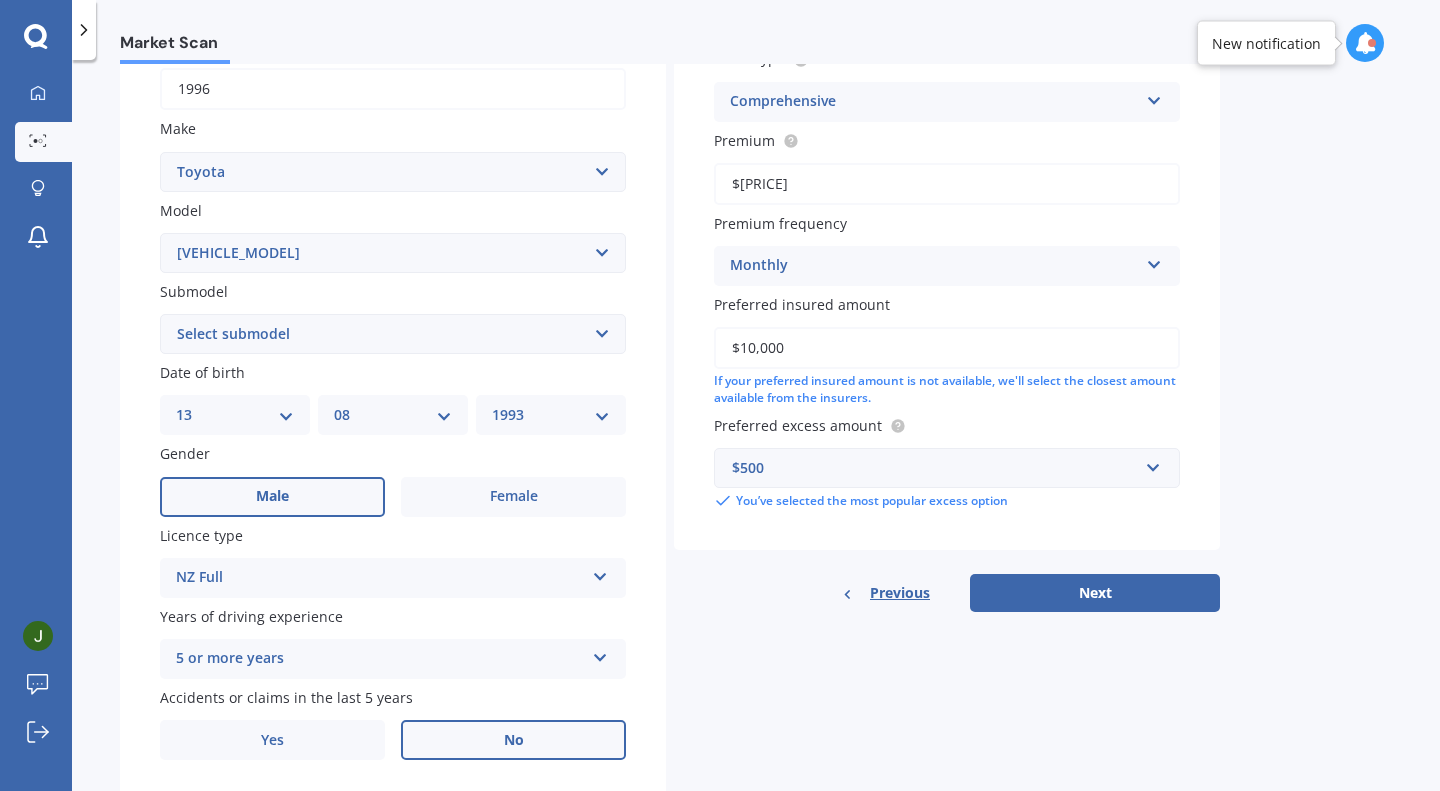 scroll, scrollTop: 391, scrollLeft: 0, axis: vertical 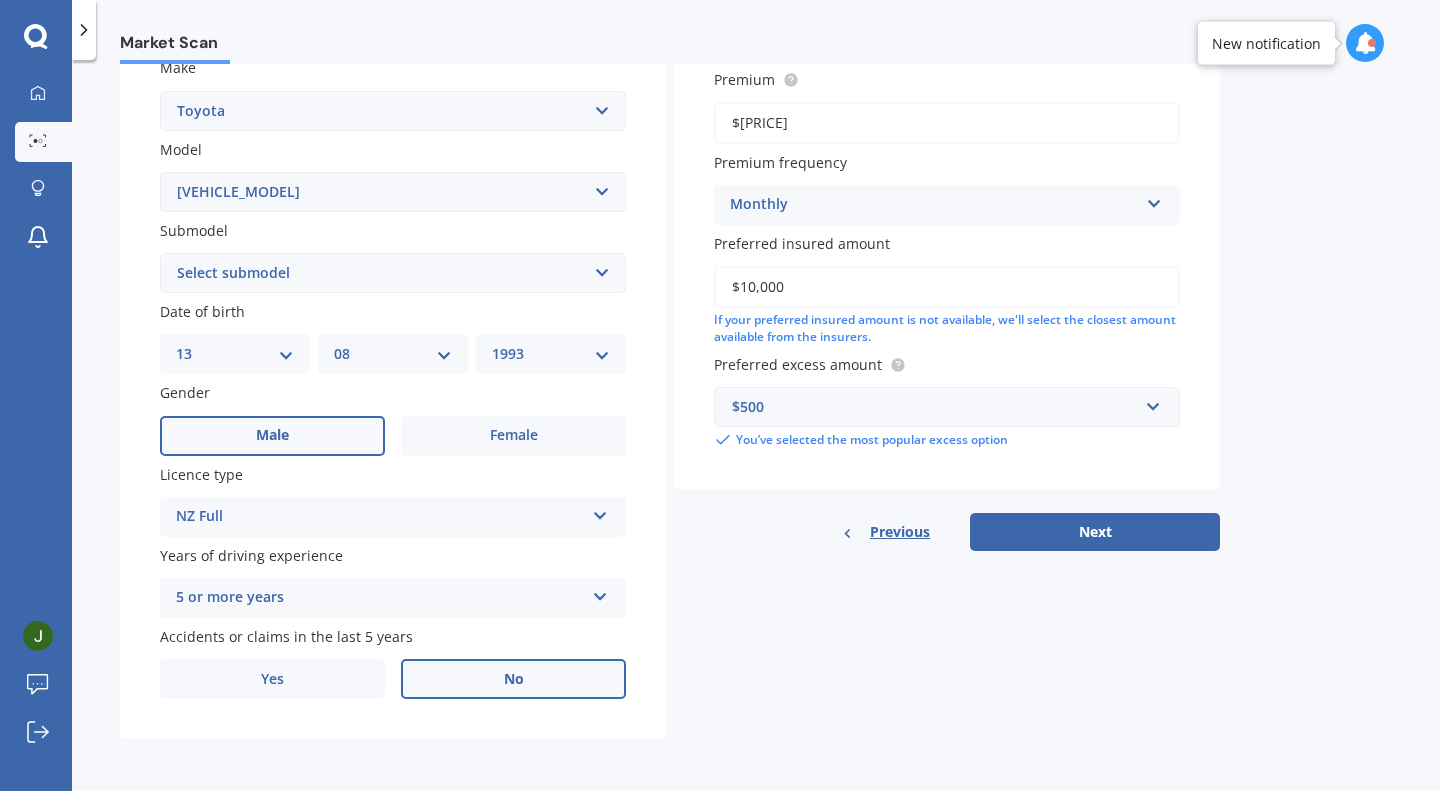 click on "Next" at bounding box center [1095, 532] 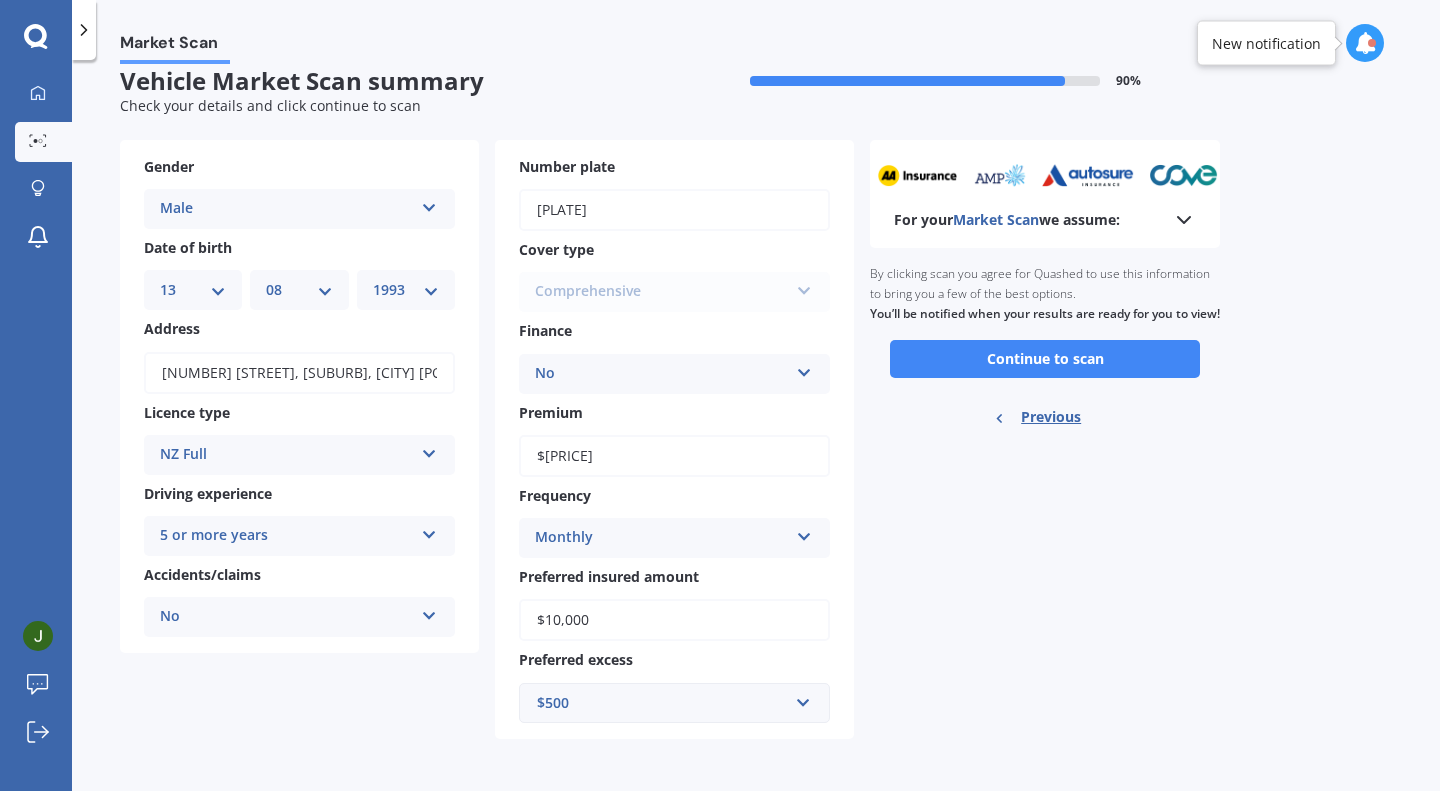 scroll, scrollTop: 0, scrollLeft: 0, axis: both 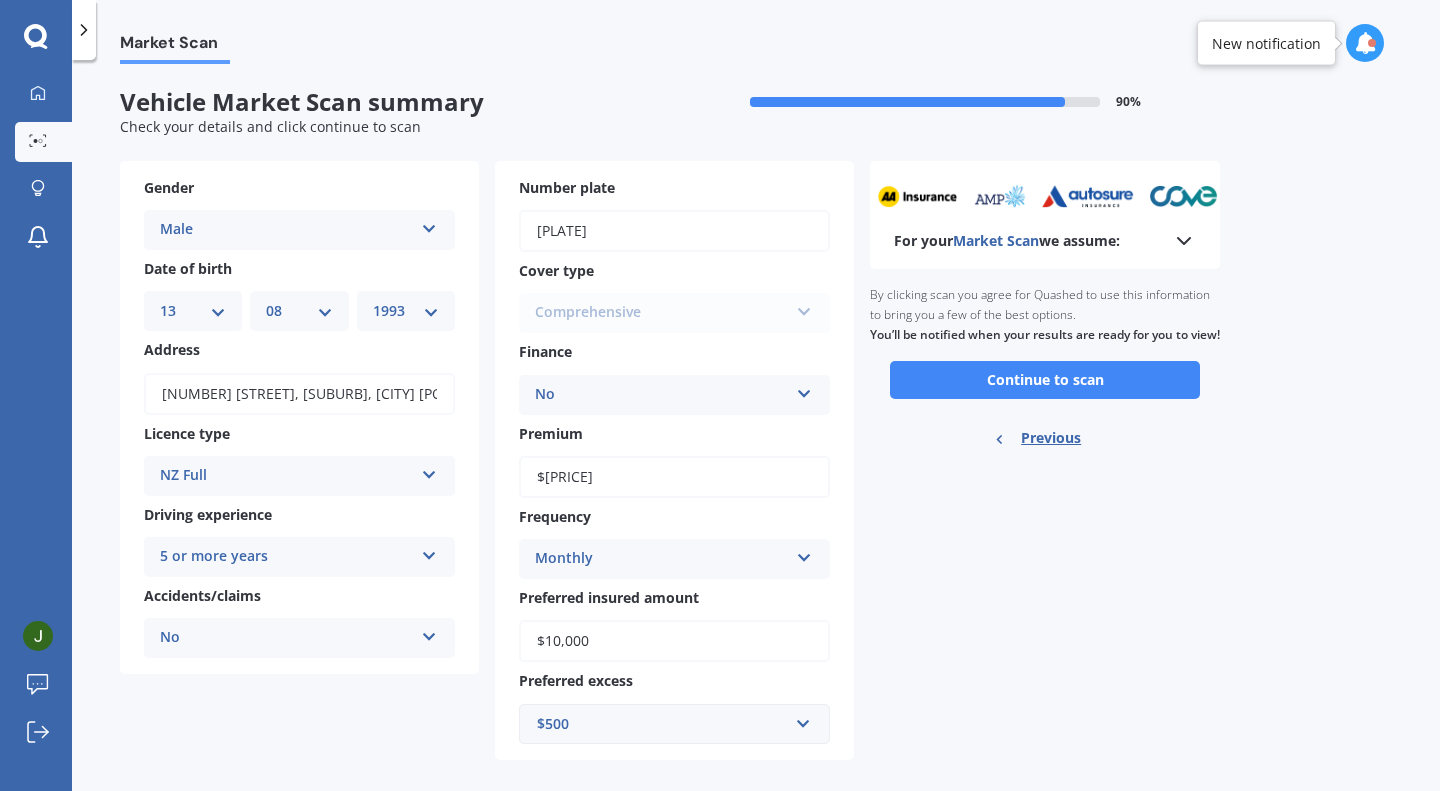 click on "Continue to scan" at bounding box center [1045, 380] 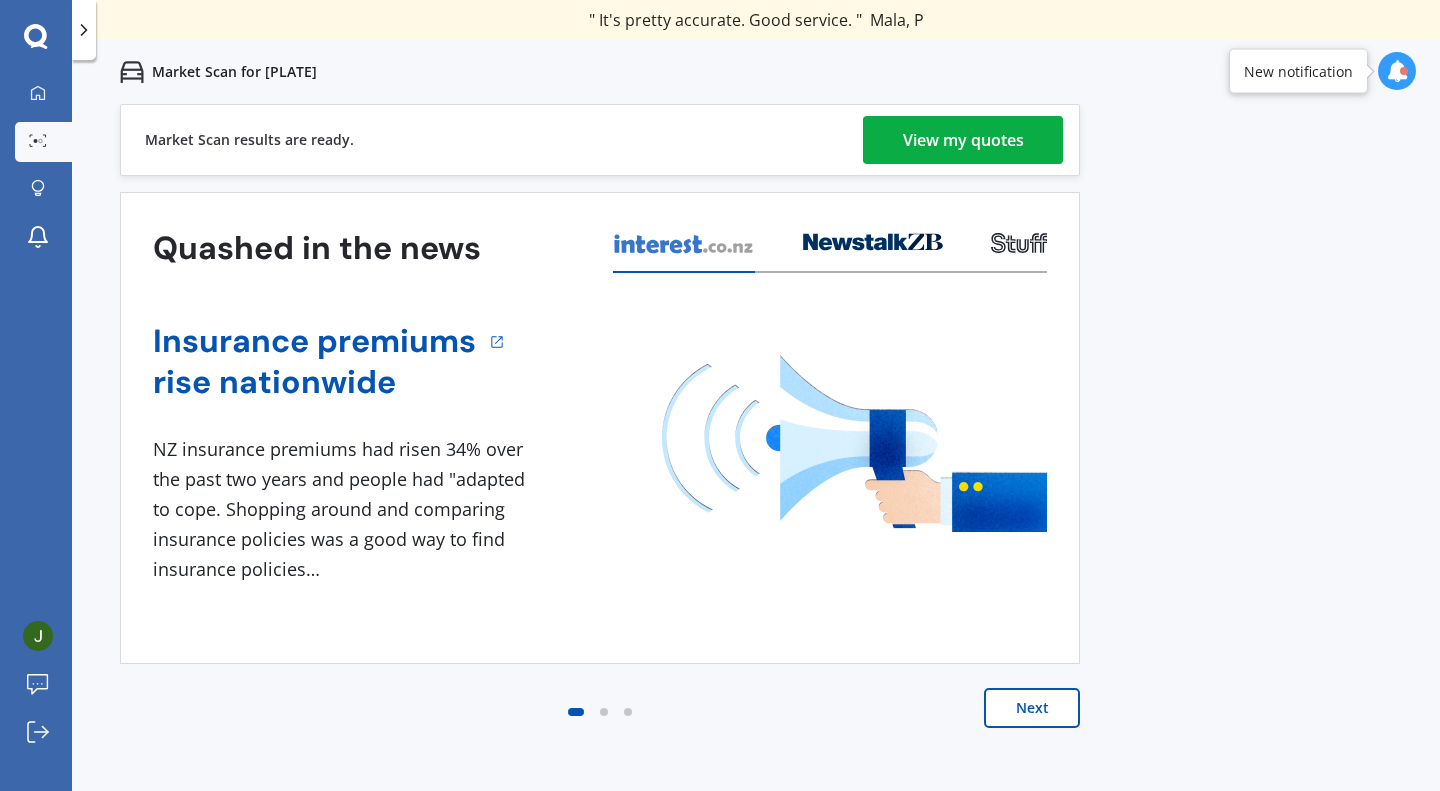 click on "View my quotes" at bounding box center (963, 140) 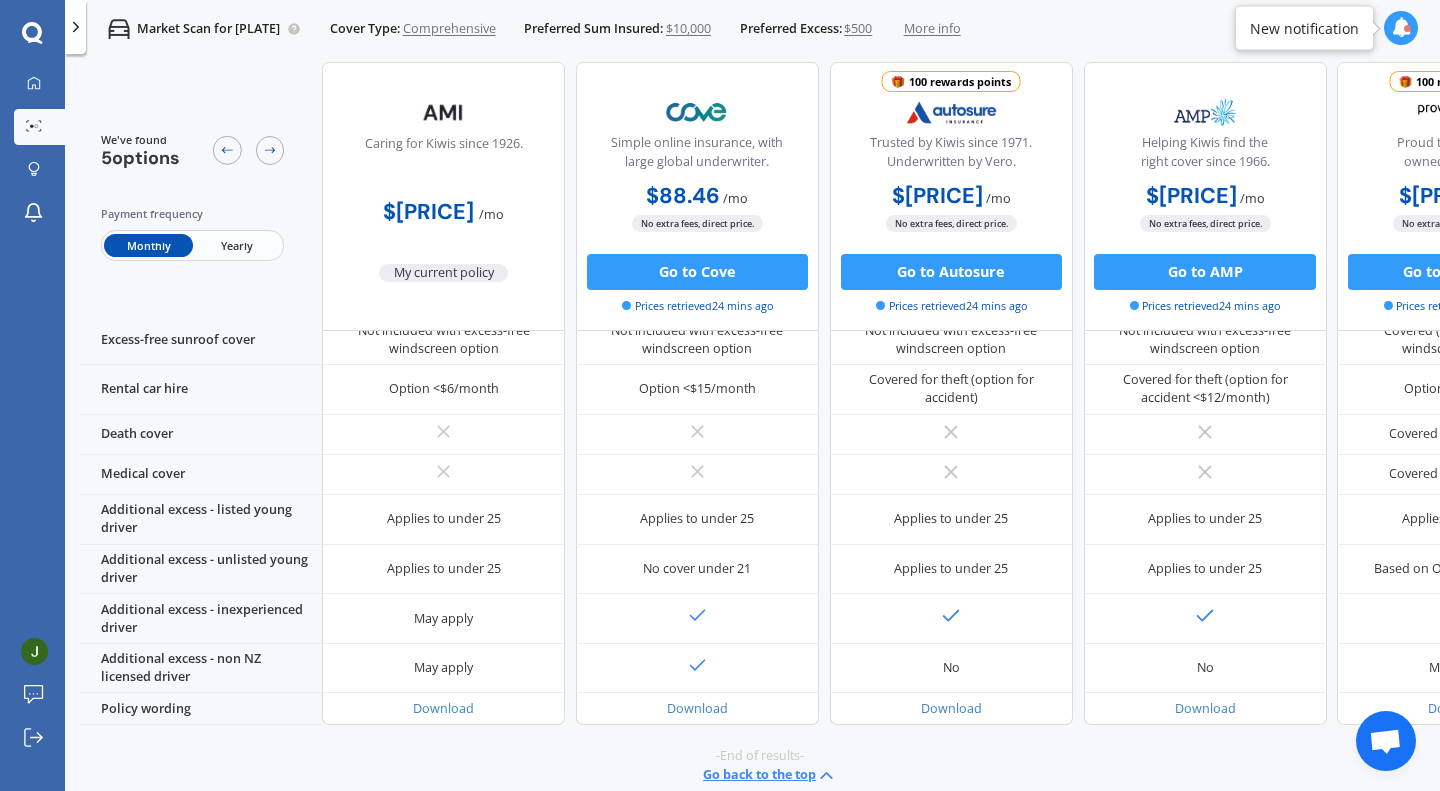 scroll, scrollTop: 815, scrollLeft: 0, axis: vertical 